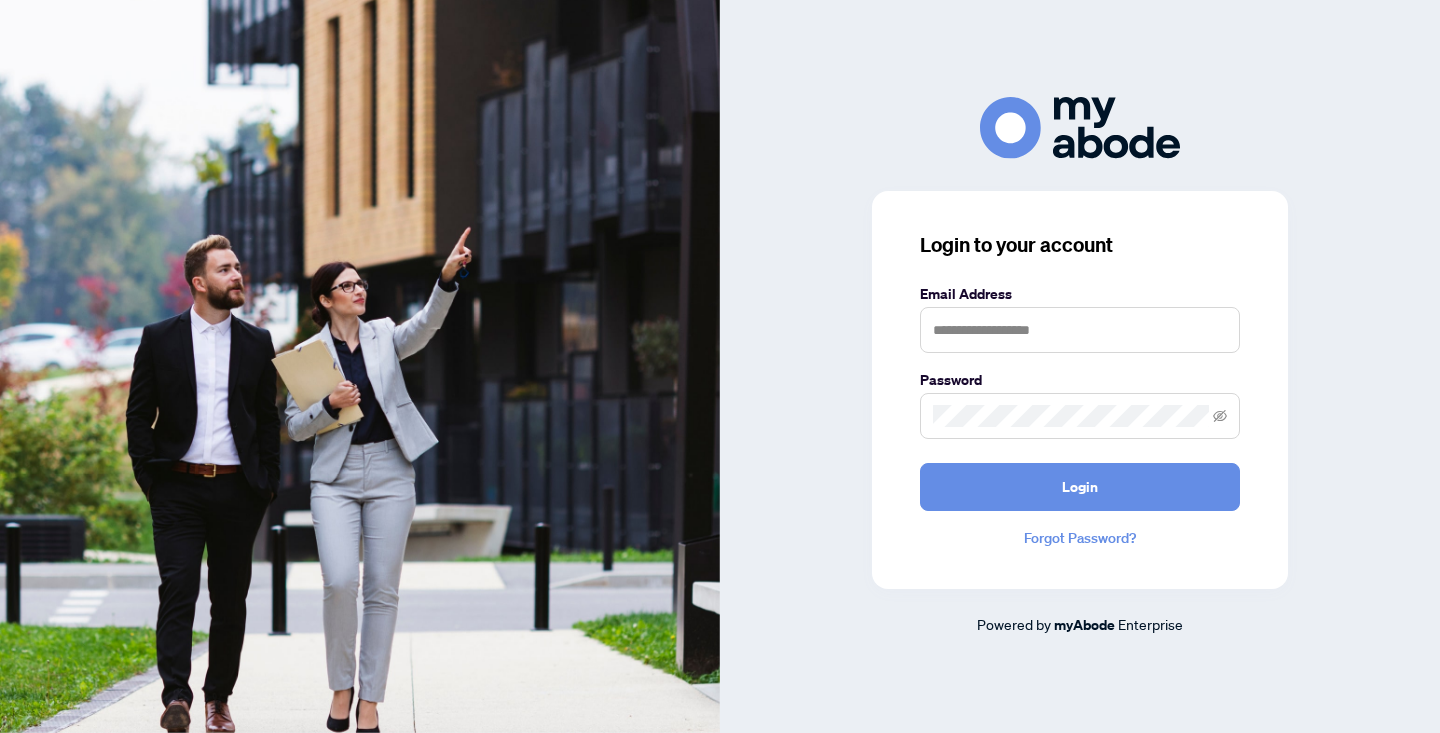 scroll, scrollTop: 0, scrollLeft: 0, axis: both 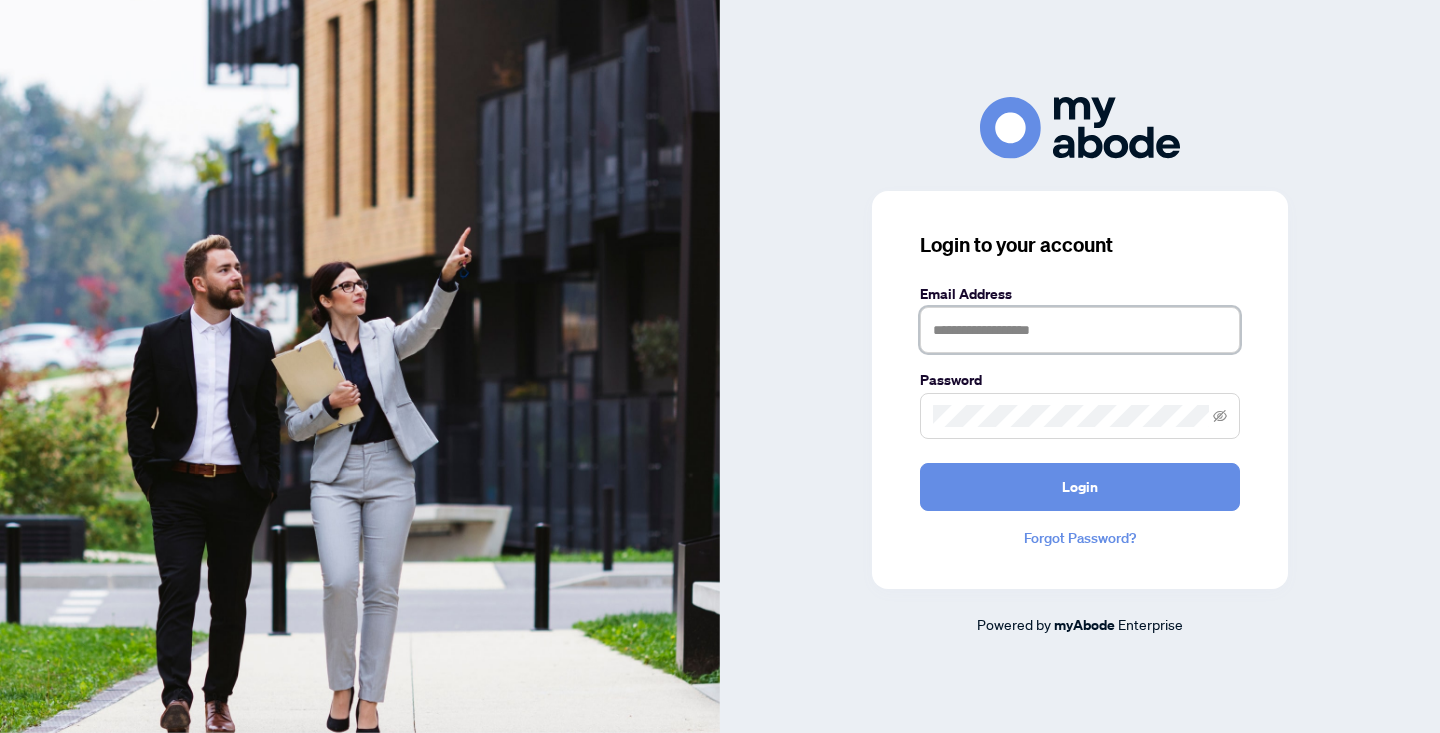 type on "**********" 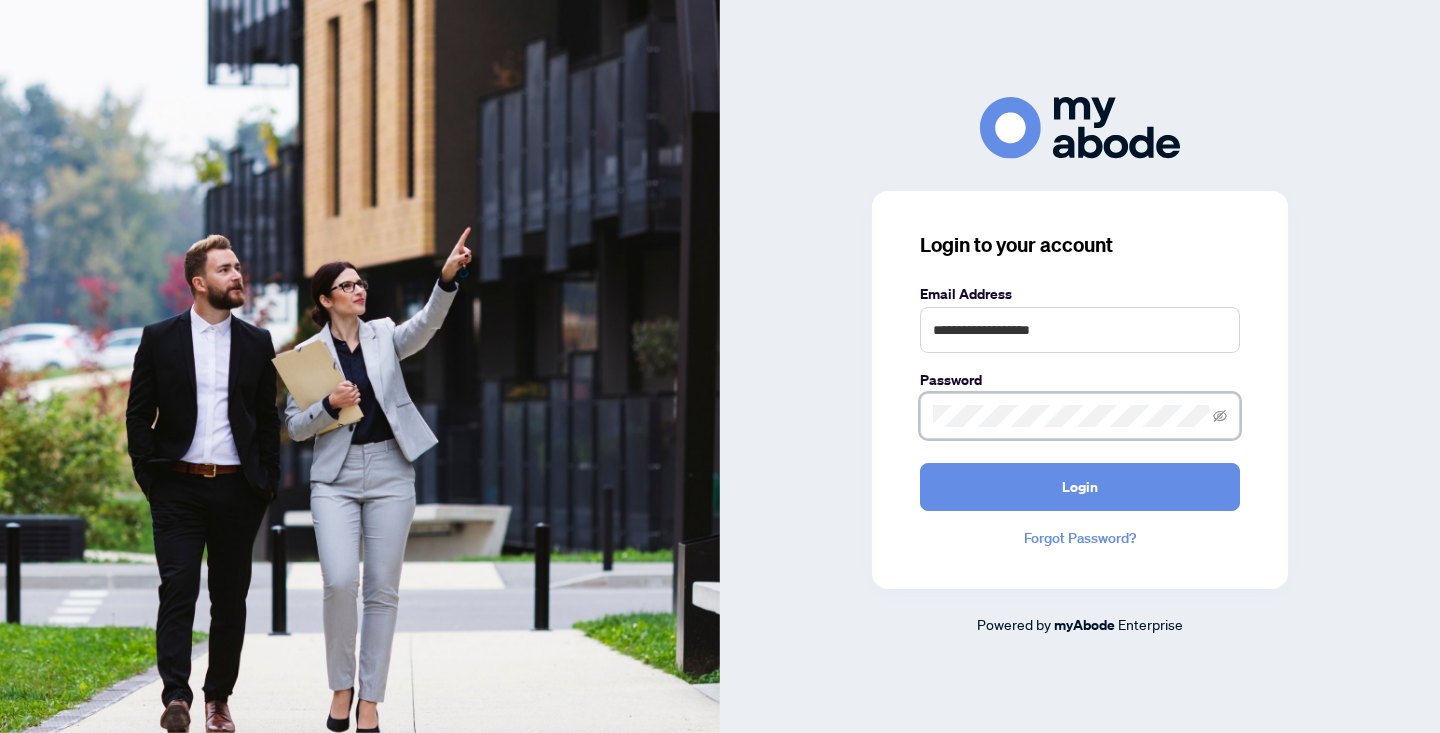 click on "Login" at bounding box center (1080, 487) 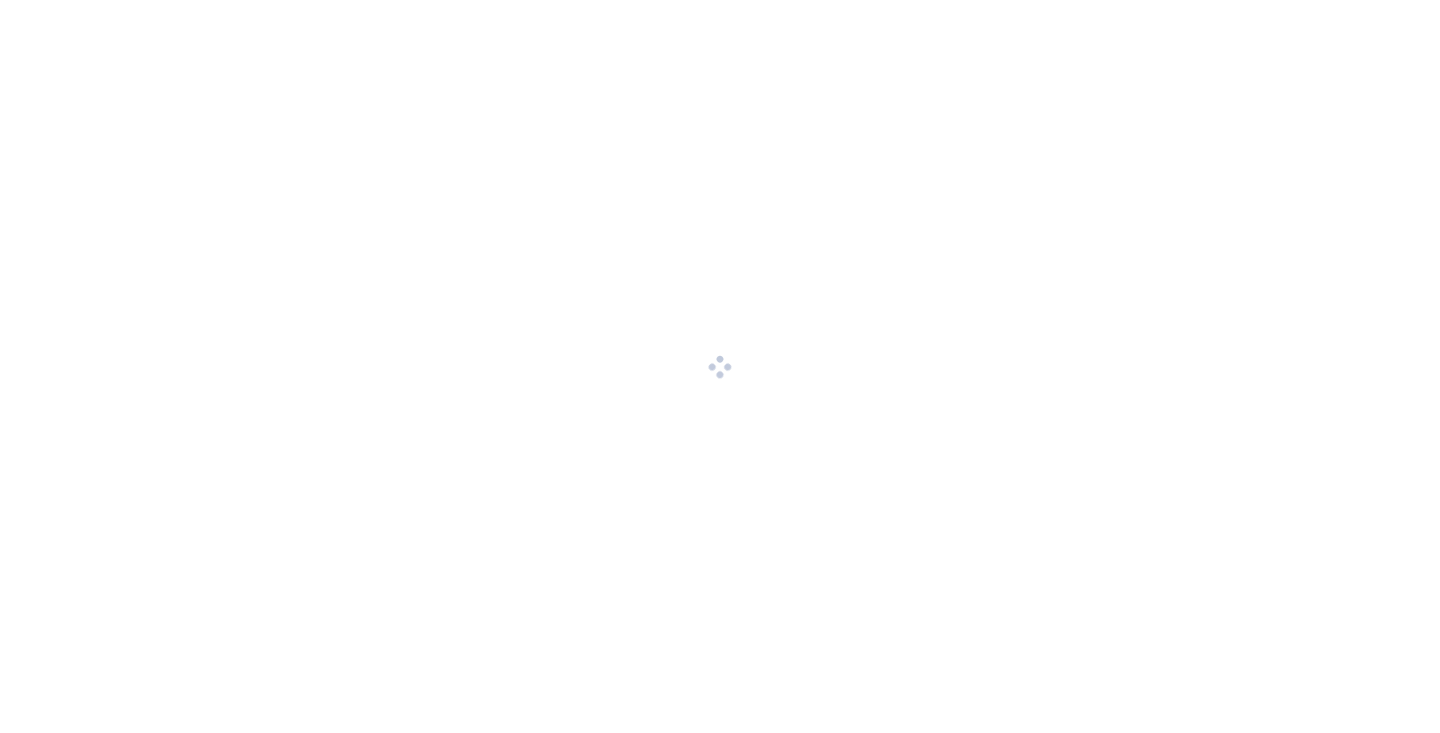 scroll, scrollTop: 0, scrollLeft: 0, axis: both 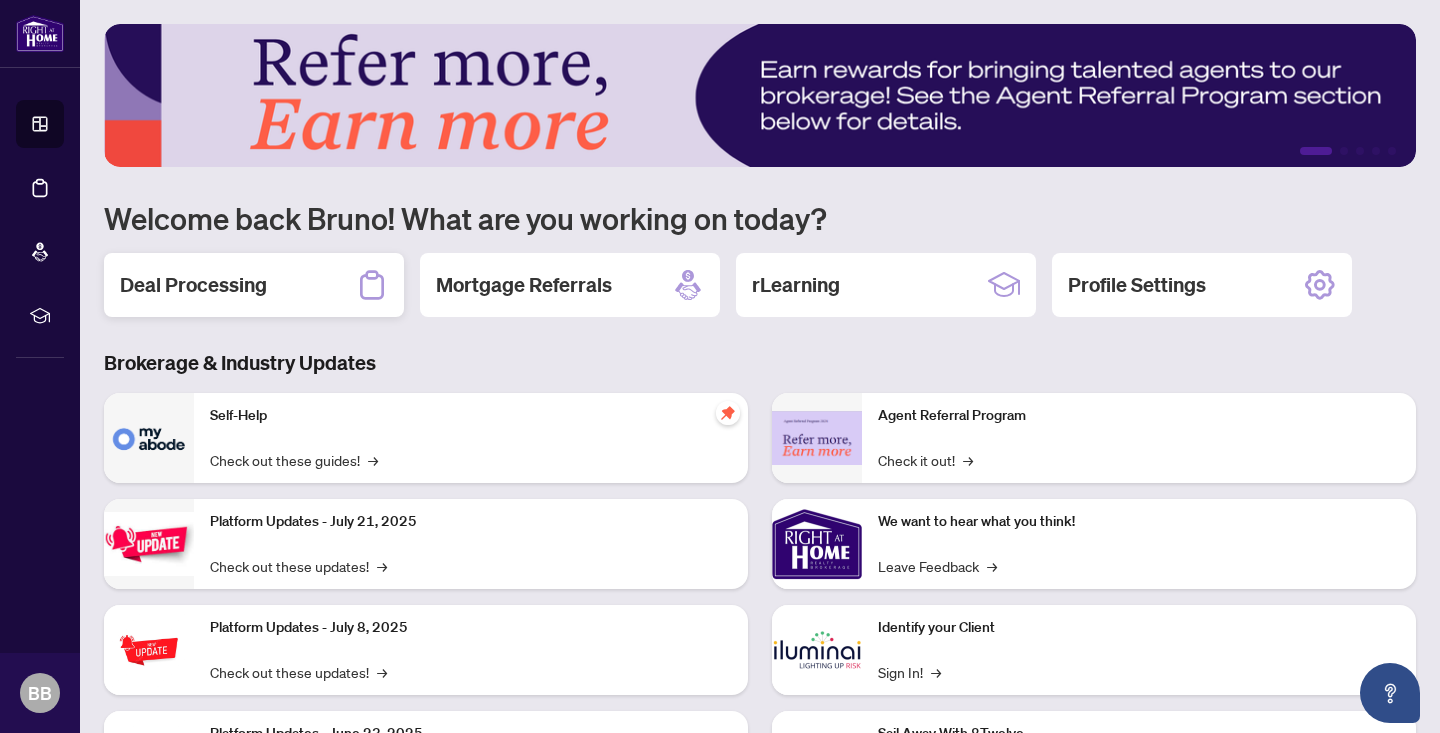 click on "Deal Processing" at bounding box center (254, 285) 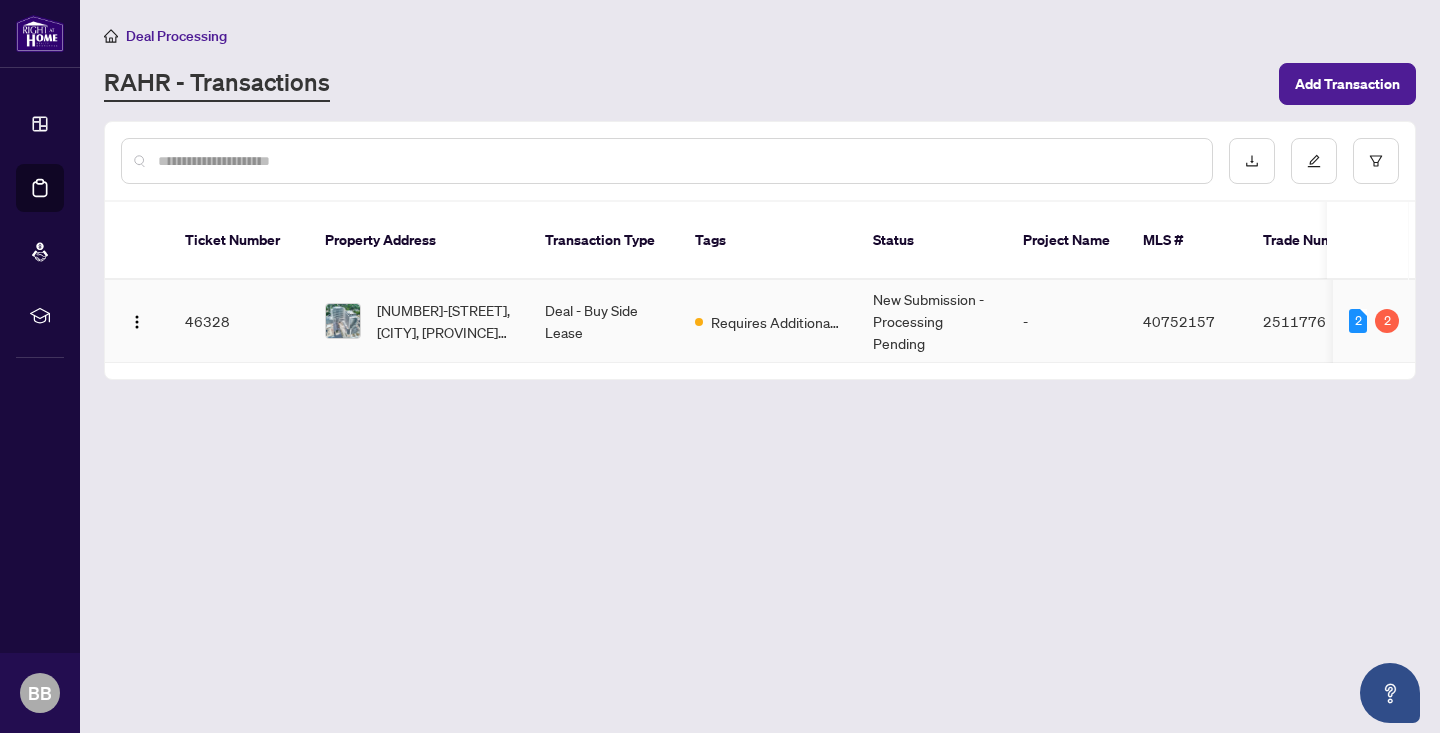 click on "Requires Additional Docs" at bounding box center (776, 322) 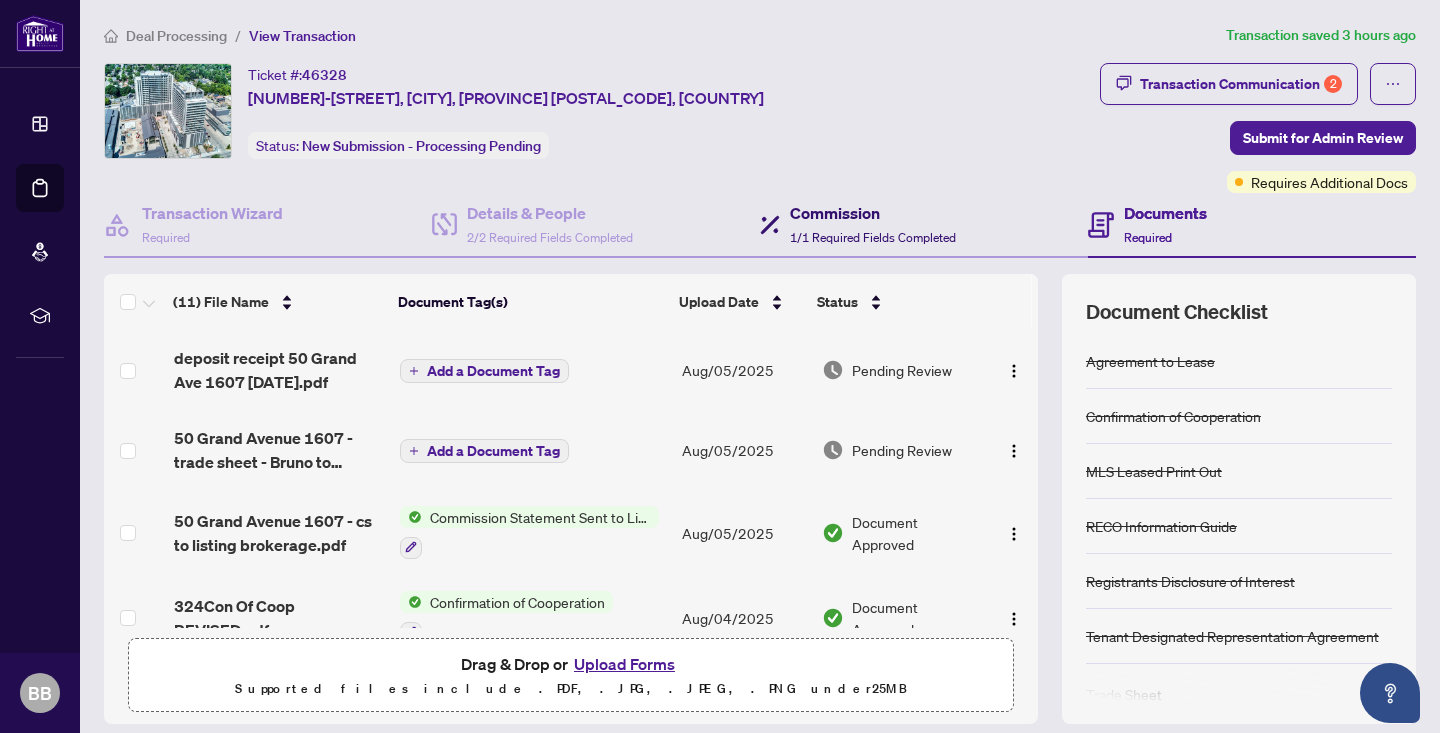 click on "1/1 Required Fields Completed" at bounding box center (873, 237) 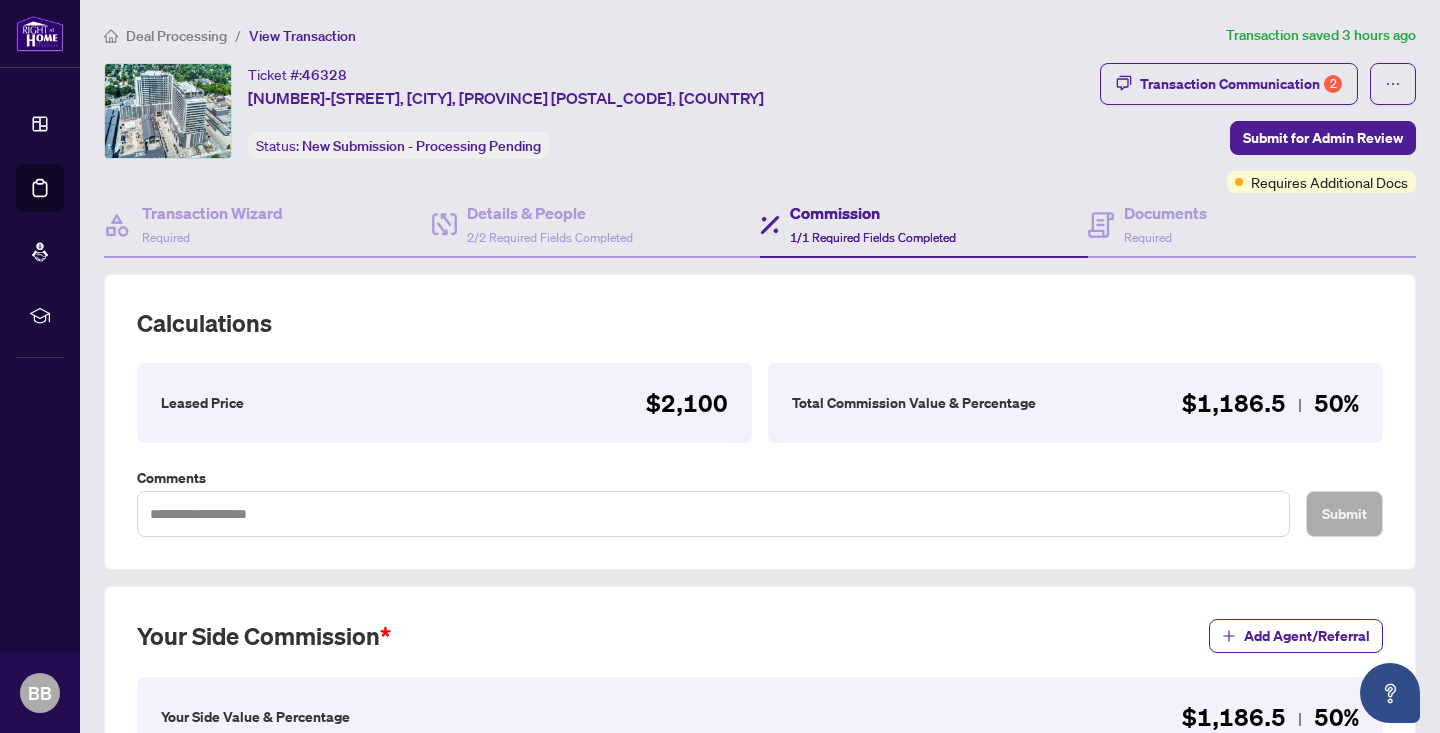 scroll, scrollTop: 0, scrollLeft: 0, axis: both 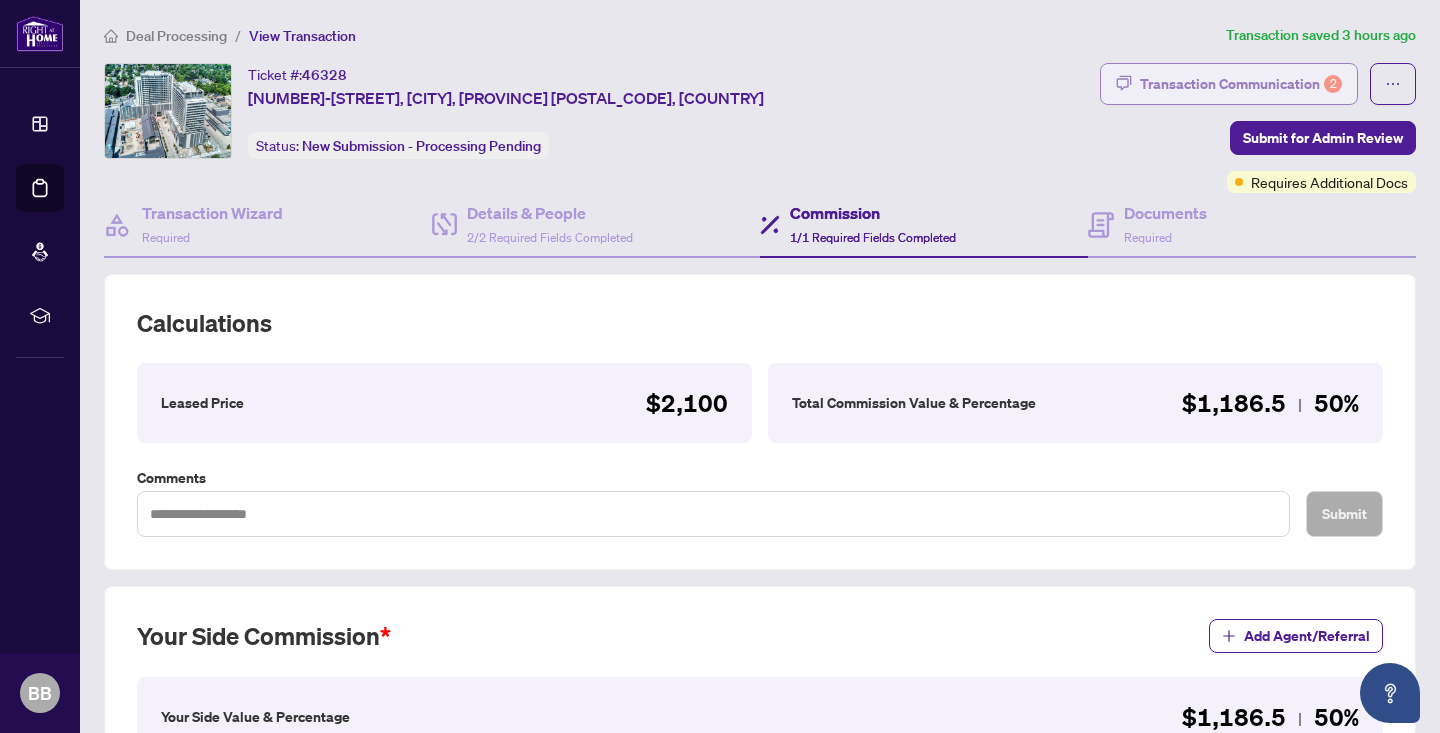 click on "Transaction Communication 2" at bounding box center (1241, 84) 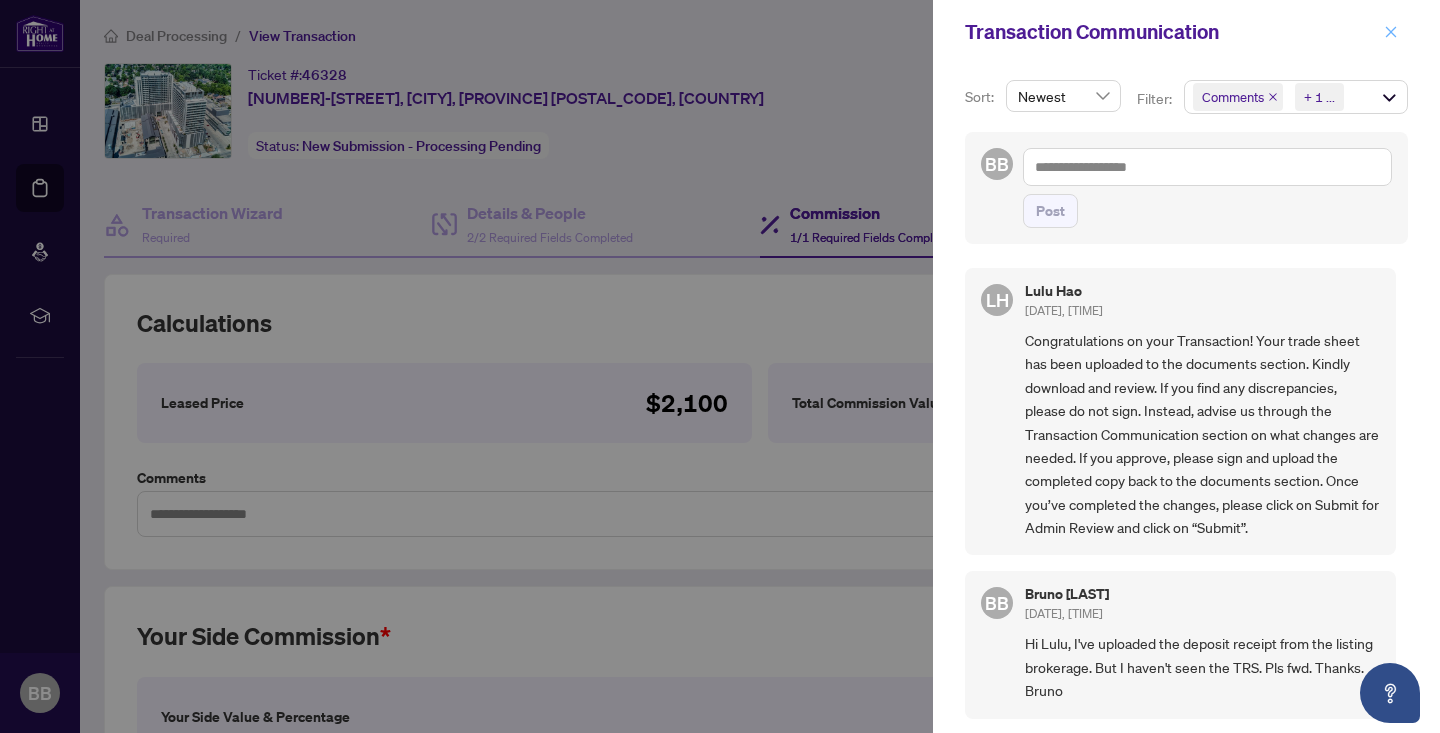 click 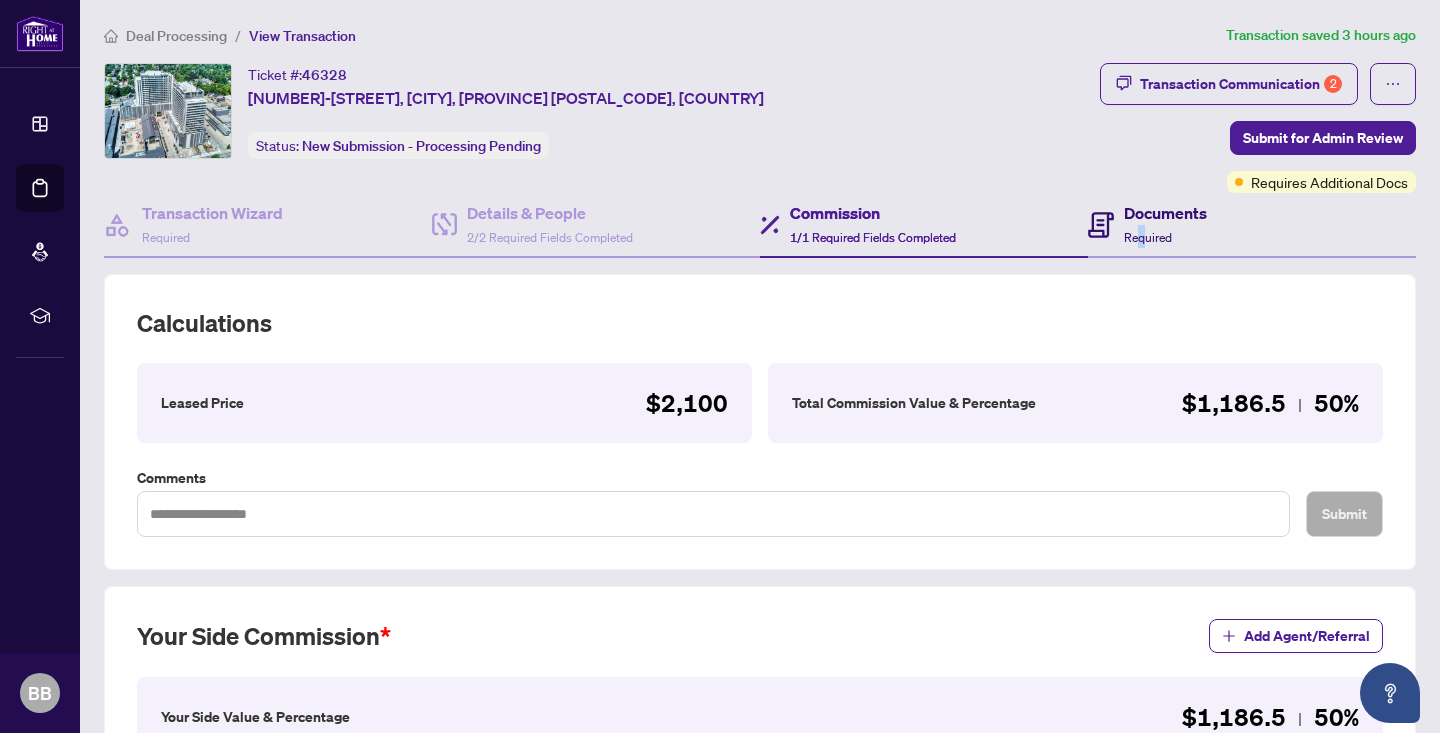click on "Required" at bounding box center (1148, 237) 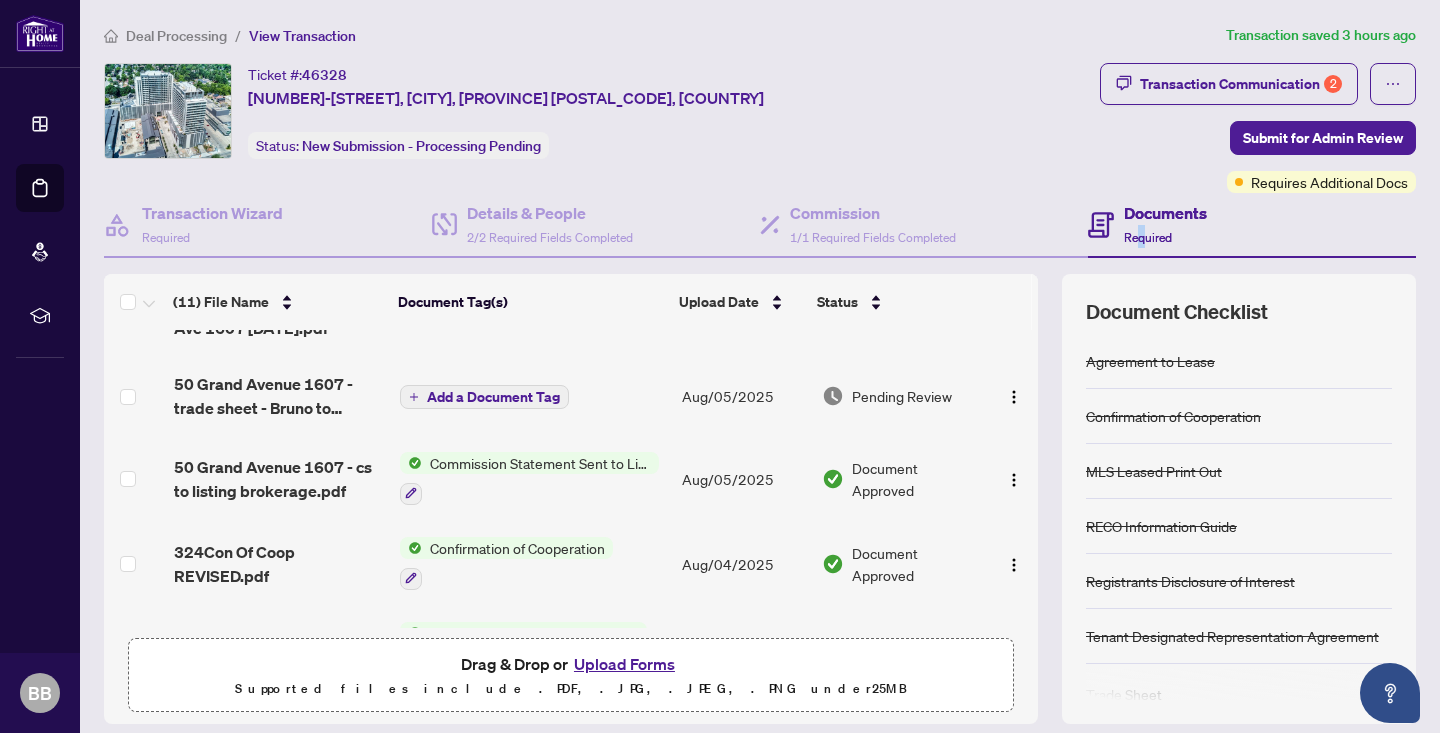 scroll, scrollTop: 53, scrollLeft: 0, axis: vertical 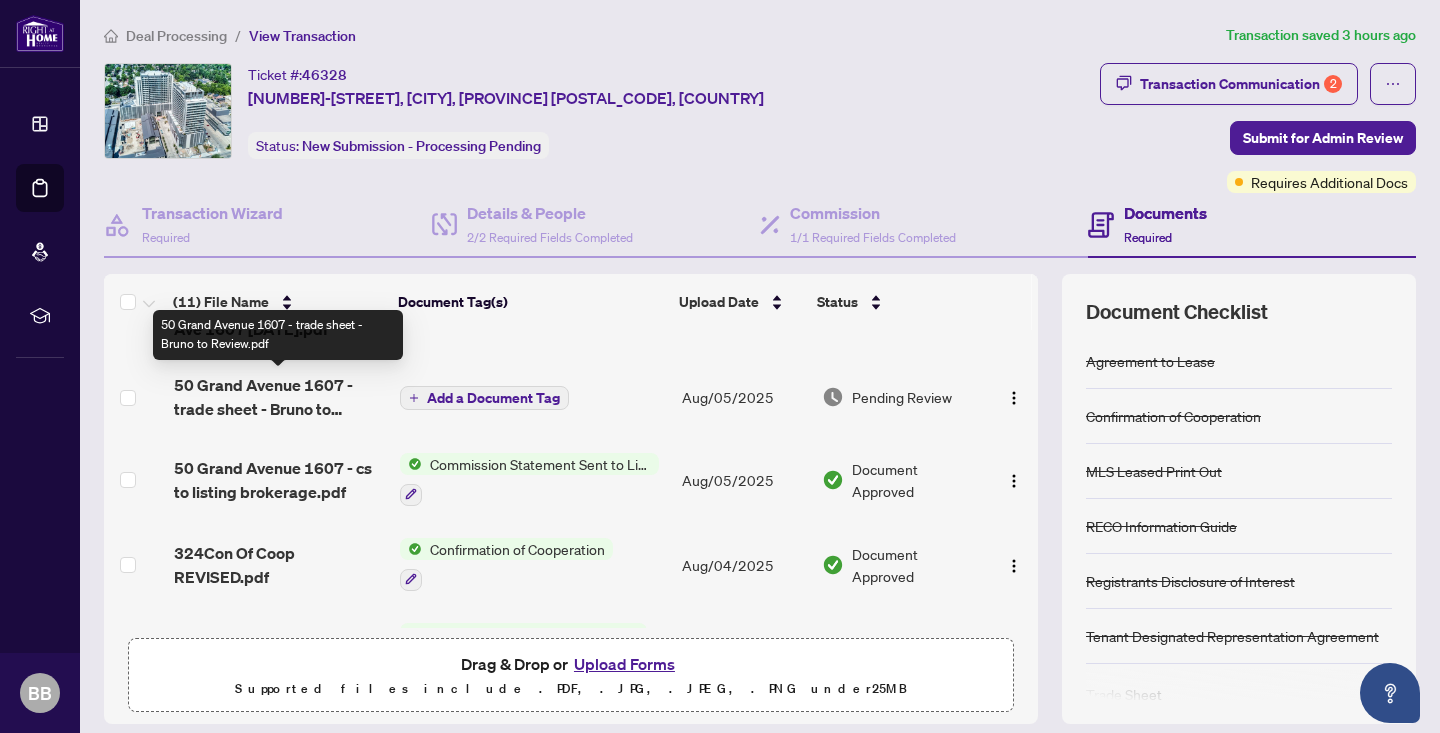 click on "[NUMBER] [STREET] [UNIT] - trade sheet - [FIRST] to Review.pdf" at bounding box center [279, 397] 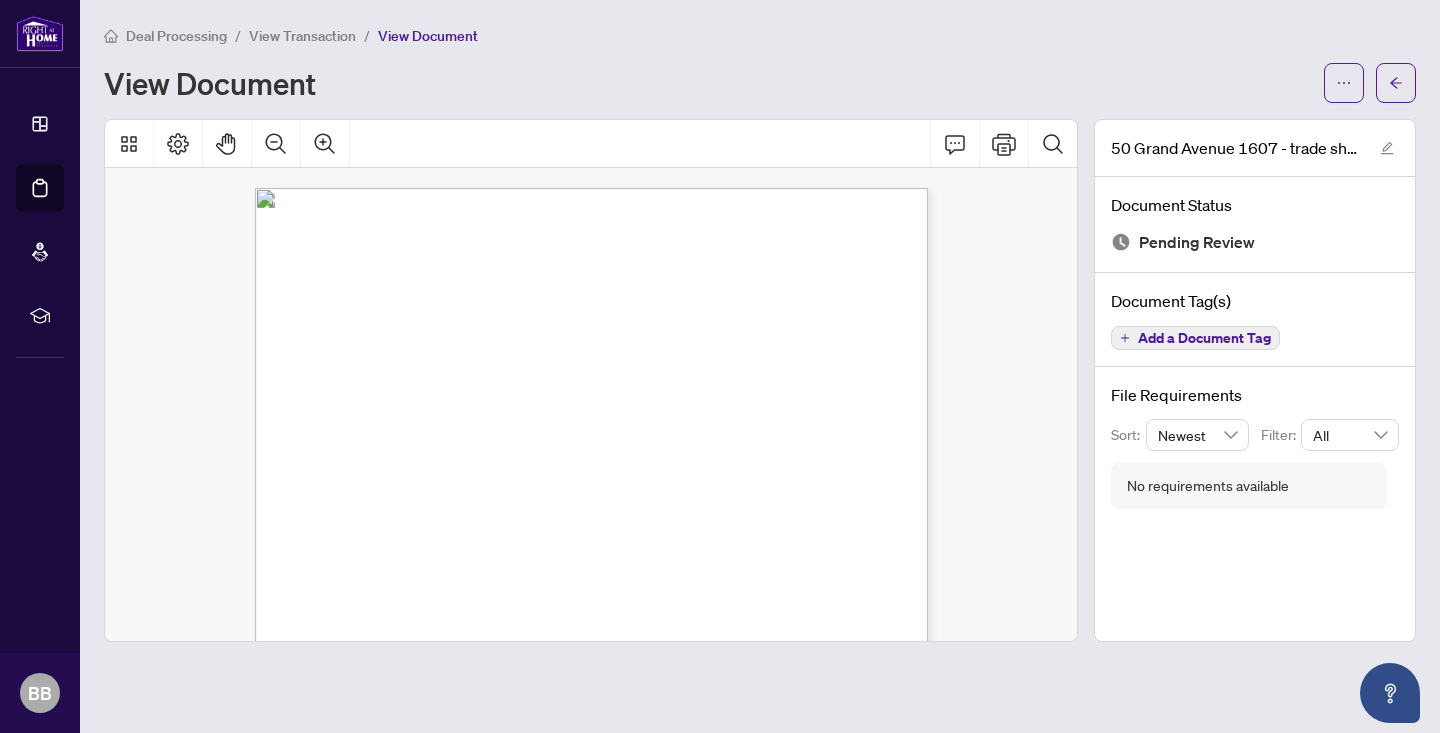 scroll, scrollTop: 0, scrollLeft: 0, axis: both 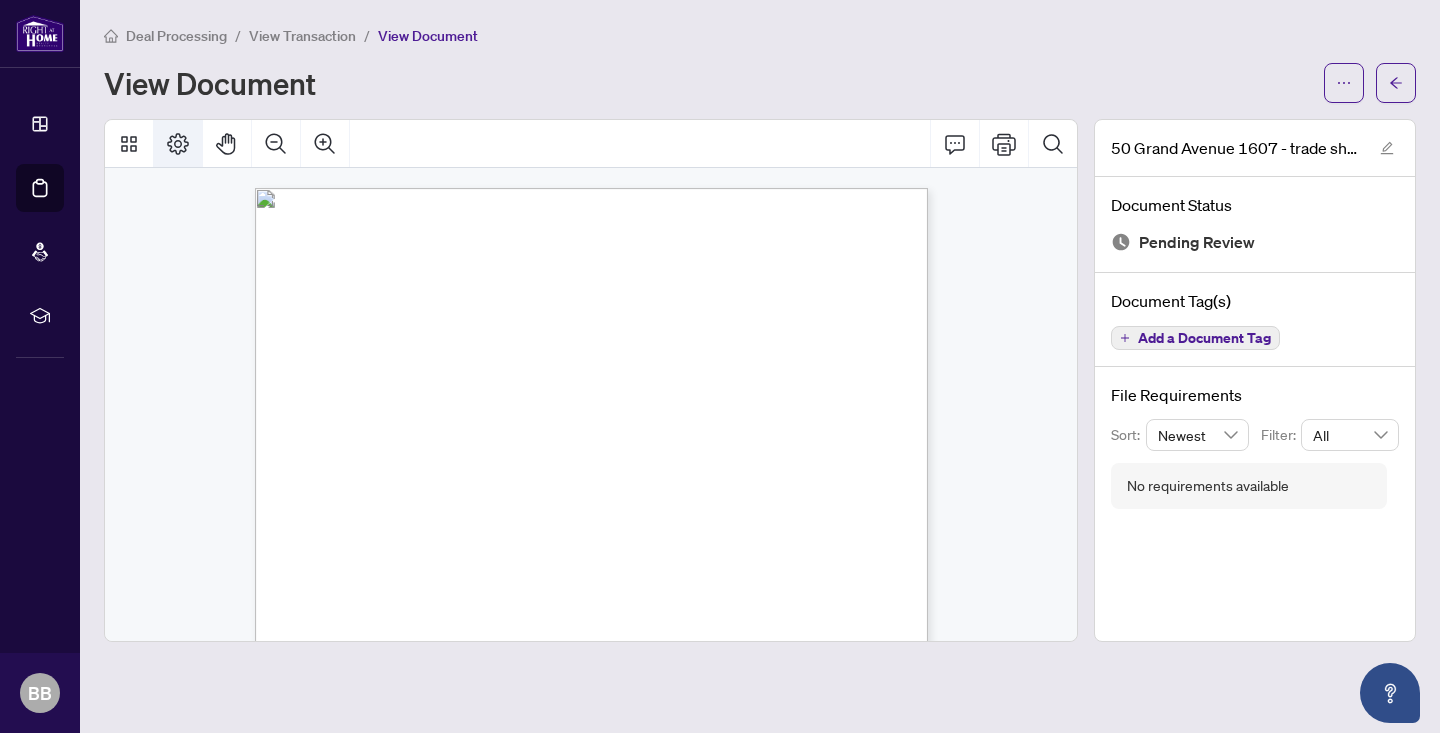 click 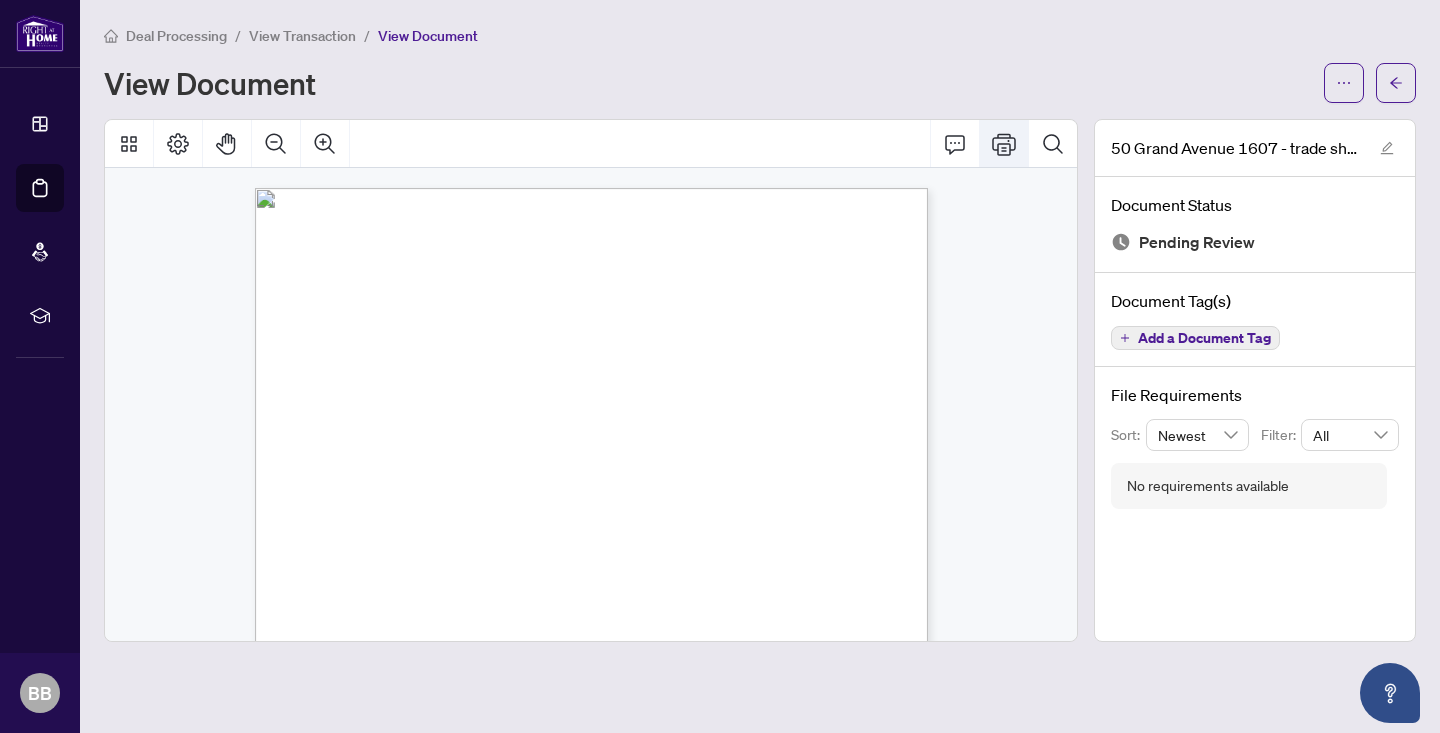 click 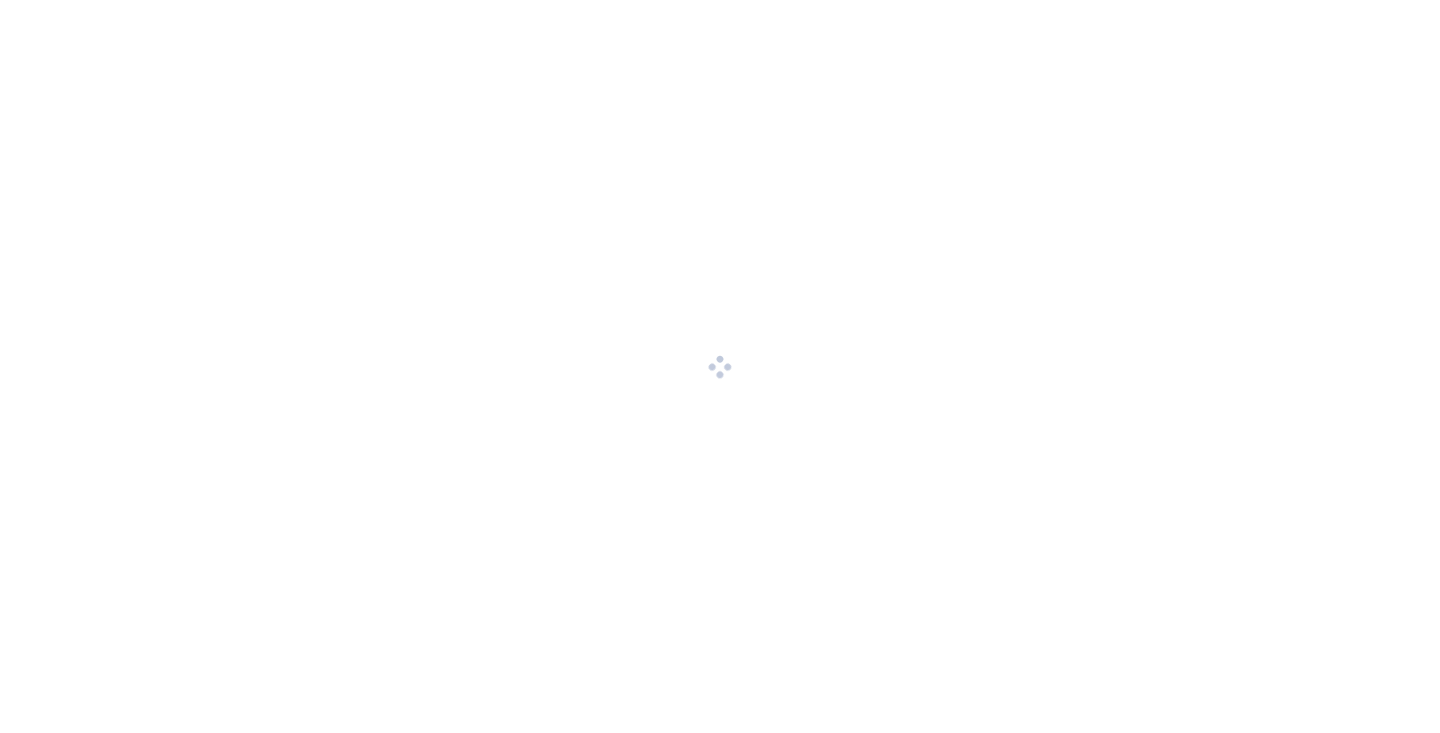 scroll, scrollTop: 0, scrollLeft: 0, axis: both 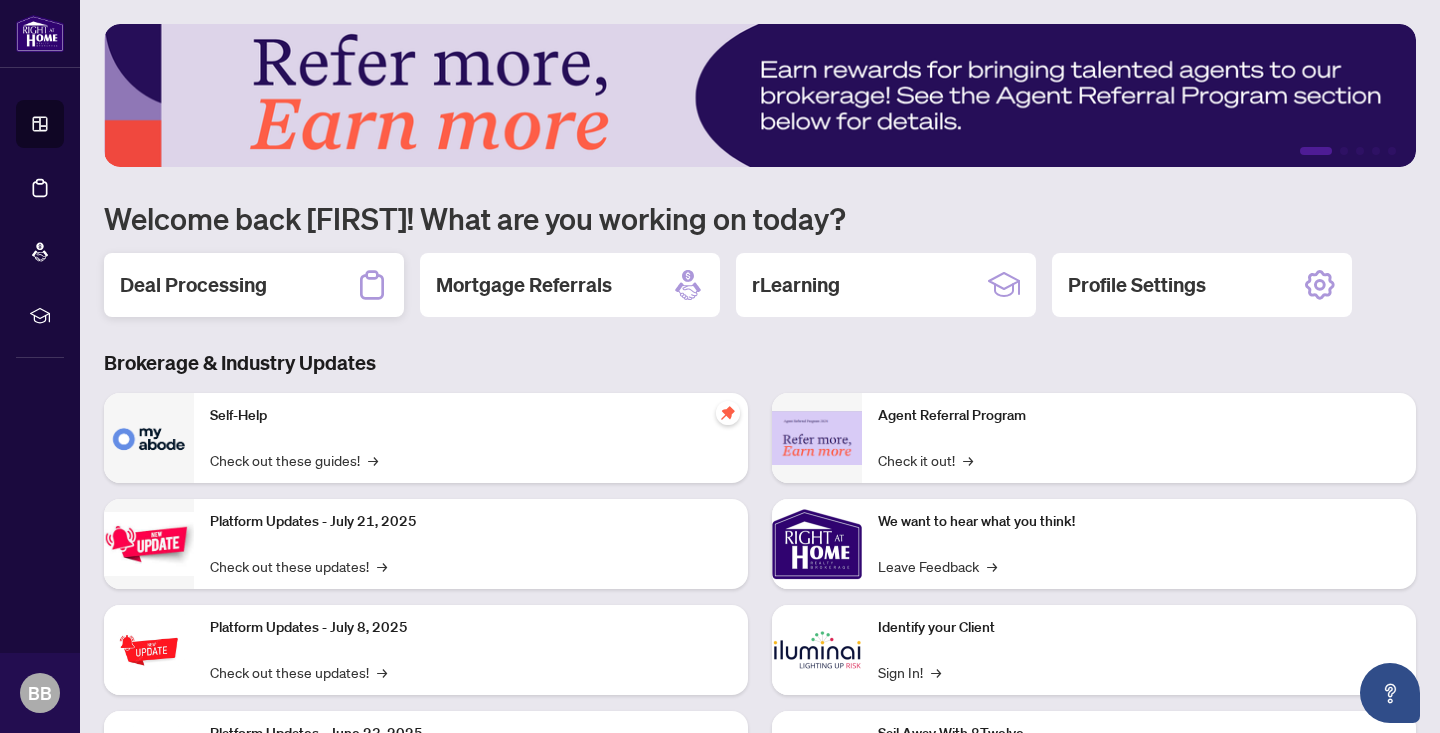 click on "Deal Processing" at bounding box center (193, 285) 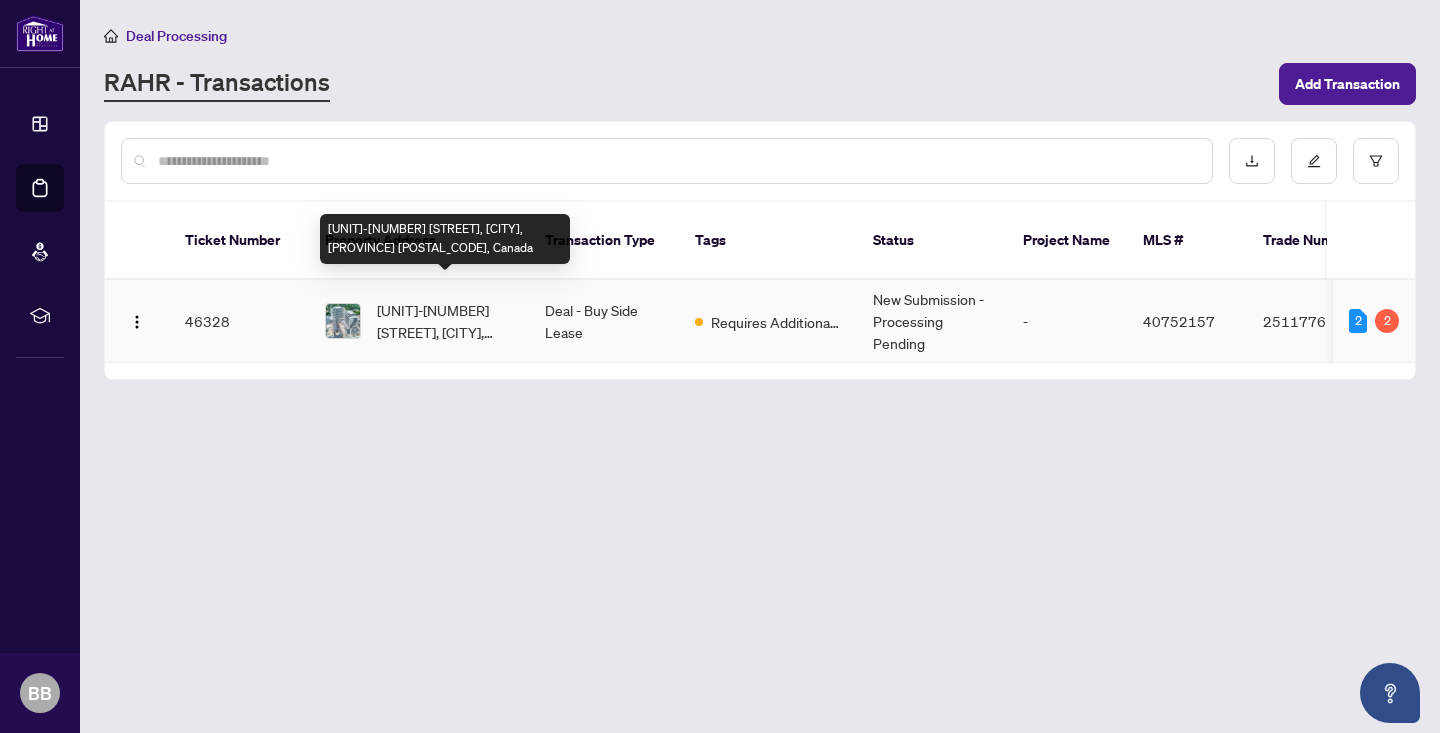 click on "[UNIT]-[NUMBER] [STREET], [CITY], [PROVINCE] [POSTAL_CODE], Canada" at bounding box center (445, 321) 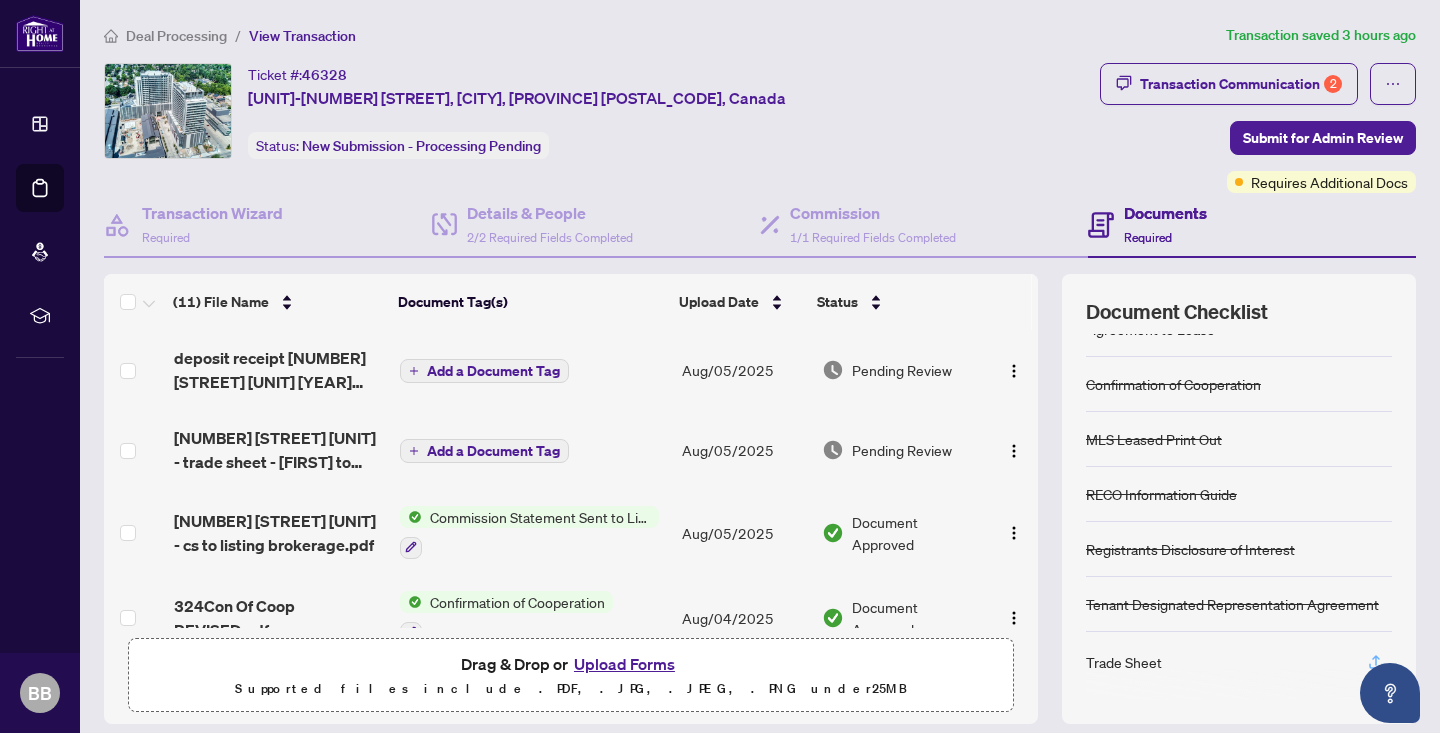 scroll, scrollTop: 32, scrollLeft: 0, axis: vertical 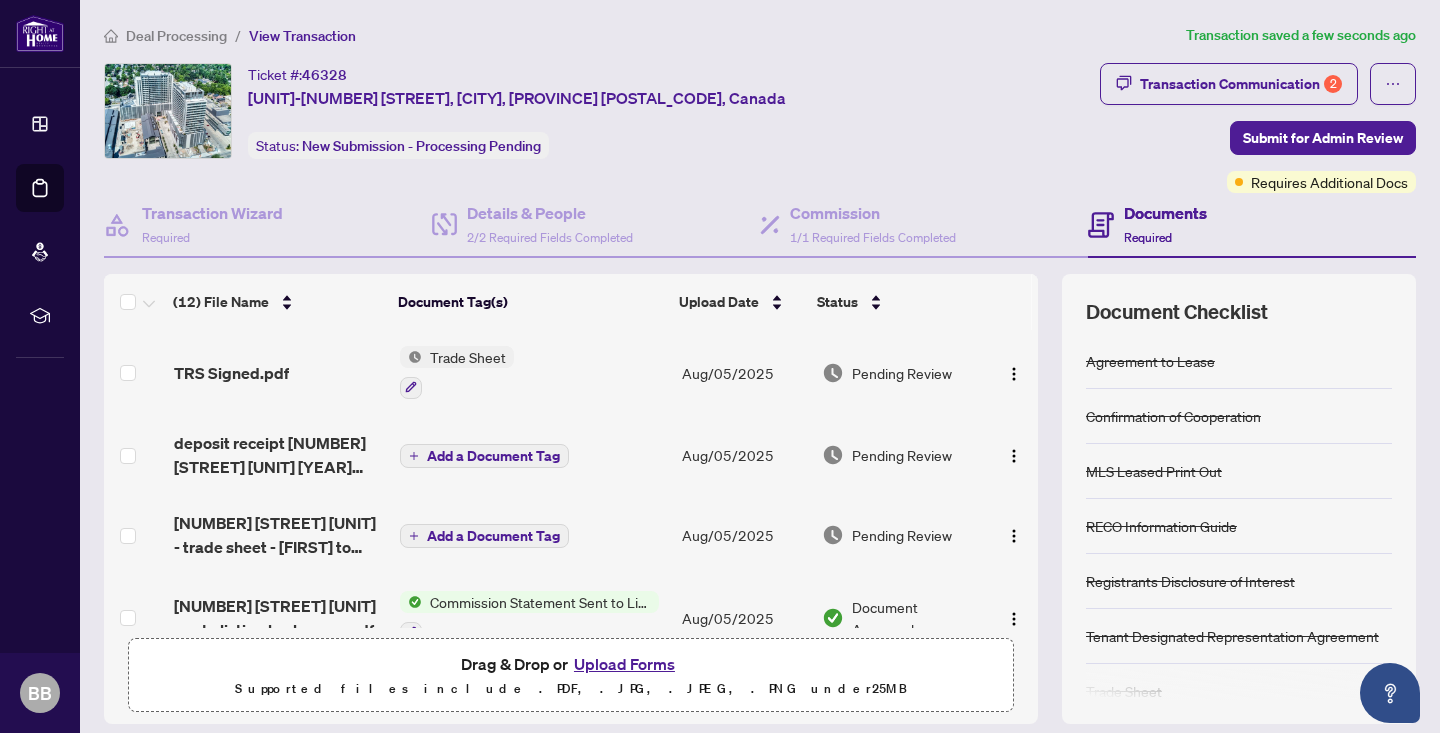 click on "Trade Sheet" at bounding box center [468, 357] 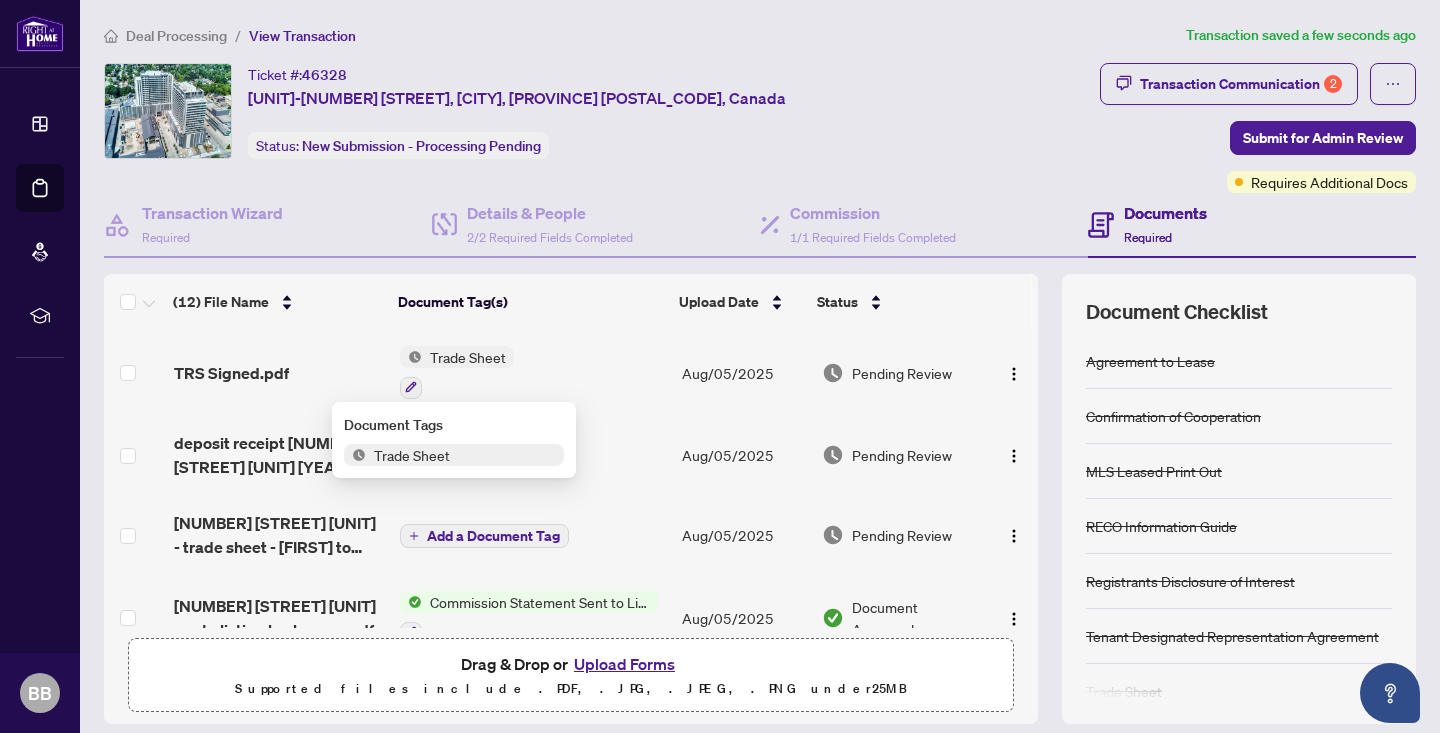 click on "Trade Sheet" at bounding box center [533, 372] 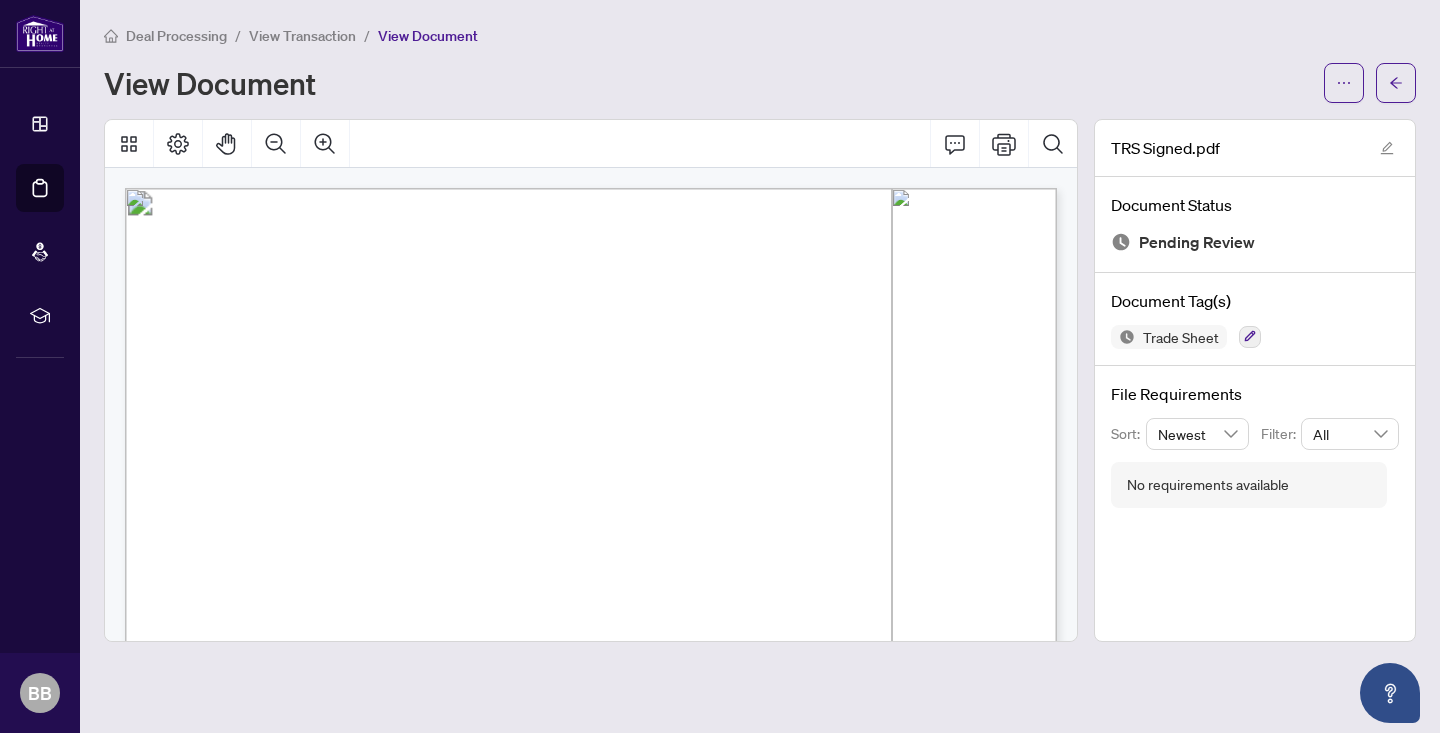 scroll, scrollTop: 0, scrollLeft: 0, axis: both 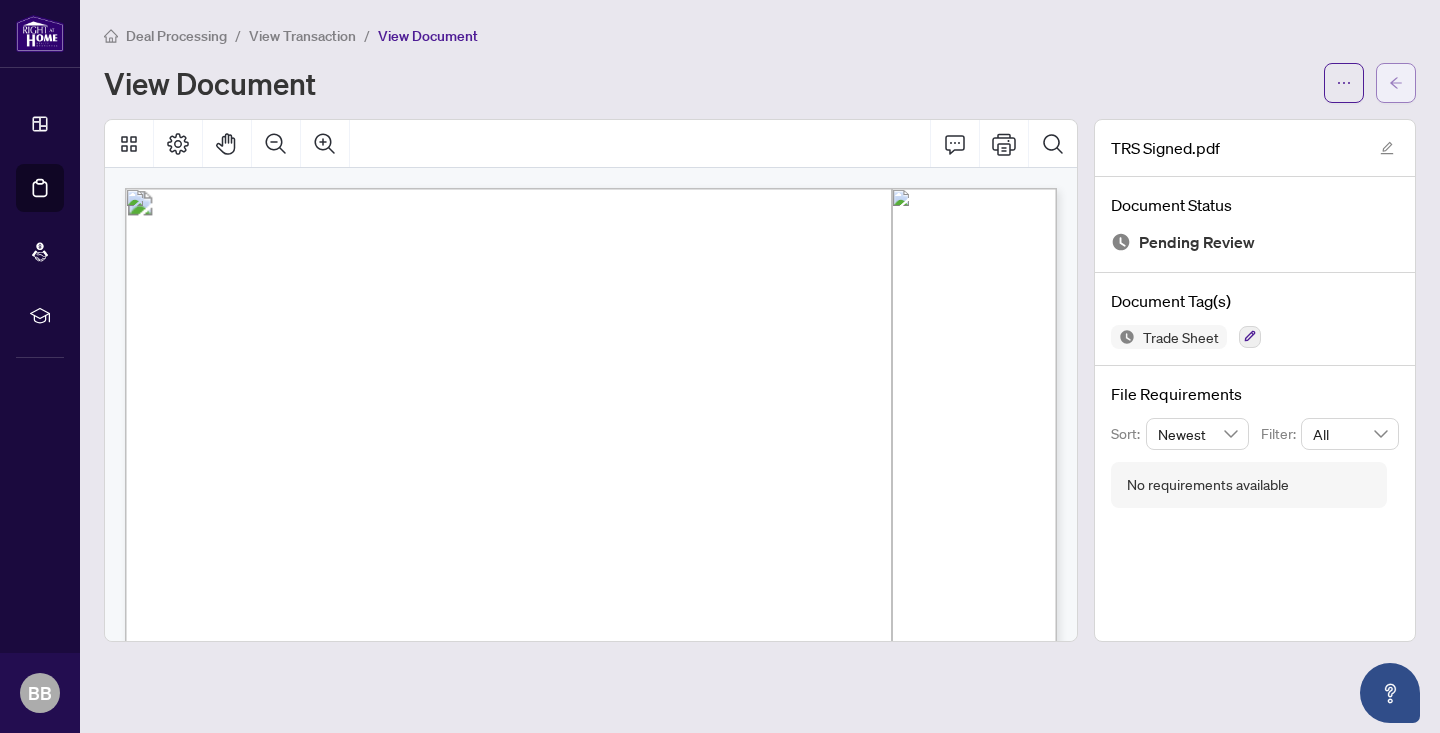 click at bounding box center (1396, 83) 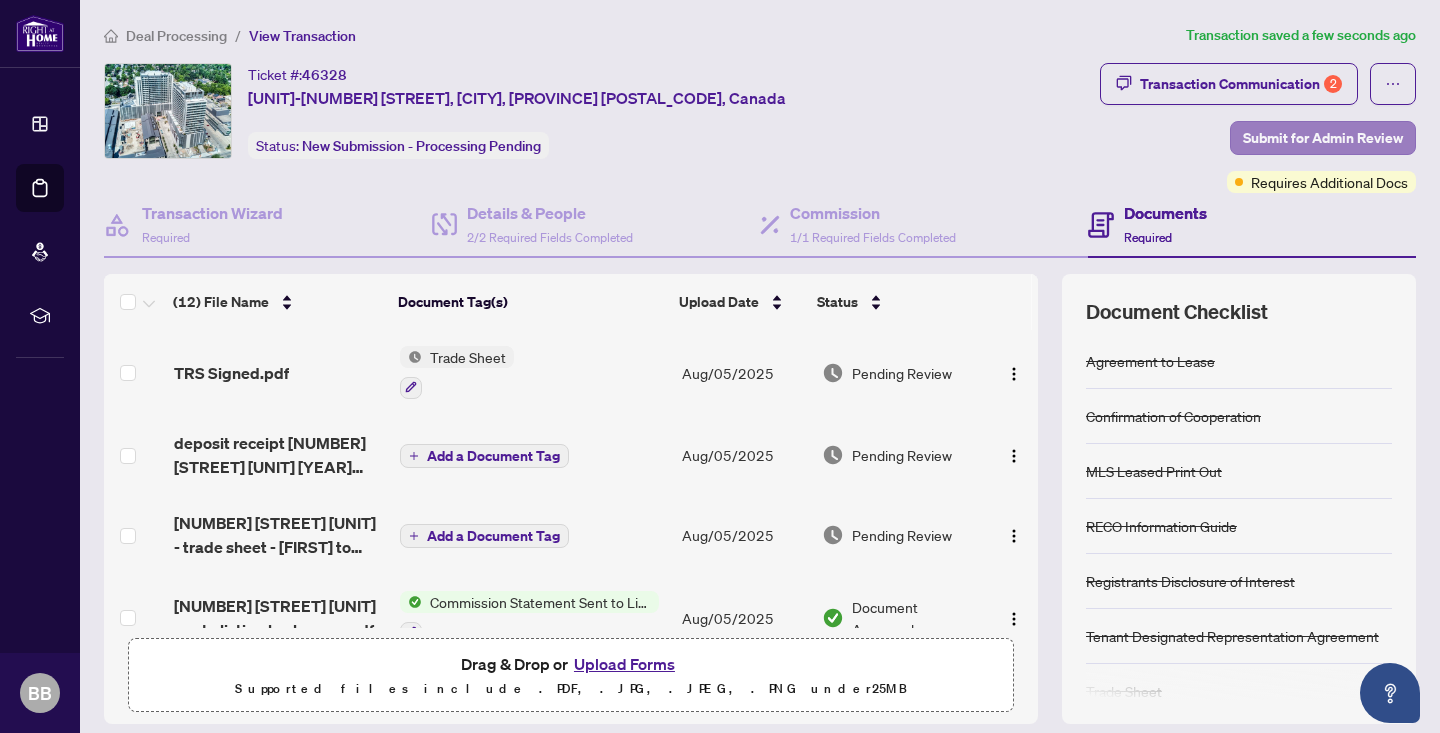 click on "Submit for Admin Review" at bounding box center (1323, 138) 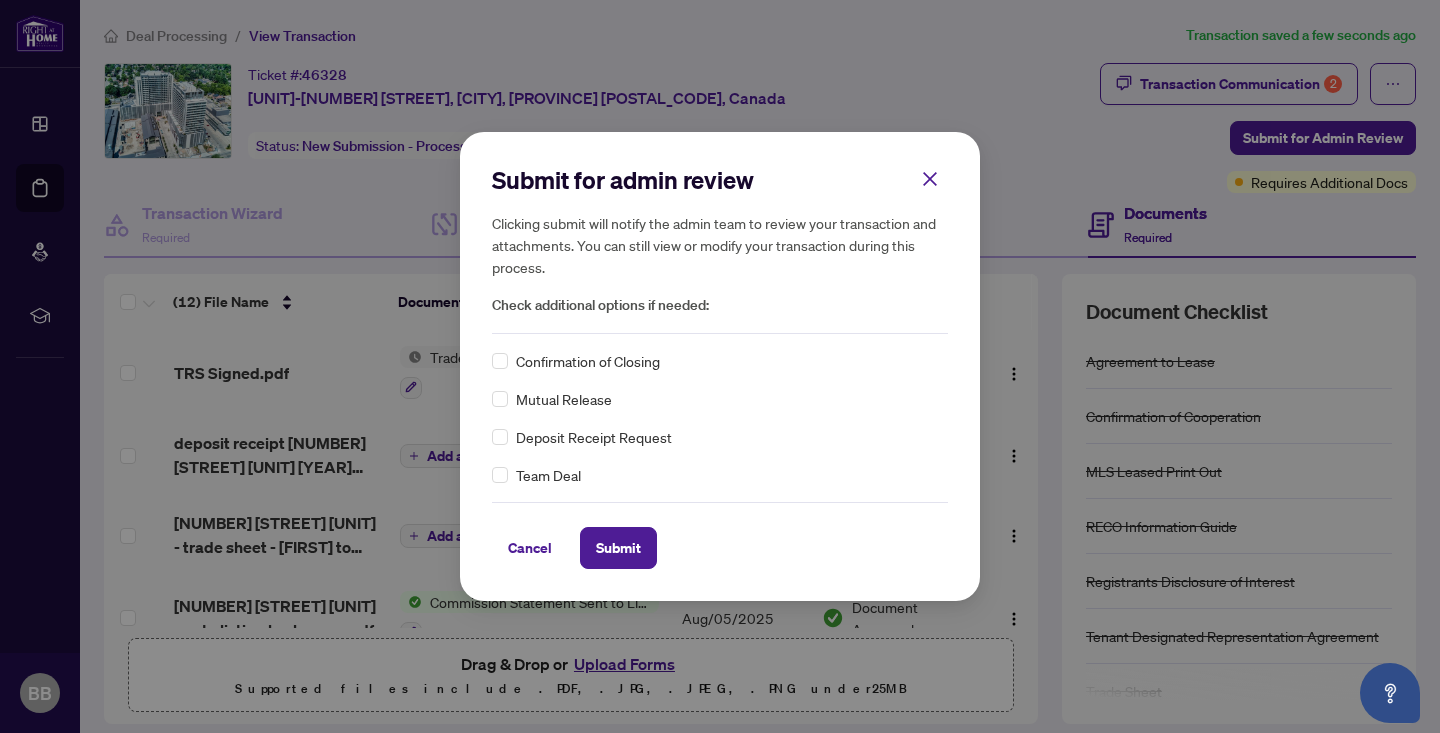 scroll, scrollTop: 0, scrollLeft: 0, axis: both 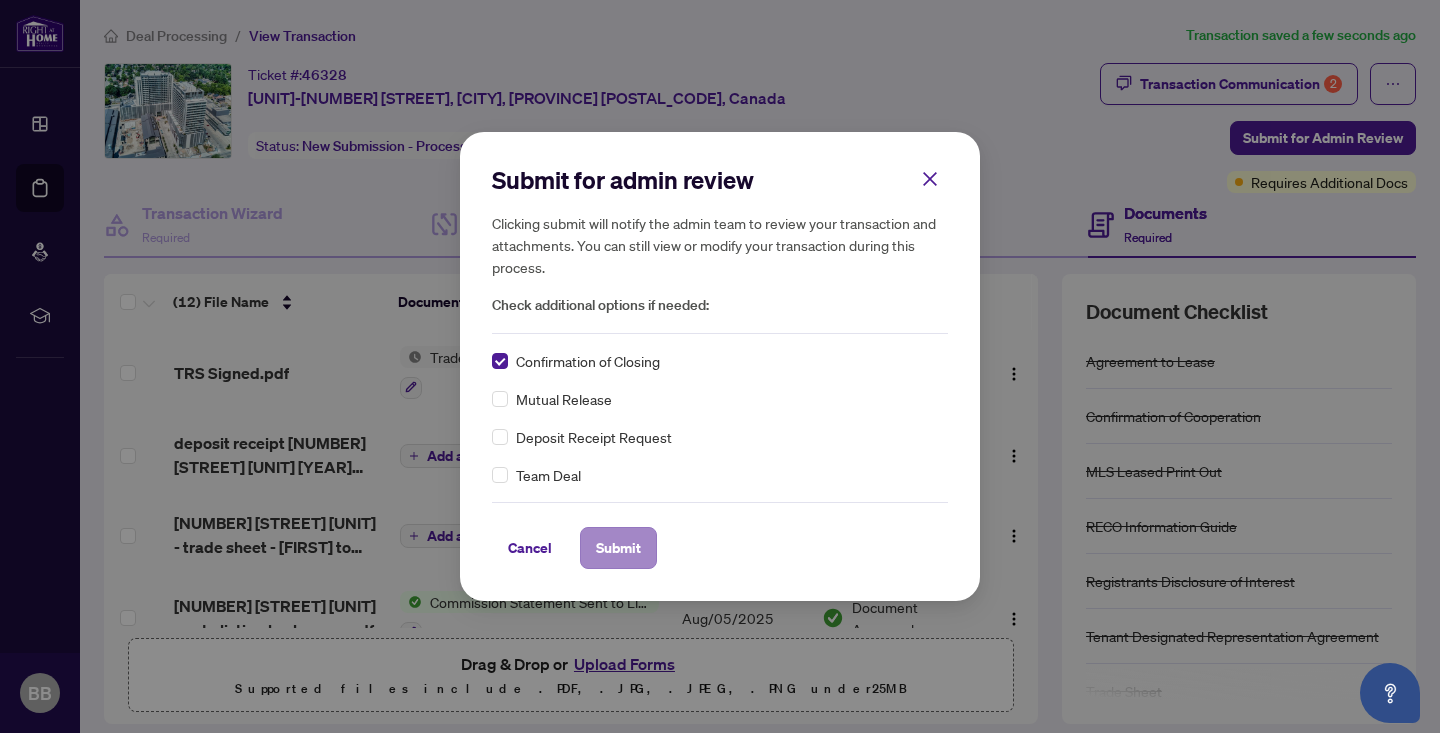 click on "Submit" at bounding box center [618, 548] 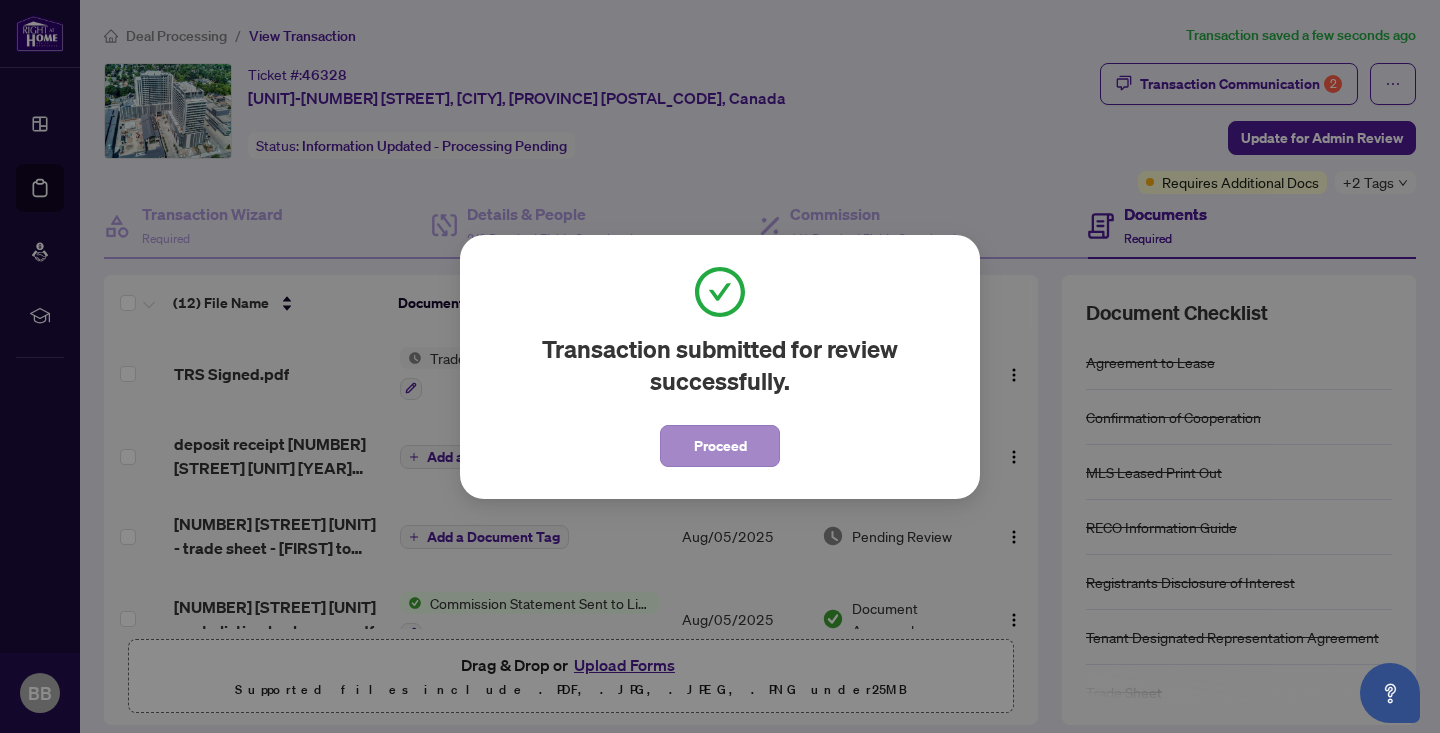 click on "Proceed" at bounding box center (720, 446) 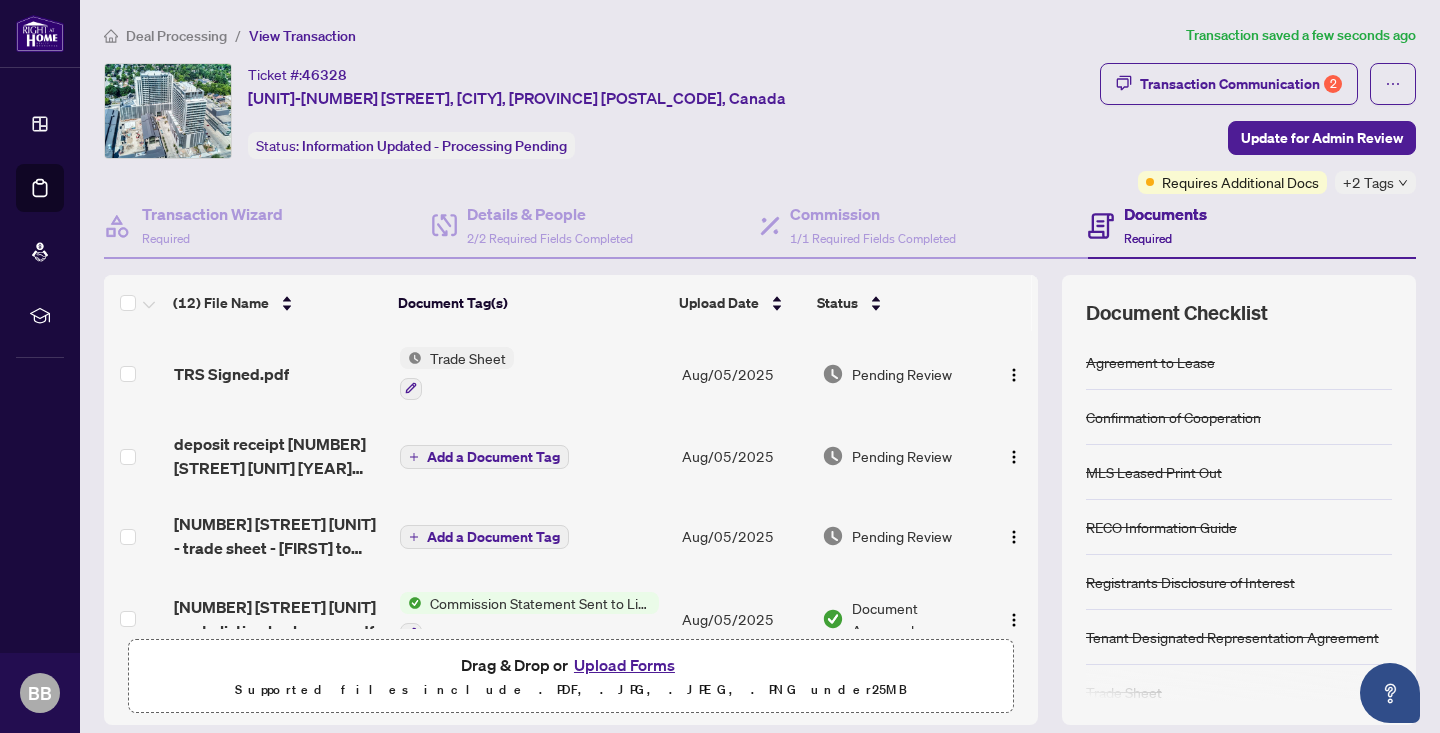 scroll, scrollTop: 0, scrollLeft: 0, axis: both 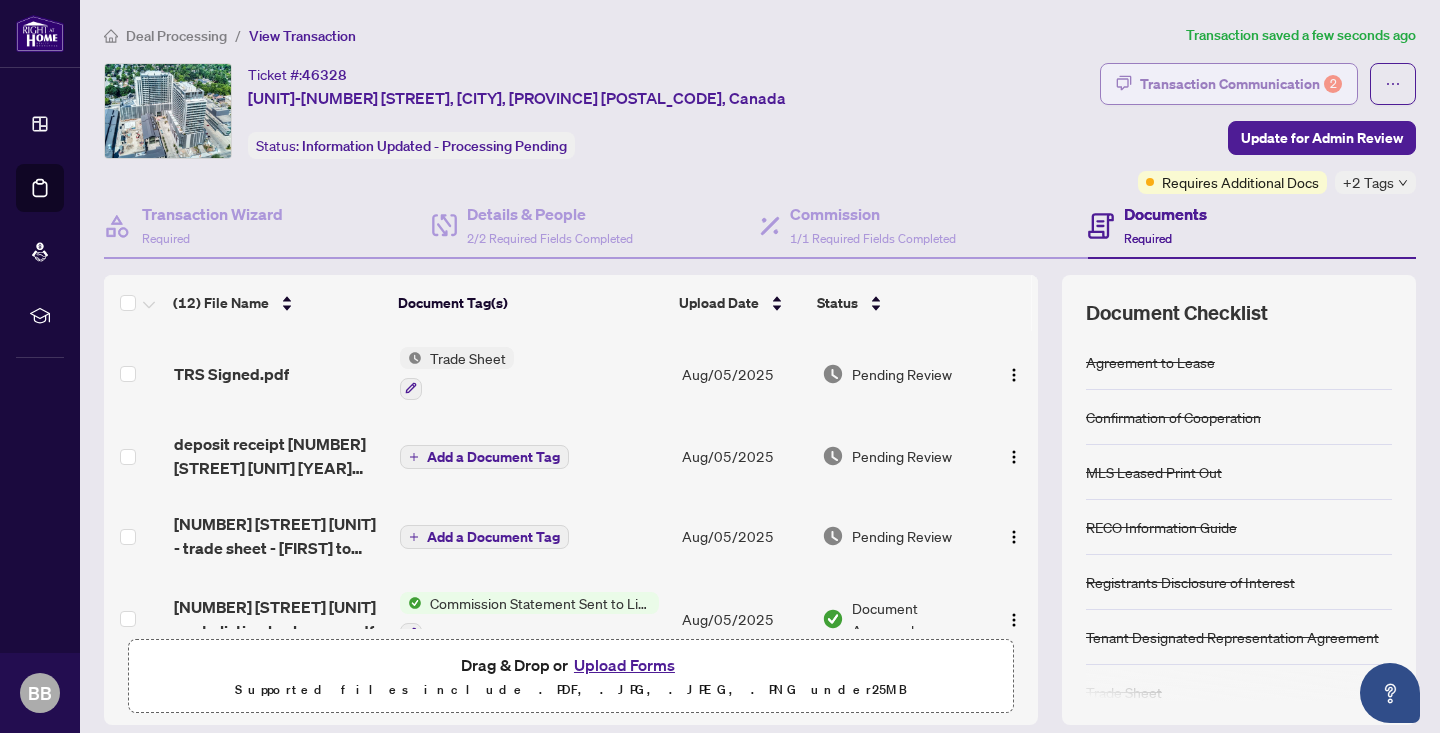 click on "Transaction Communication 2" at bounding box center (1241, 84) 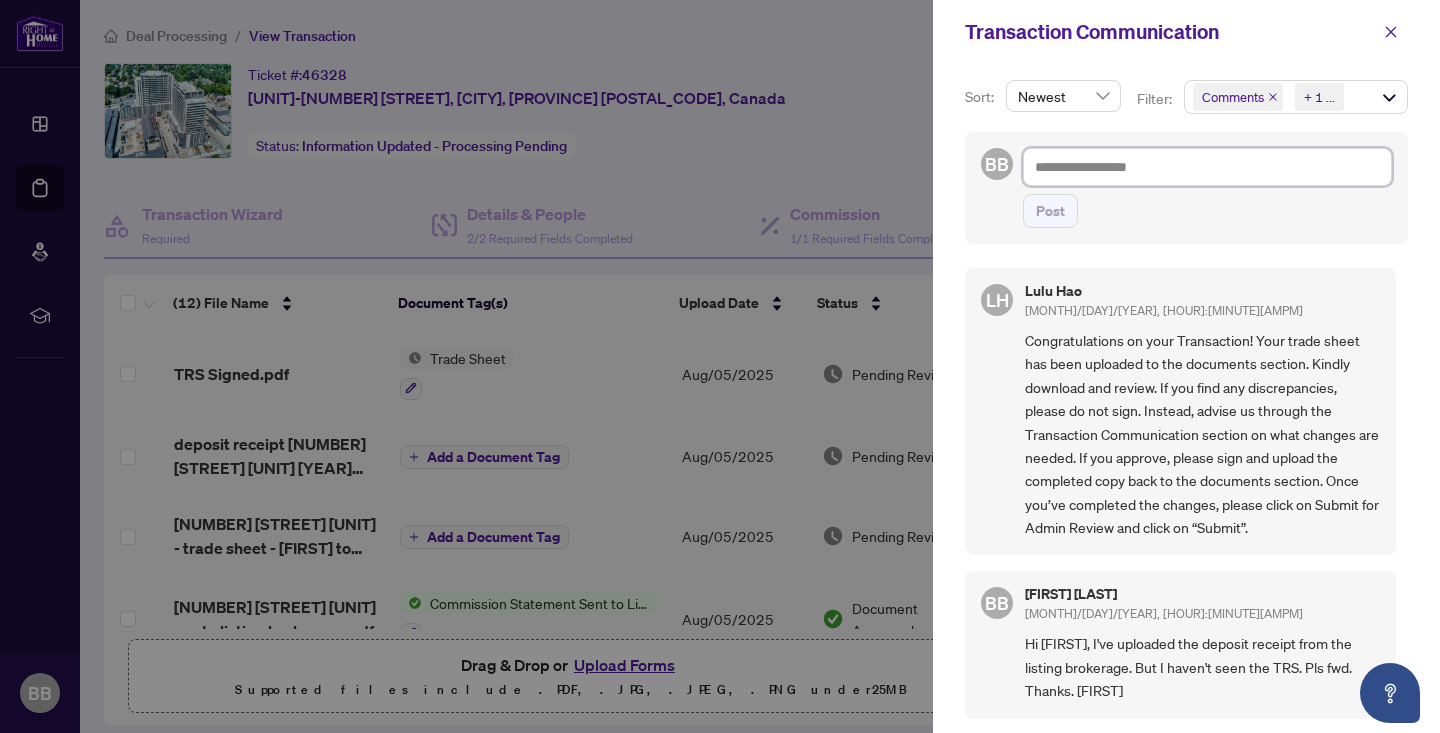 click at bounding box center (1207, 167) 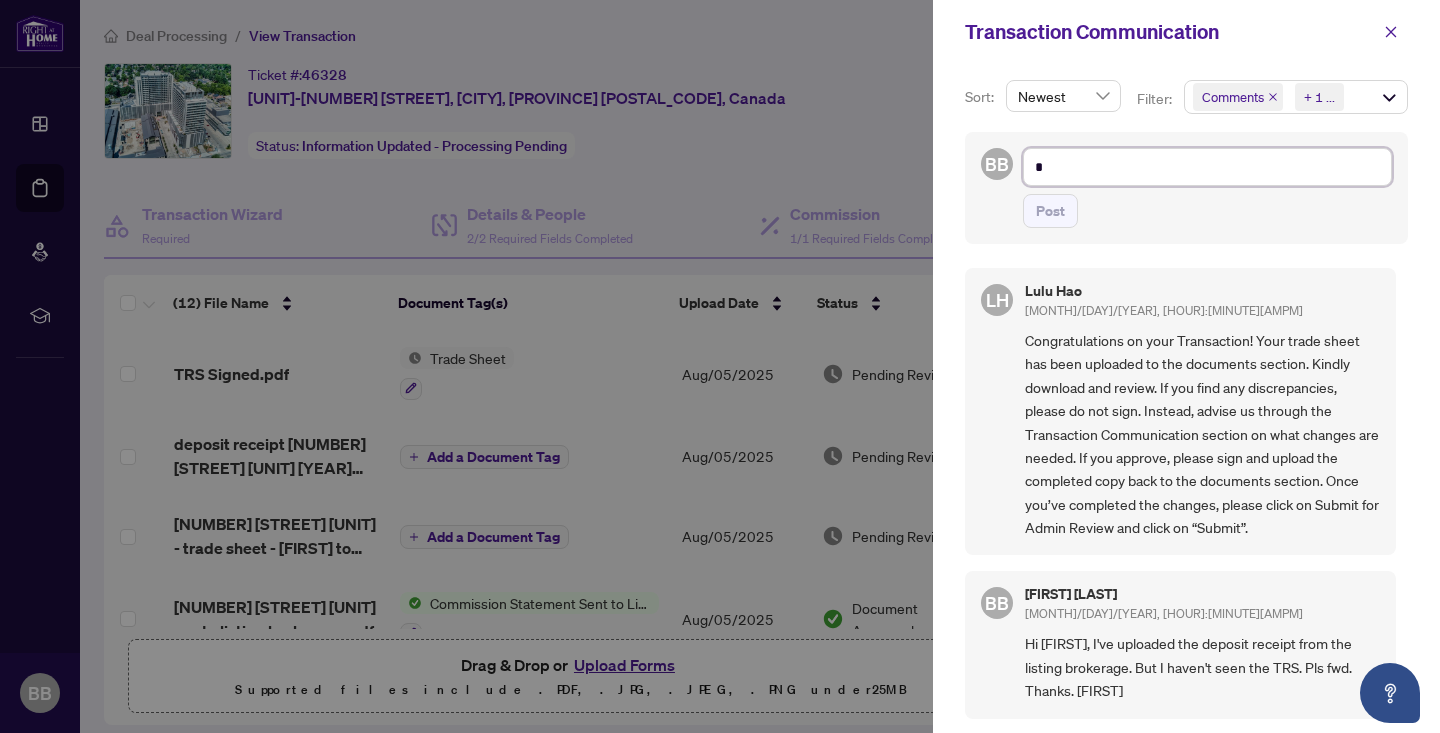 type on "**" 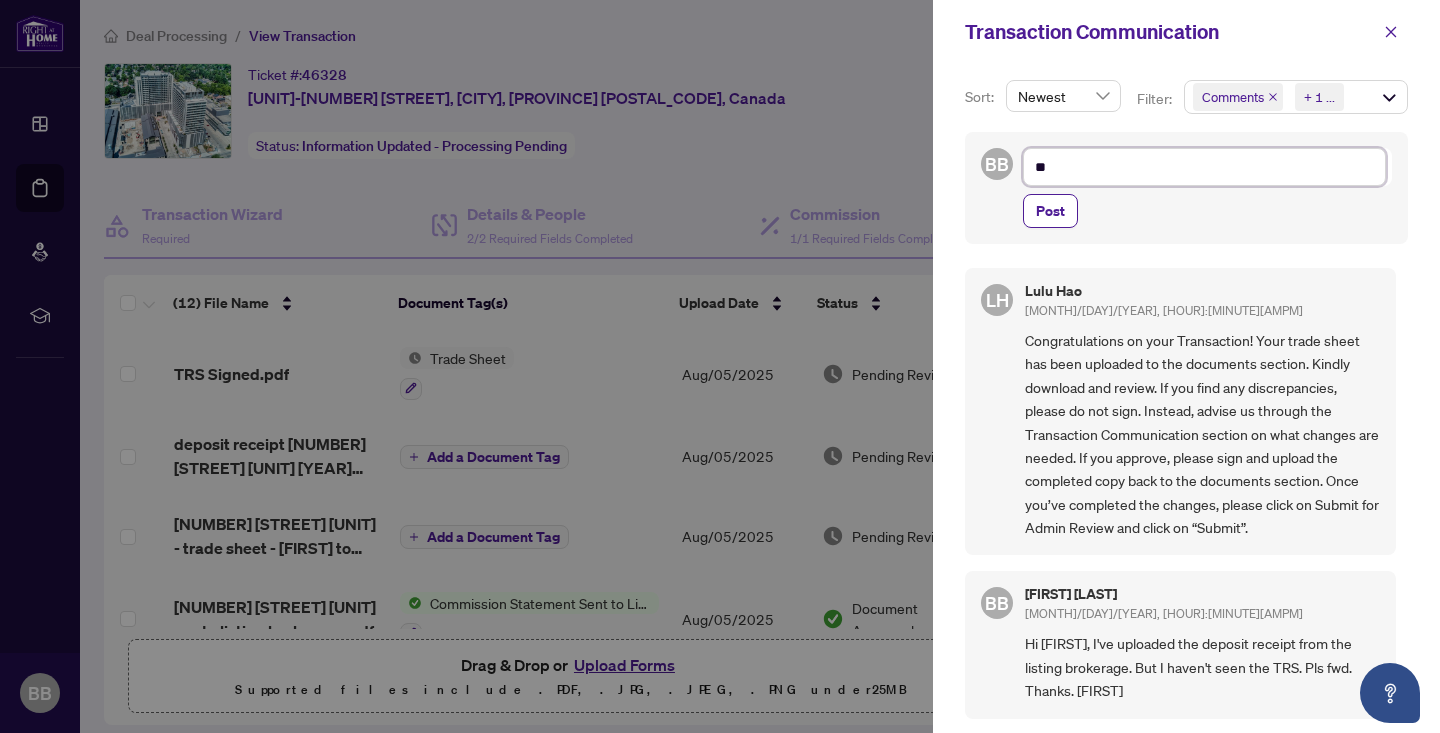 type on "**" 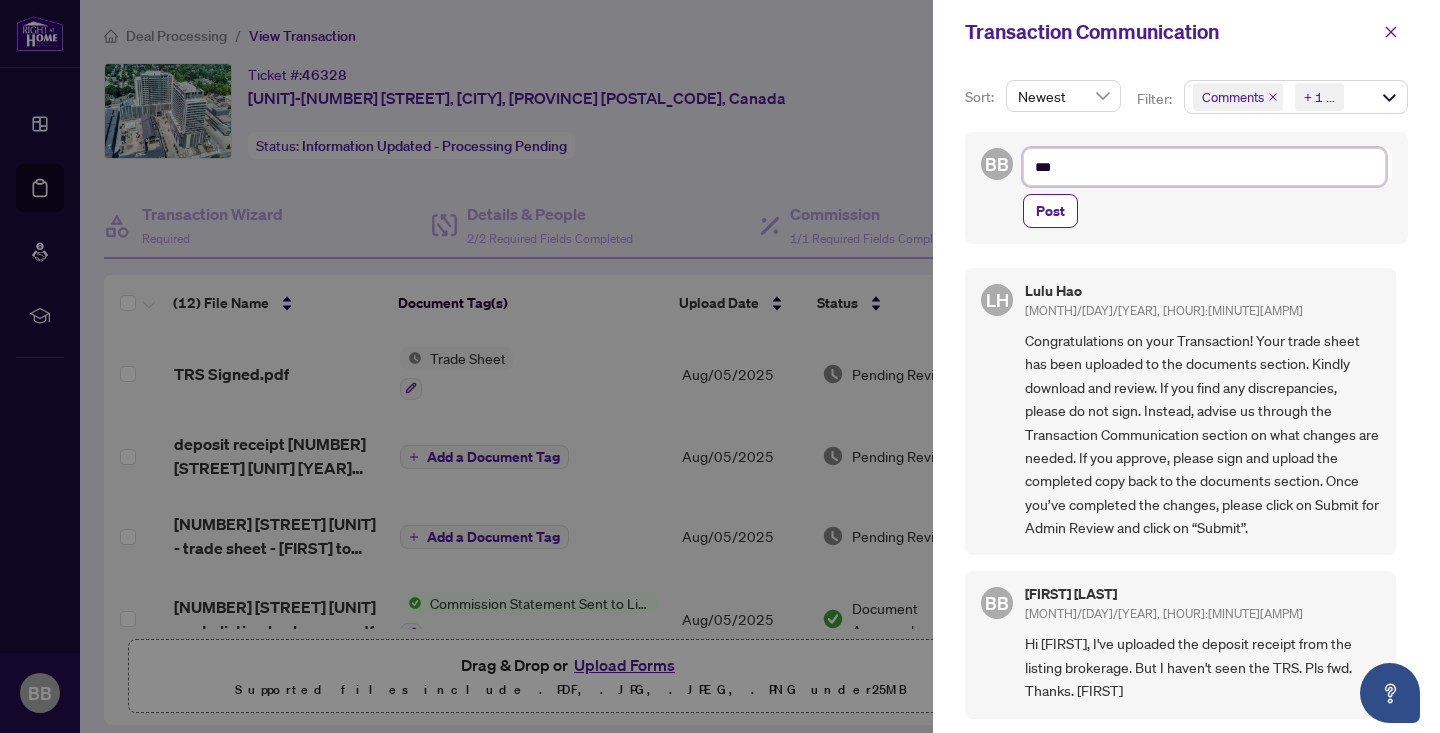 type on "****" 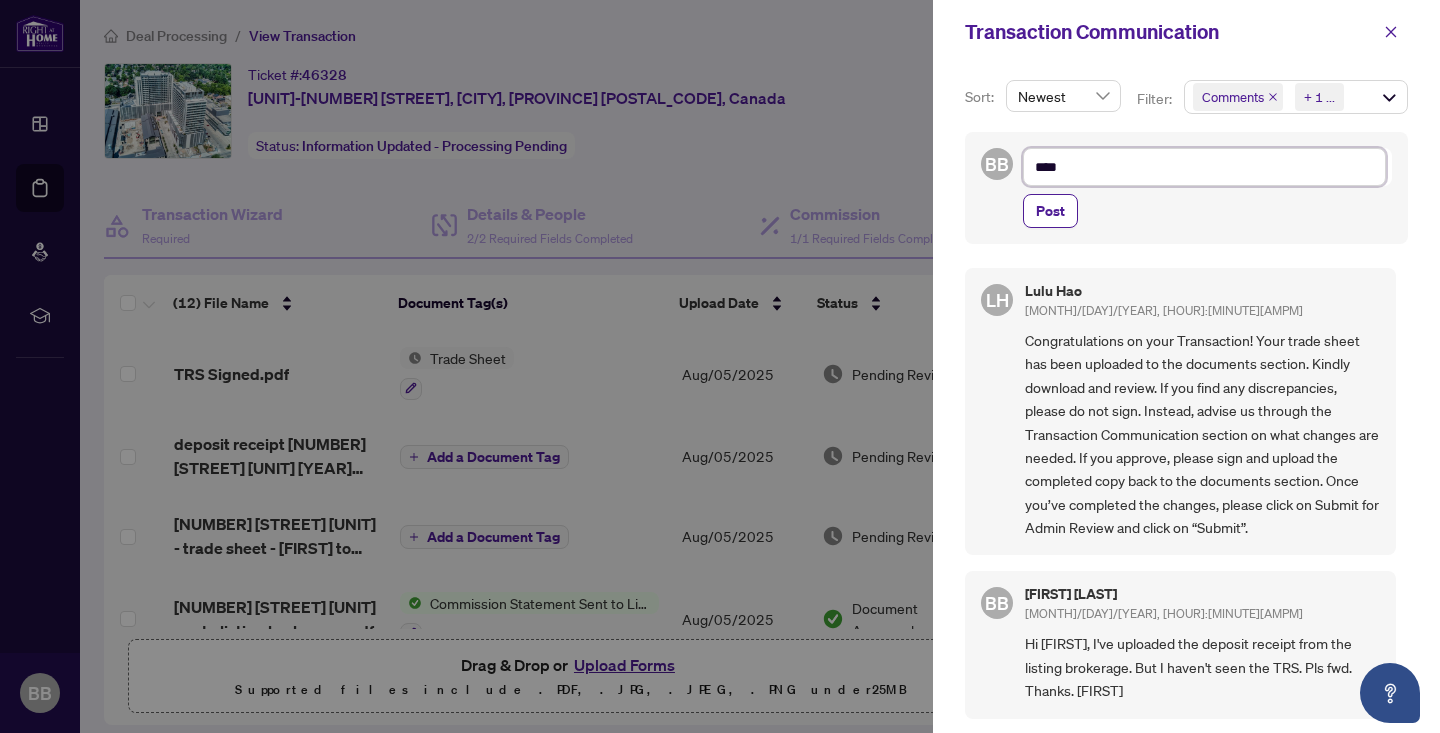 type on "*****" 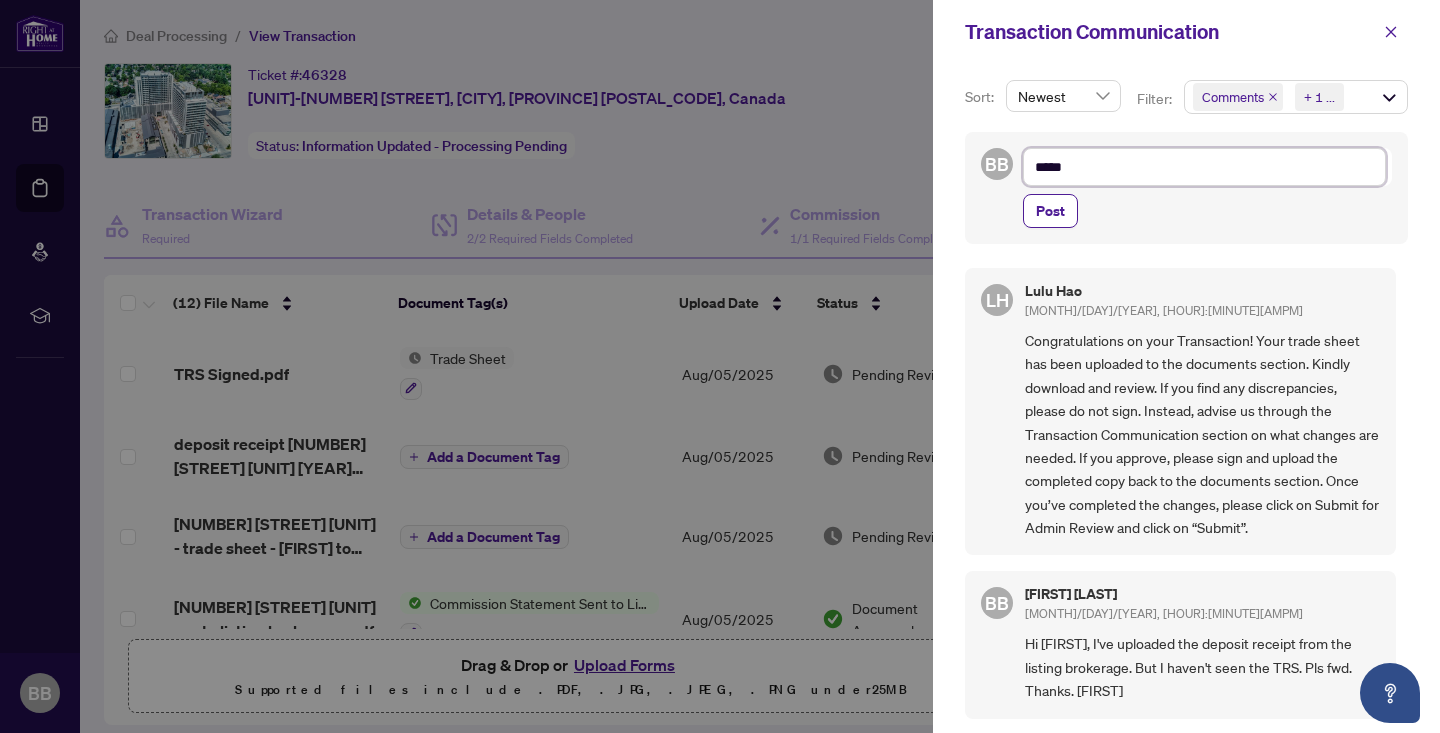 type on "******" 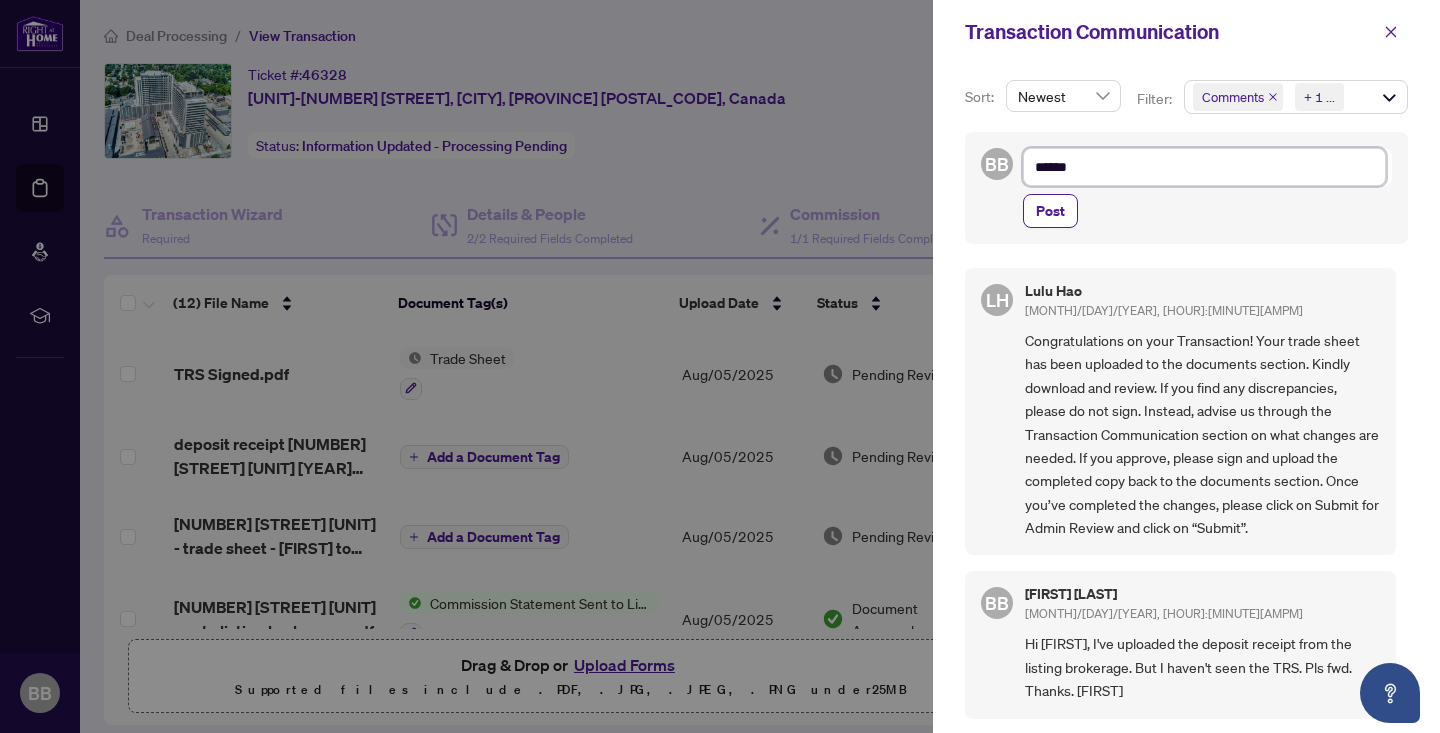 type on "*******" 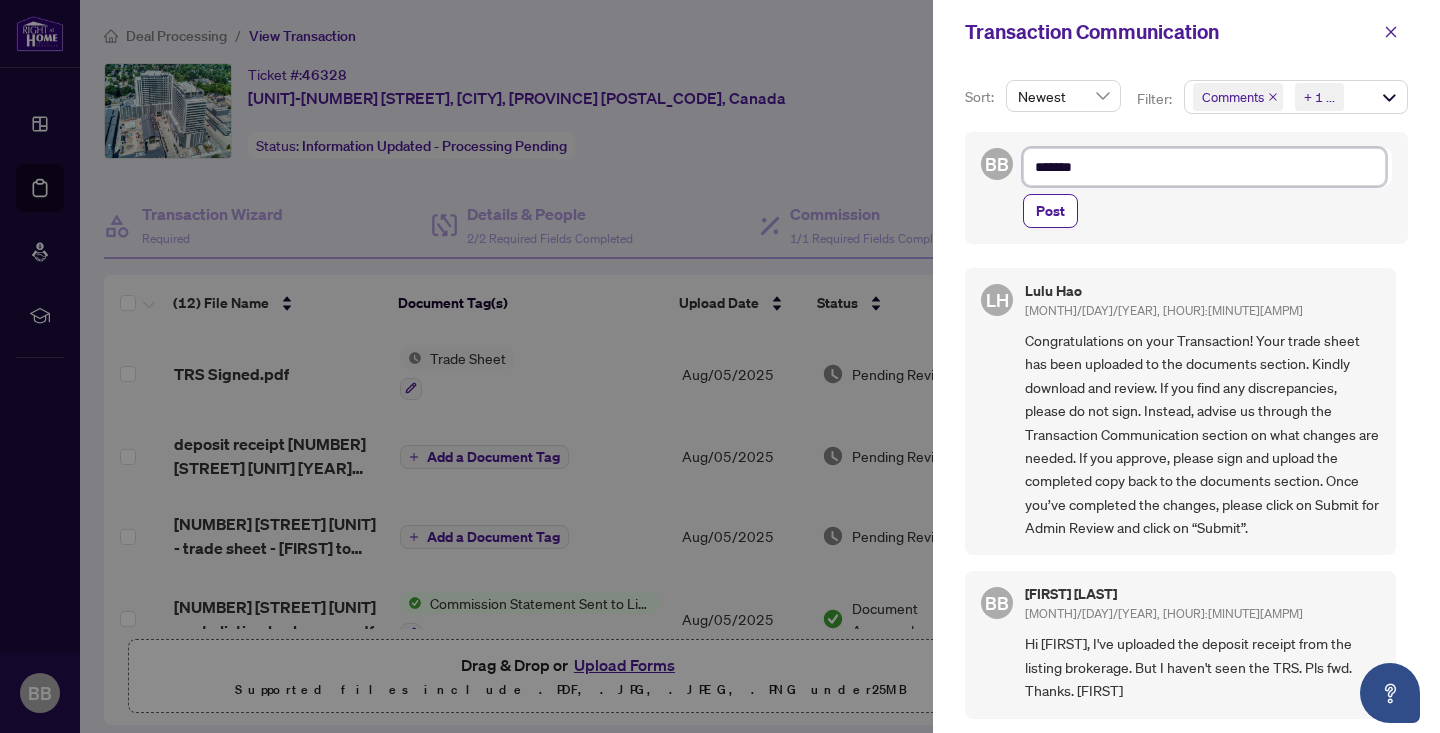 type on "********" 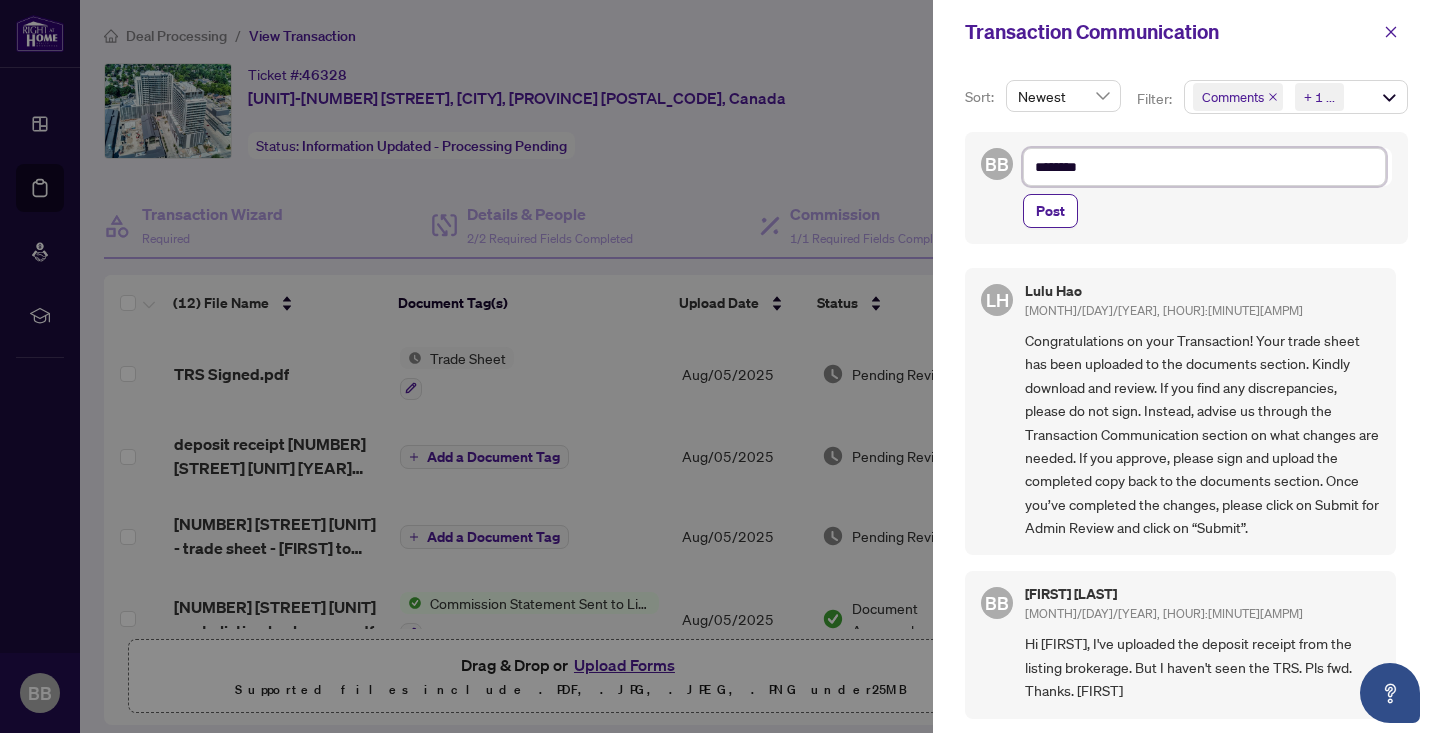 type on "********" 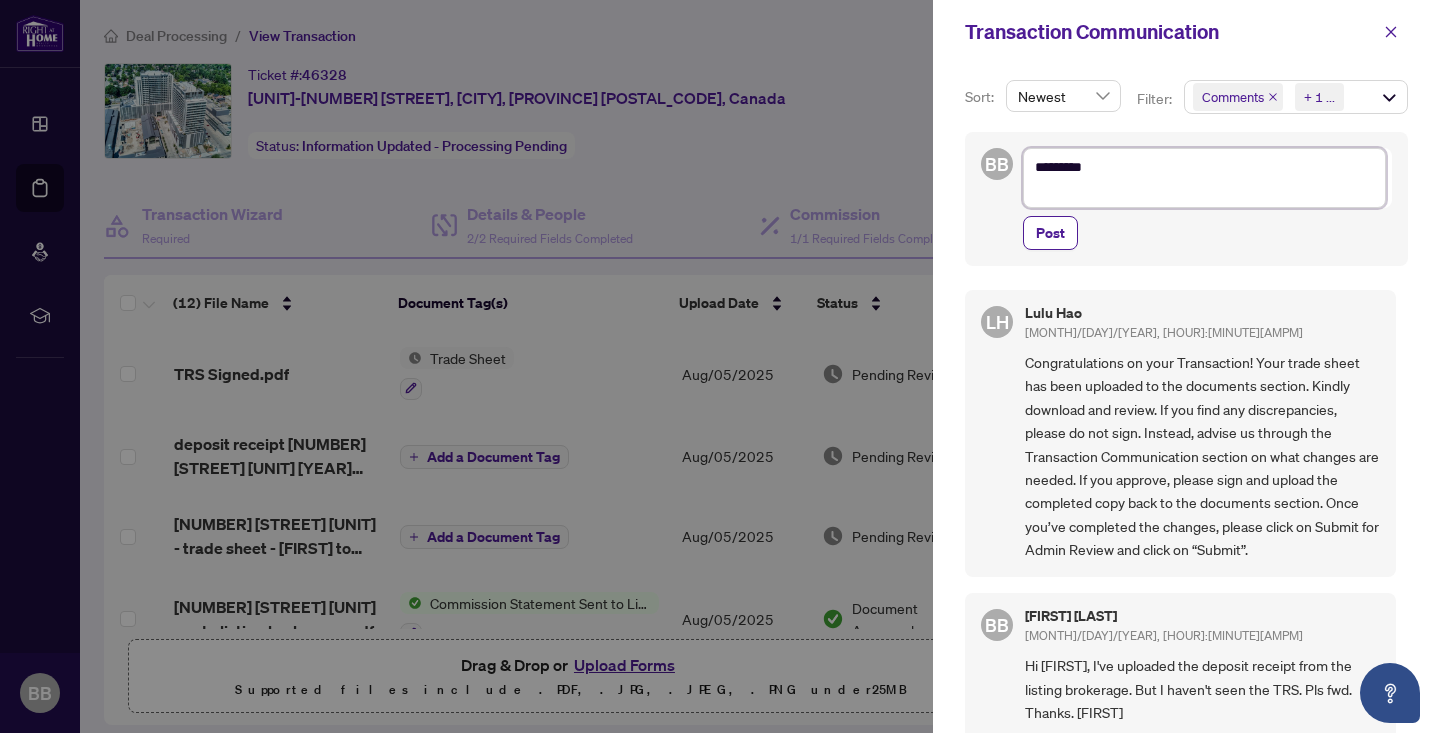 type on "********
*" 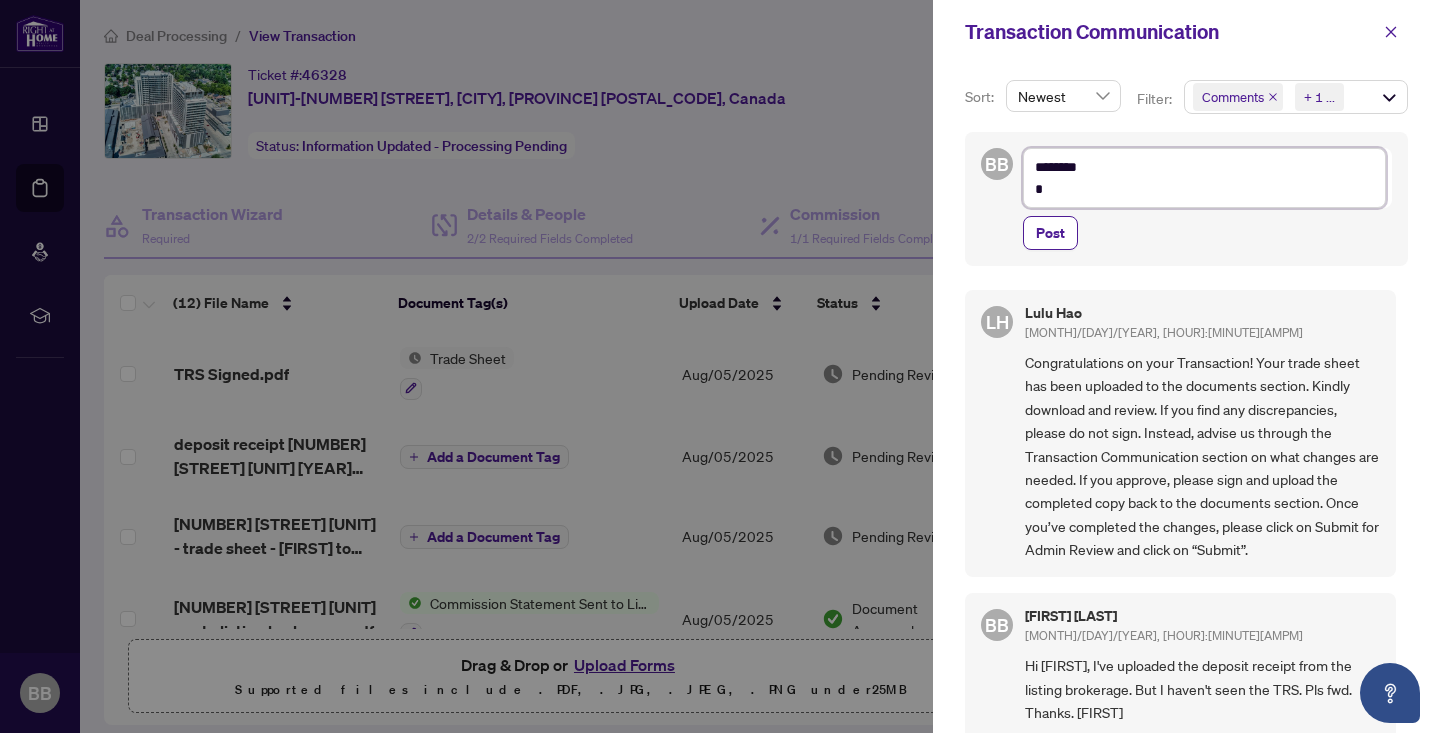 type on "********
**" 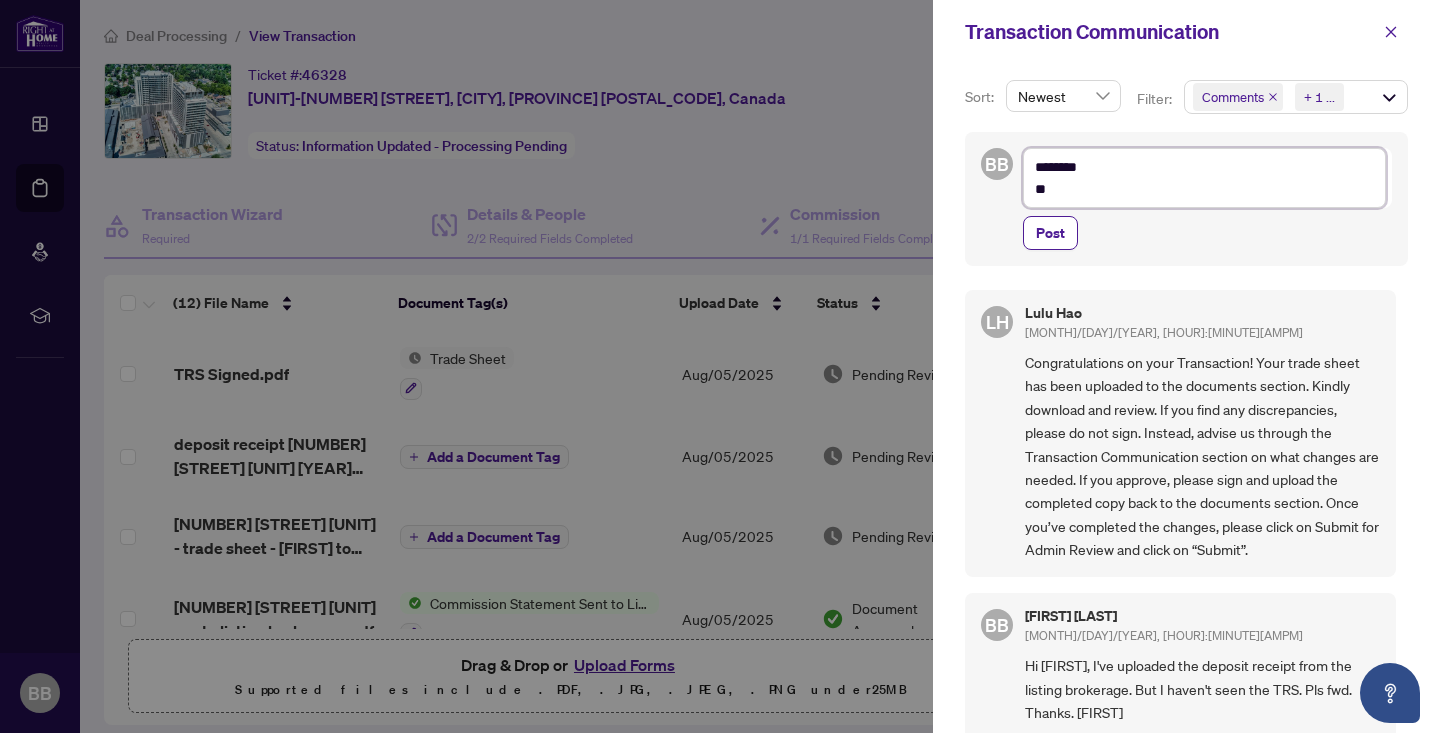 type on "********
***" 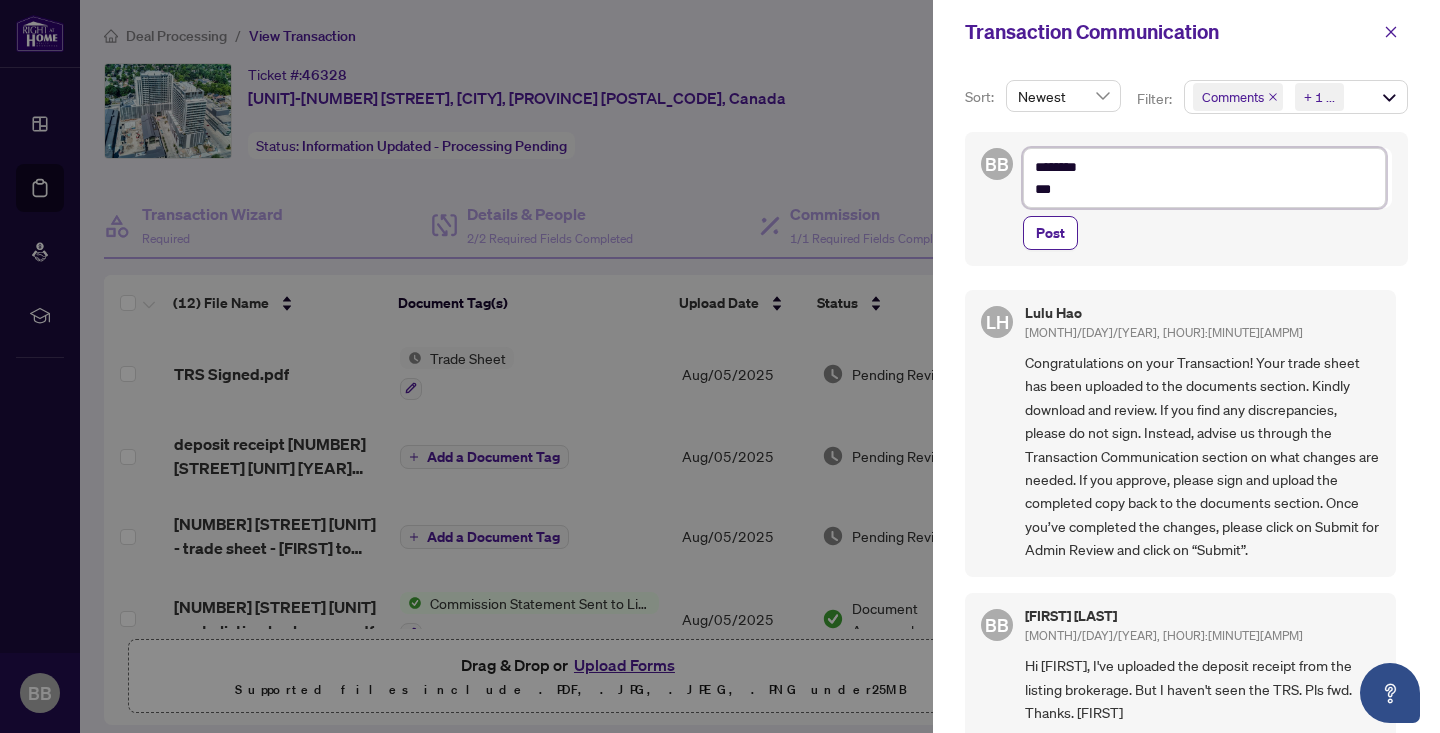 type on "********
****" 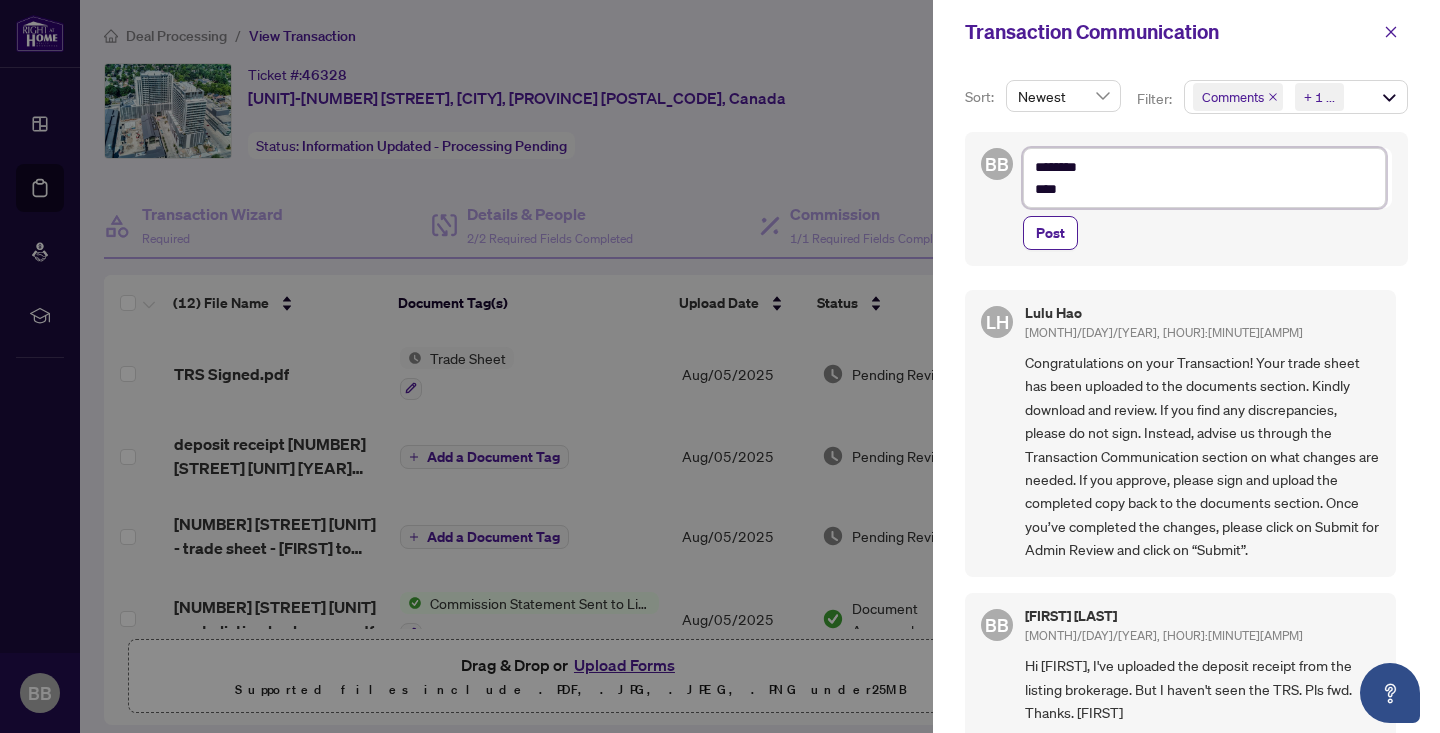 type on "********
*****" 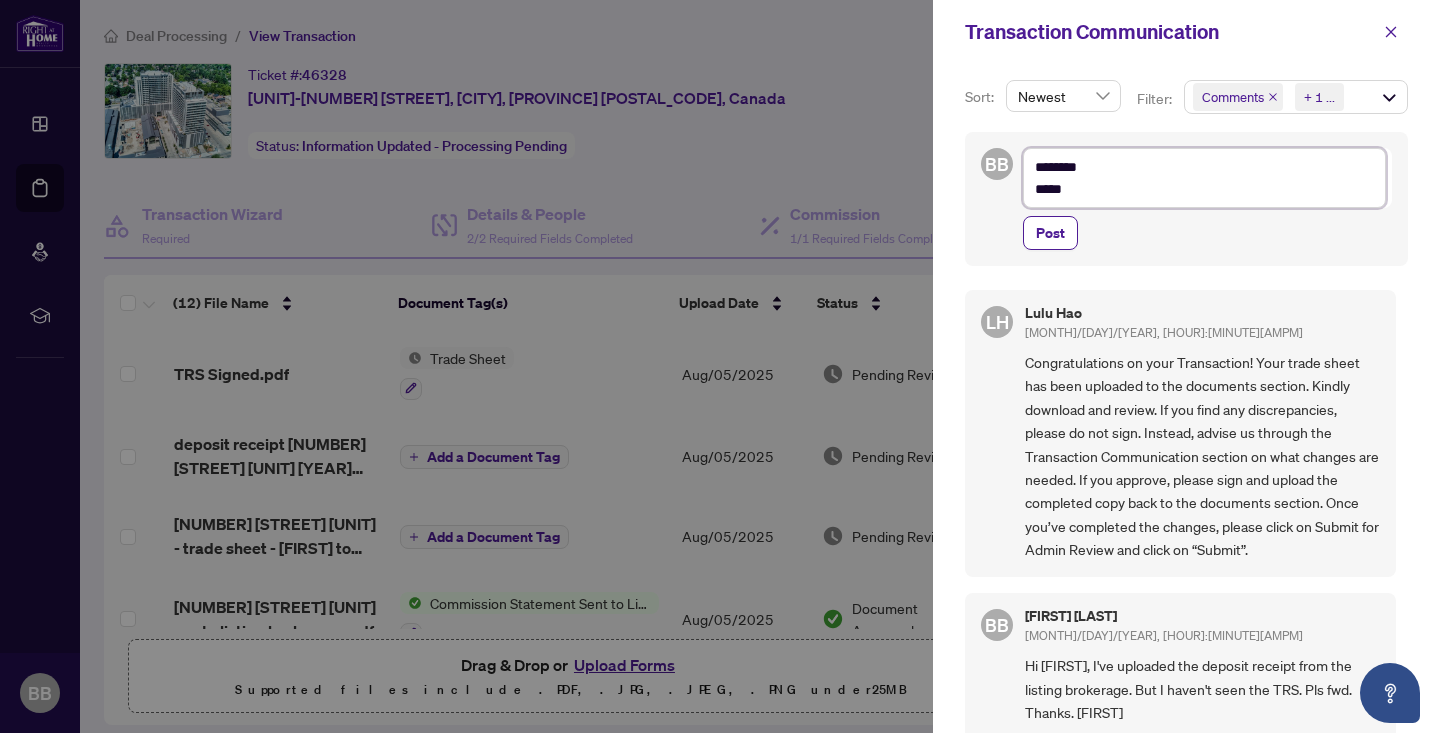 type on "********
******" 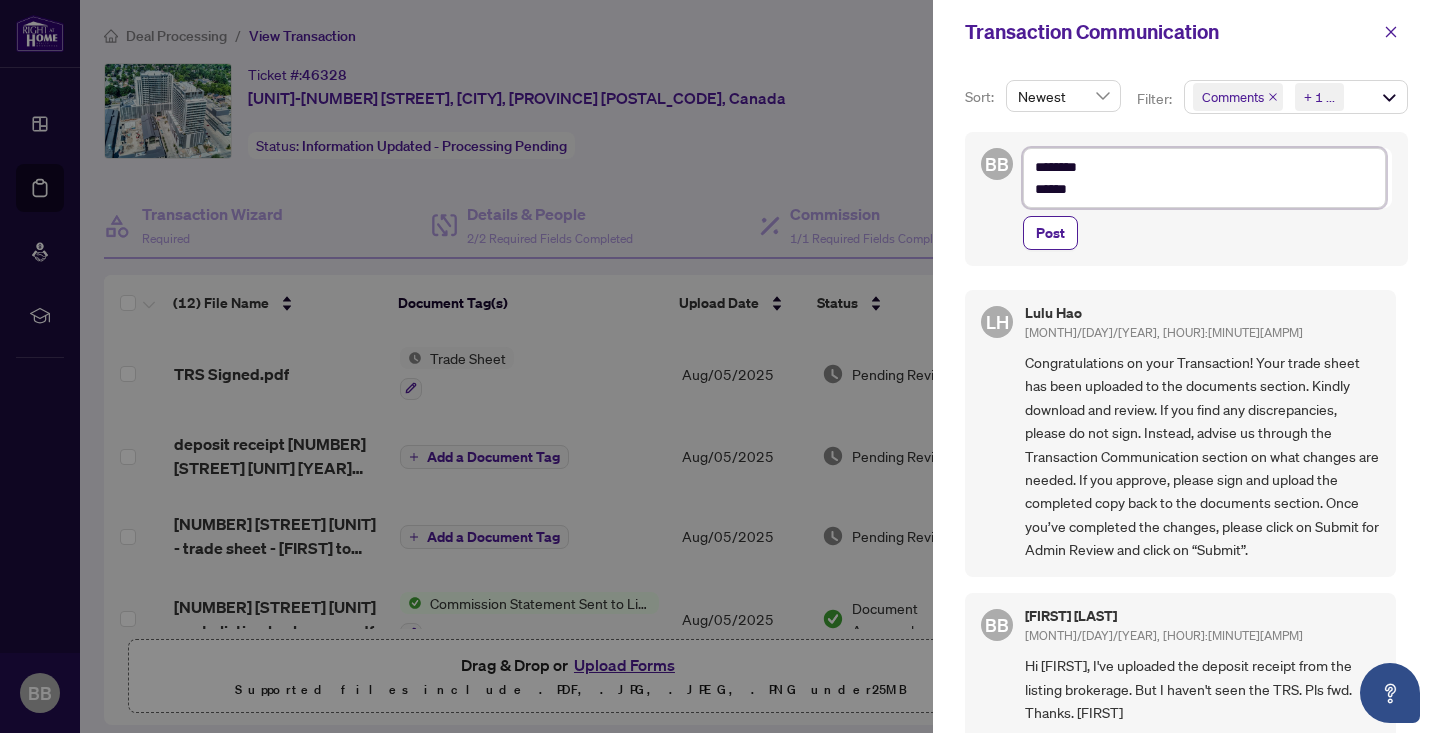 type on "********
******" 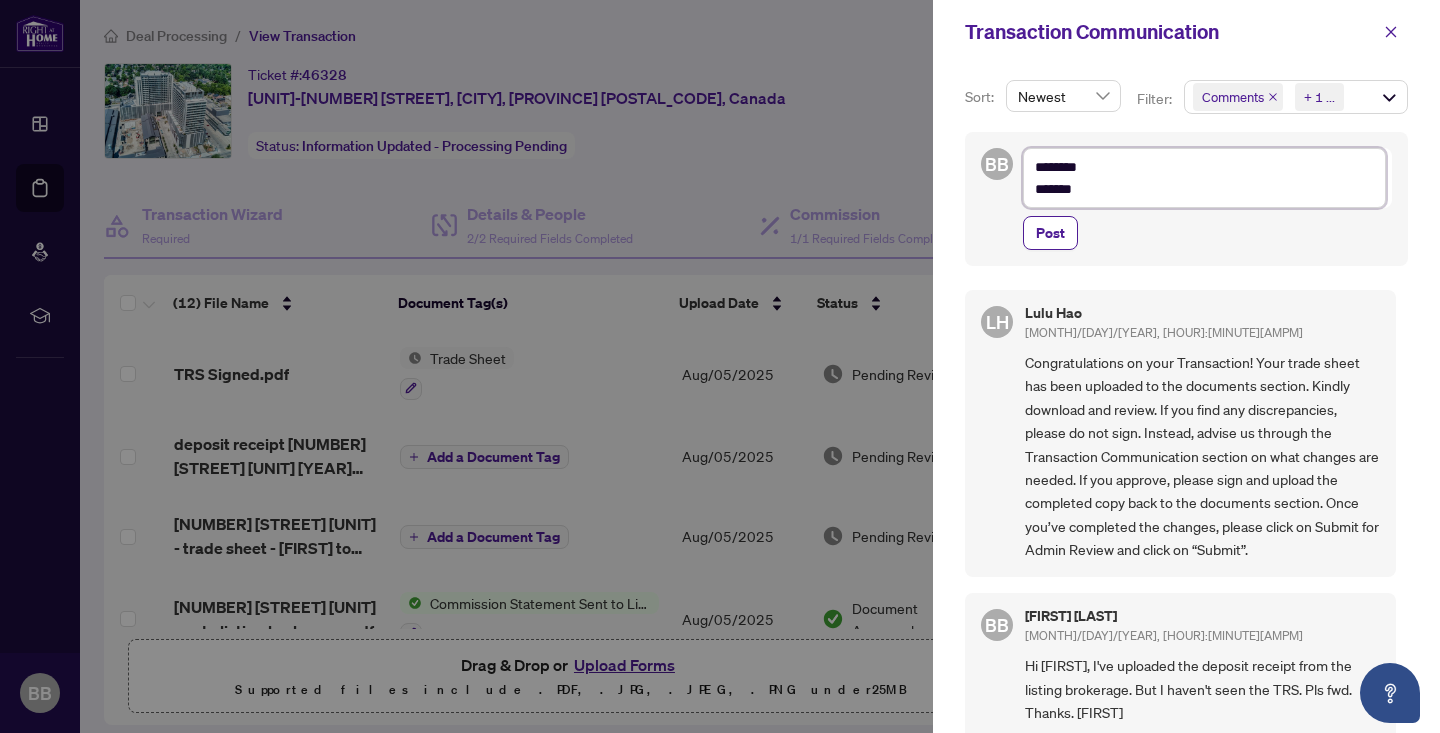 type on "********
********" 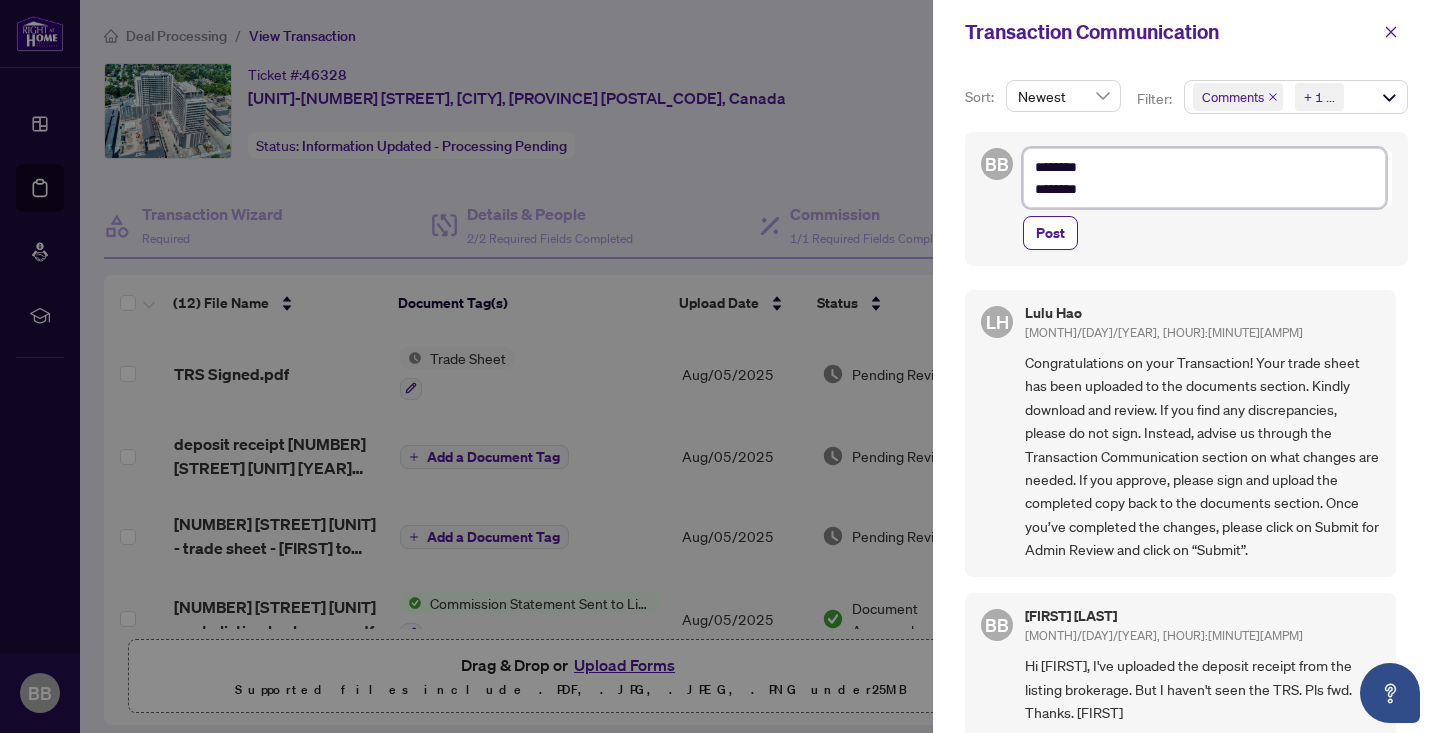 type on "********
*********" 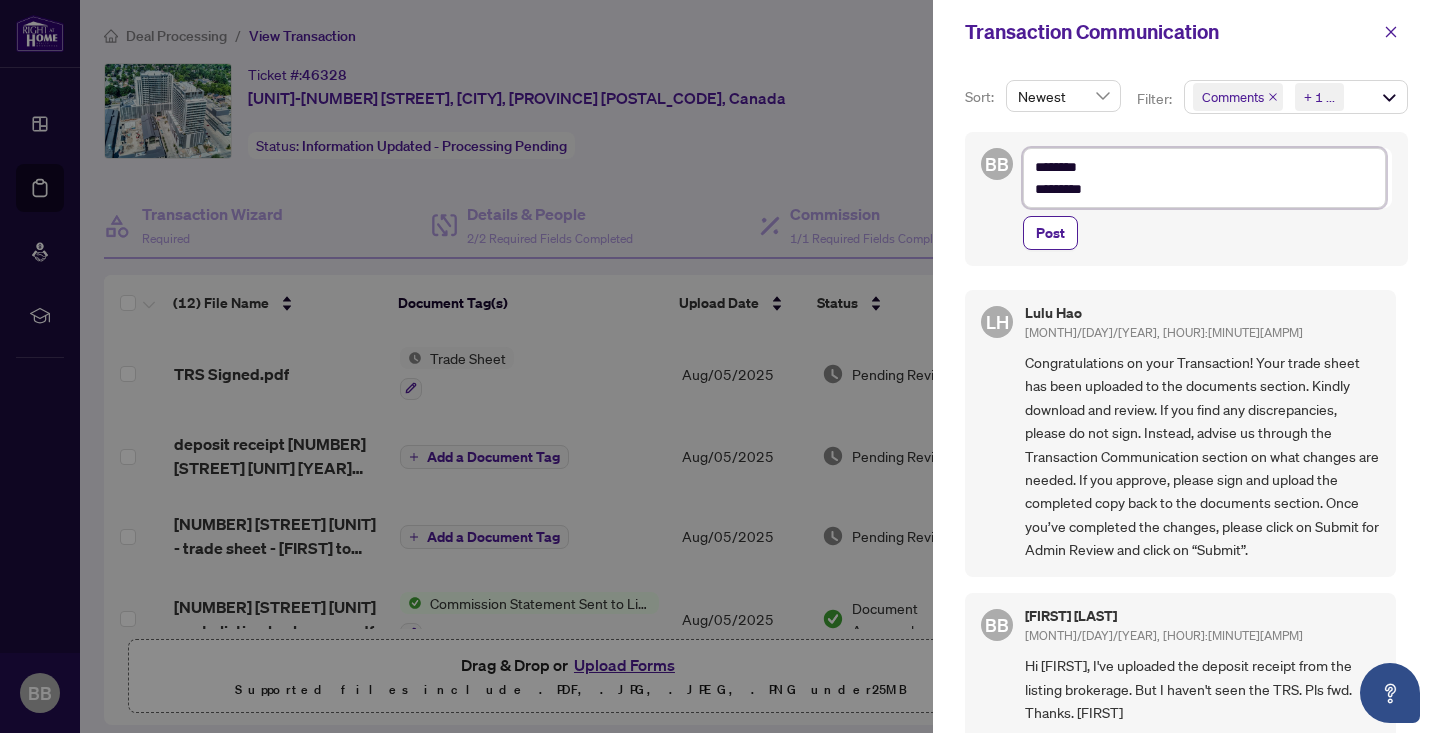 type on "**********" 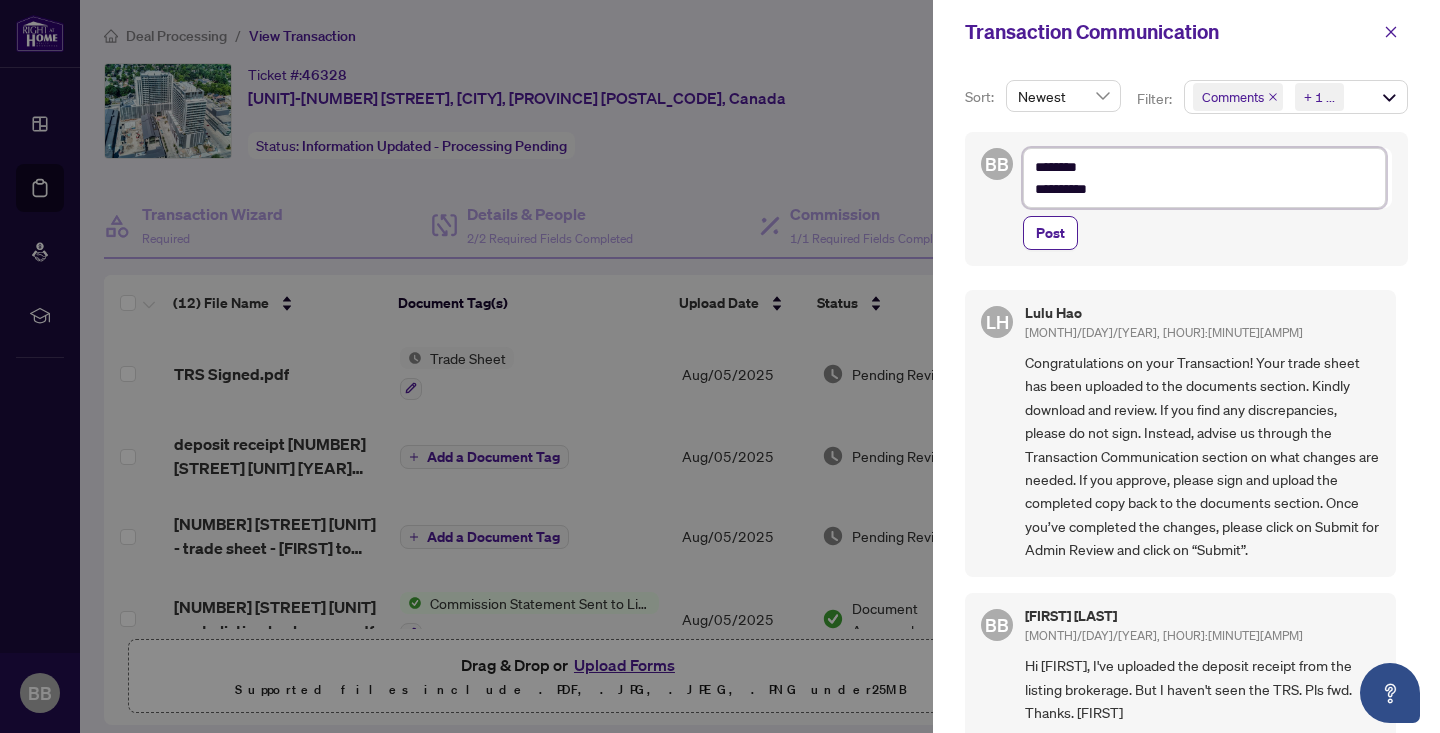 type on "**********" 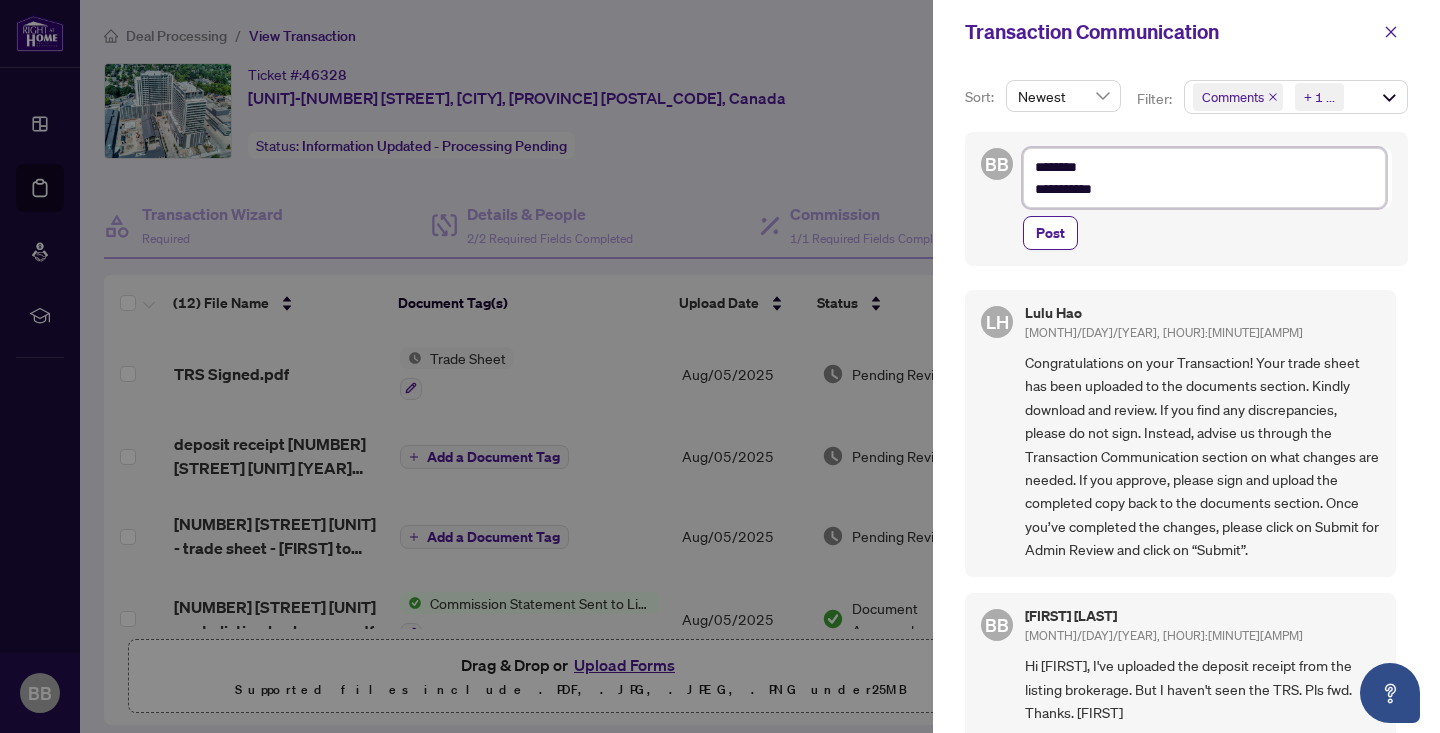 type on "**********" 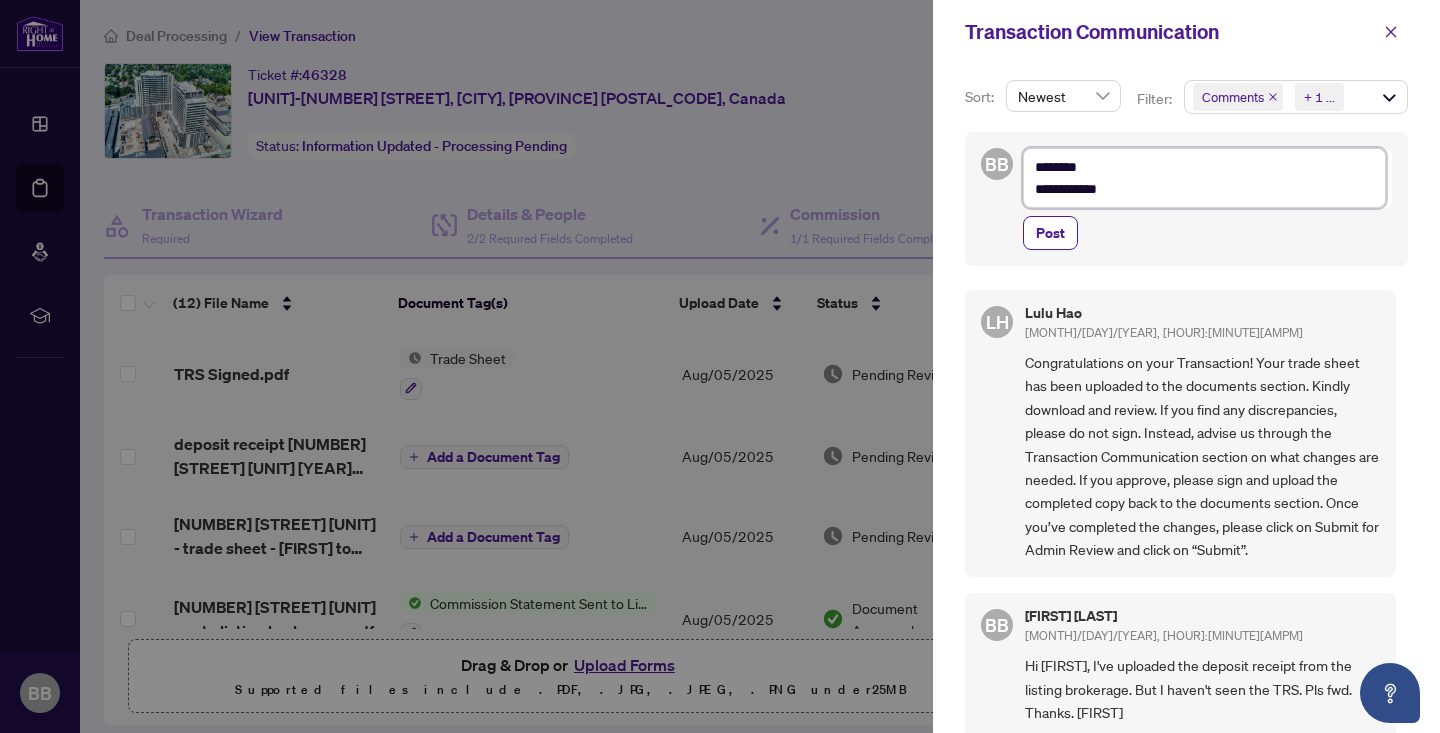 type on "**********" 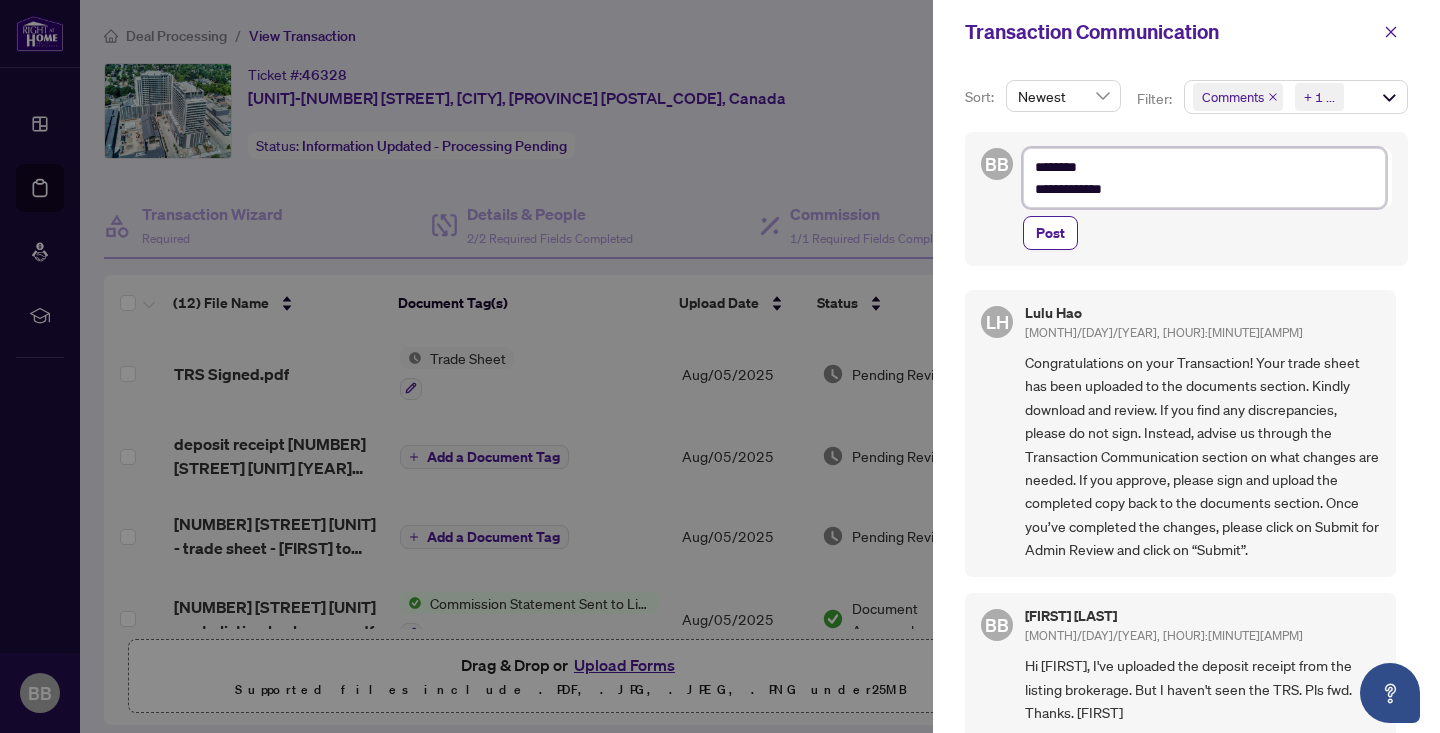 type on "**********" 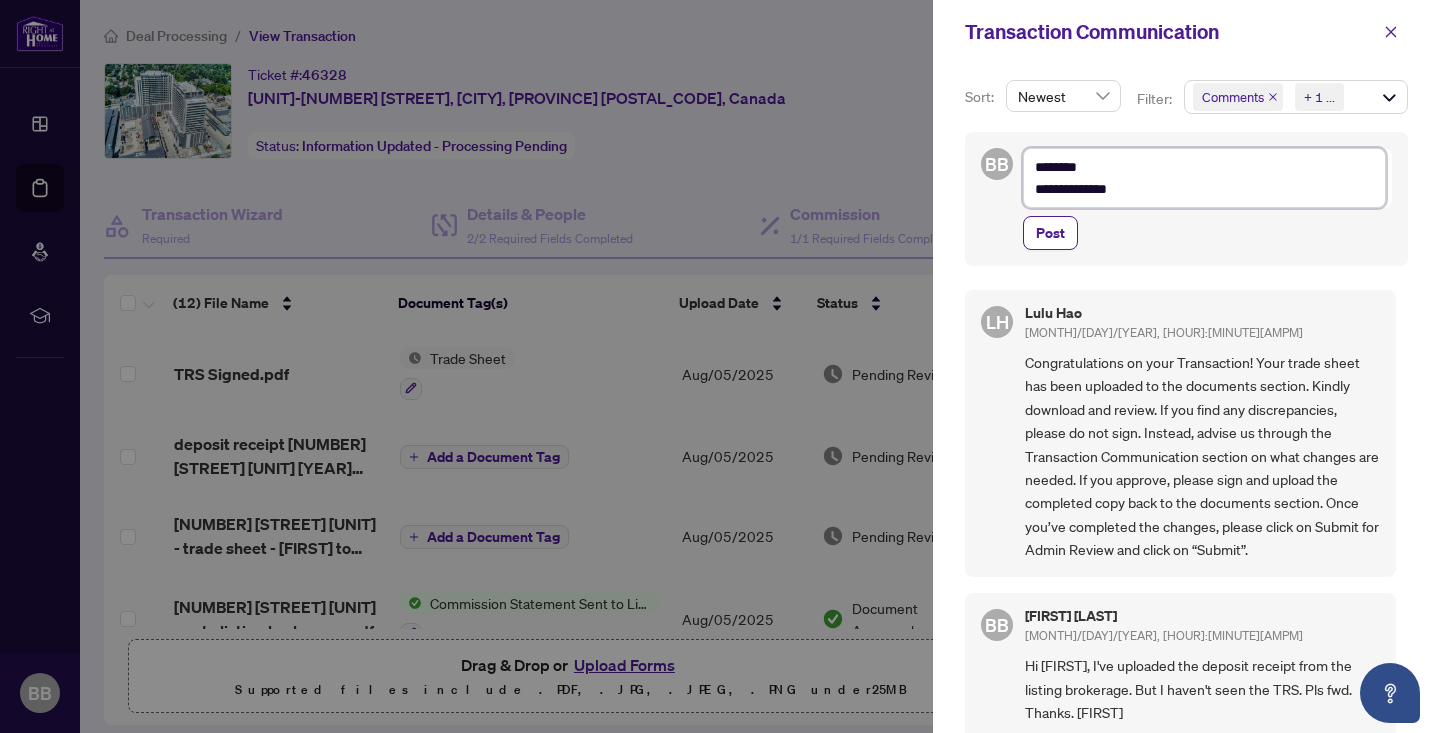type on "**********" 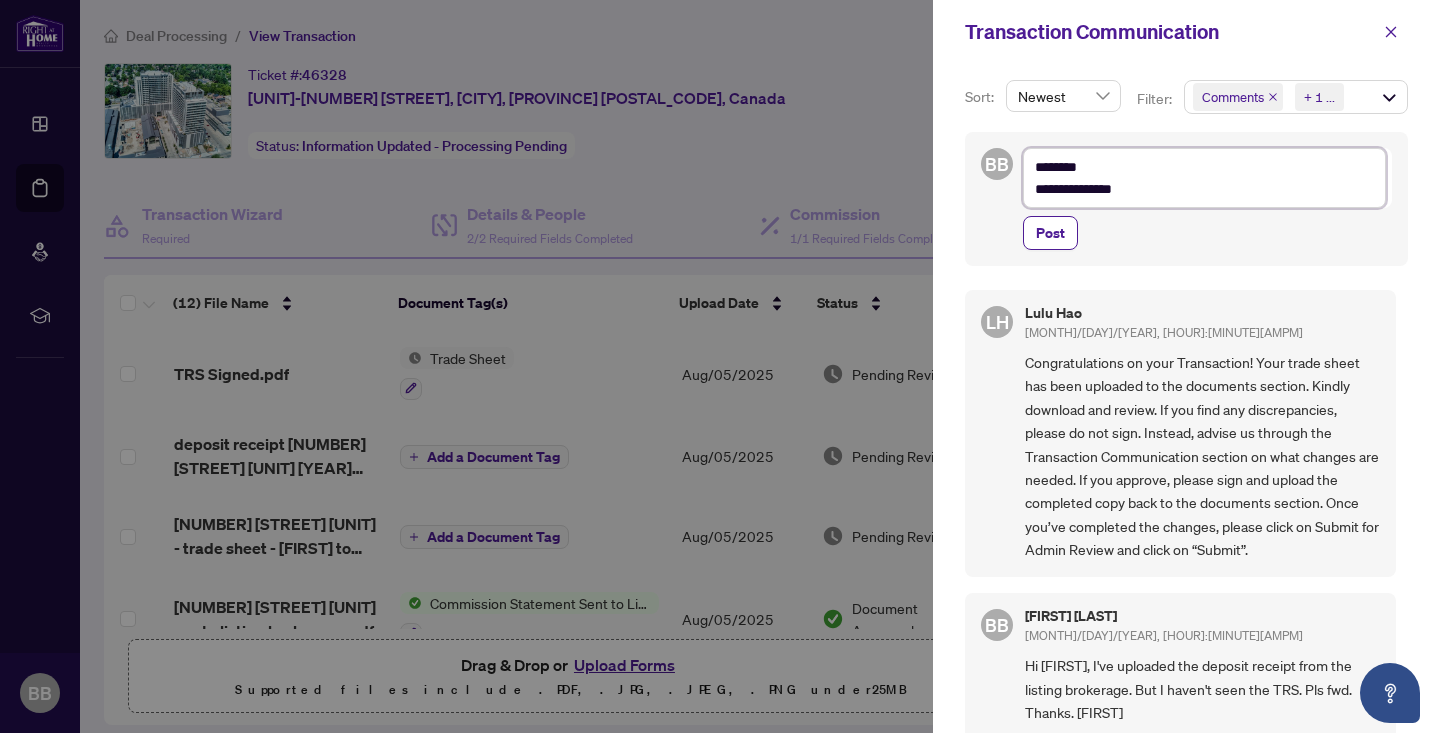 type on "**********" 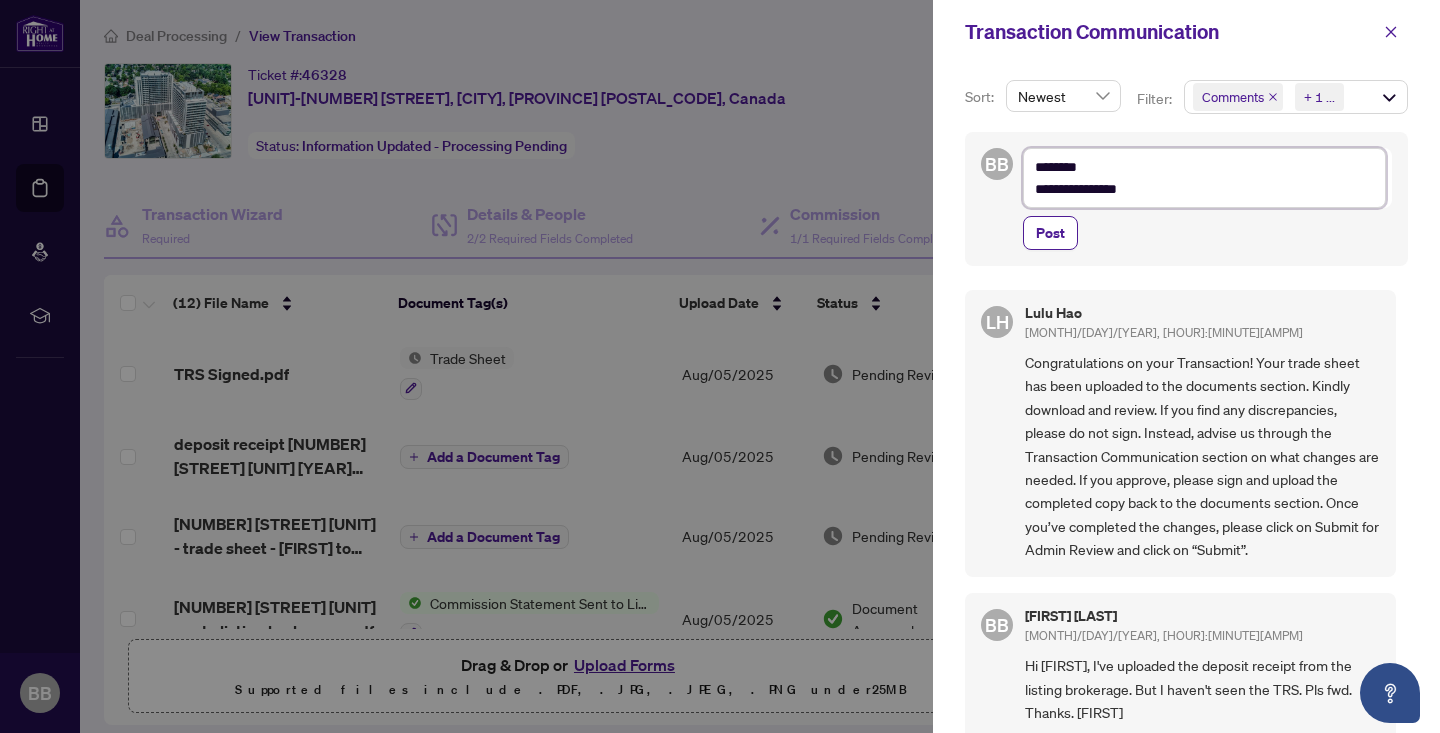 type on "**********" 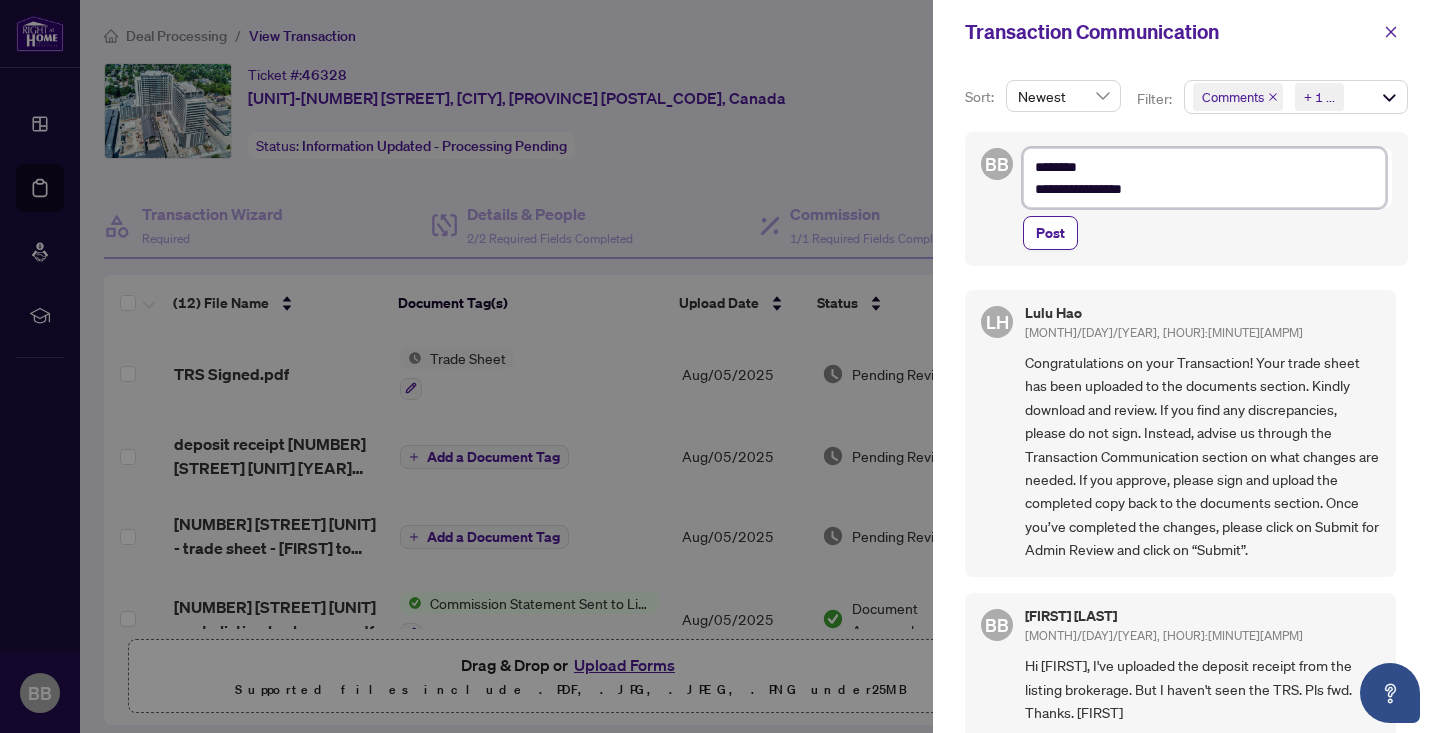 type on "**********" 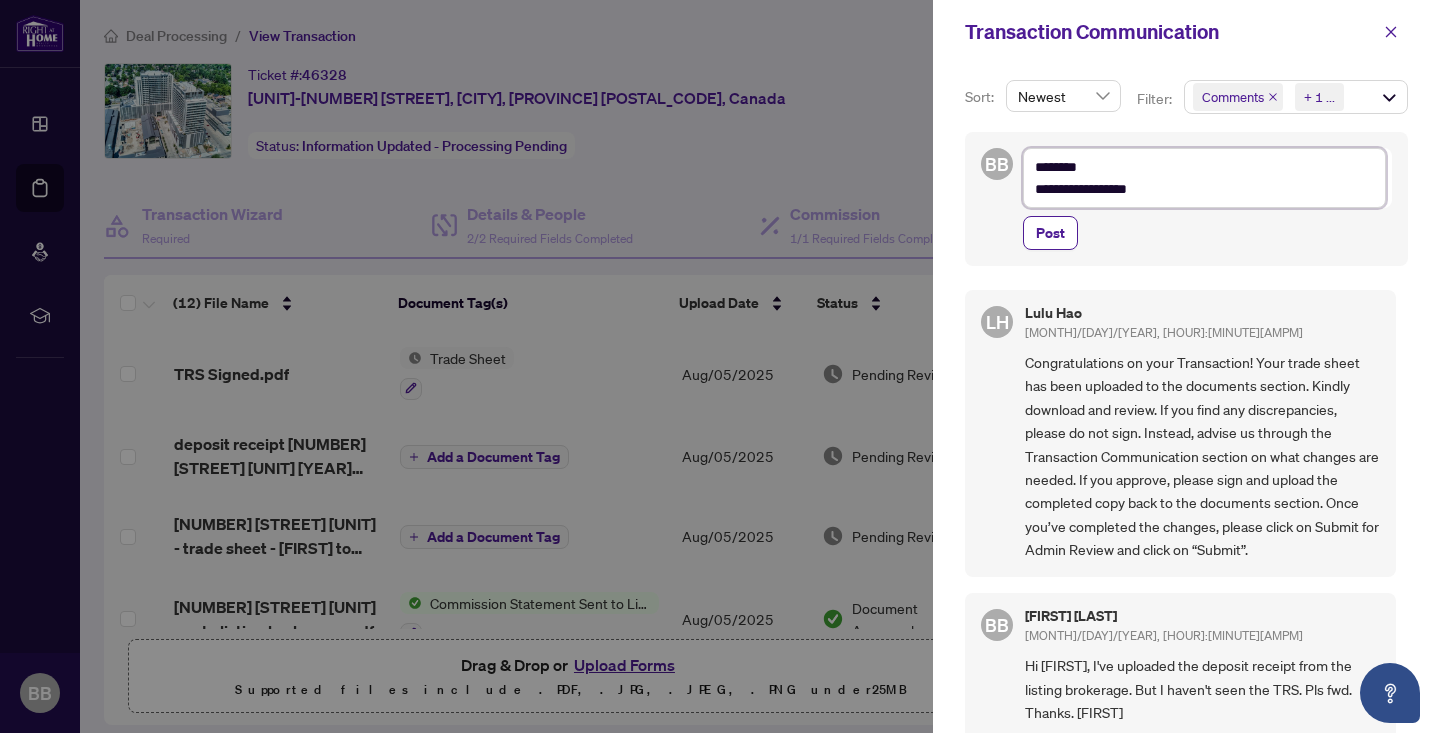 type on "**********" 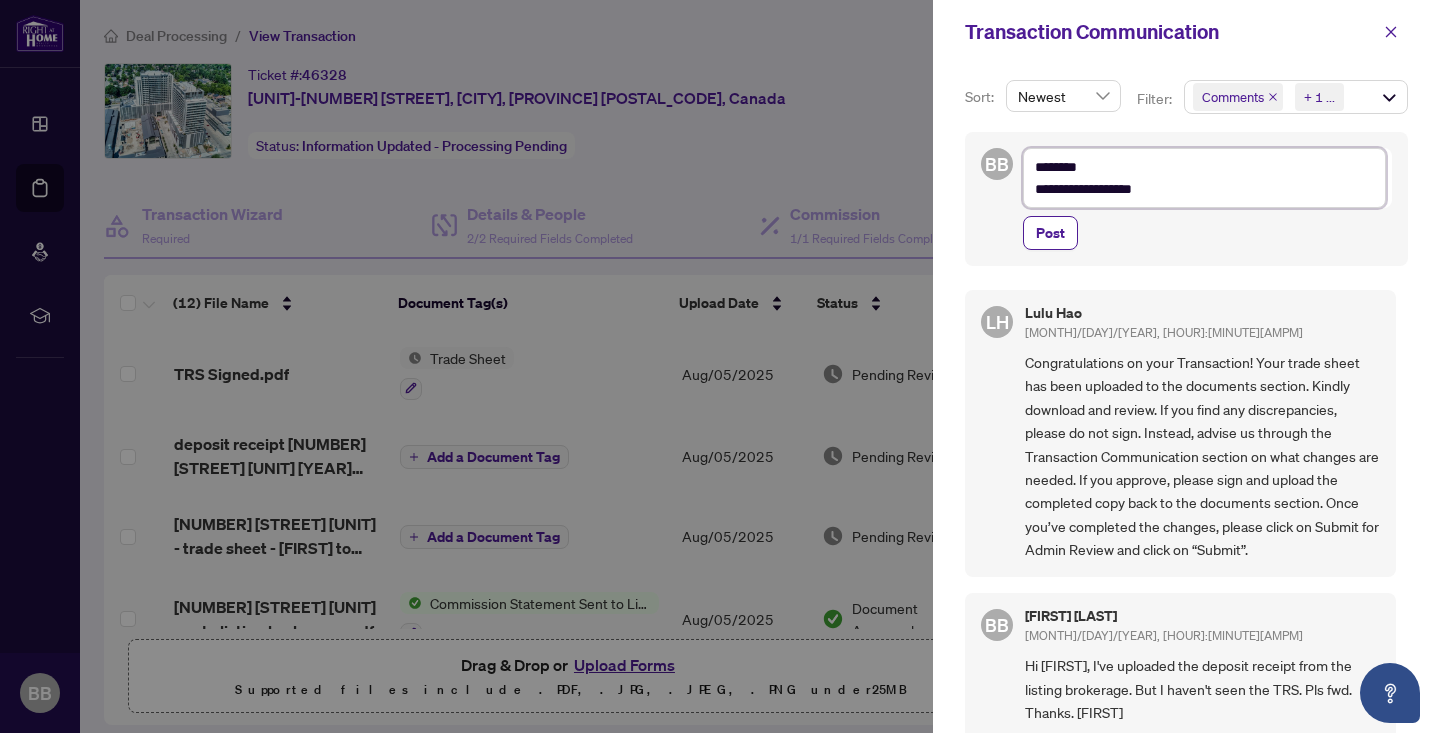 type on "**********" 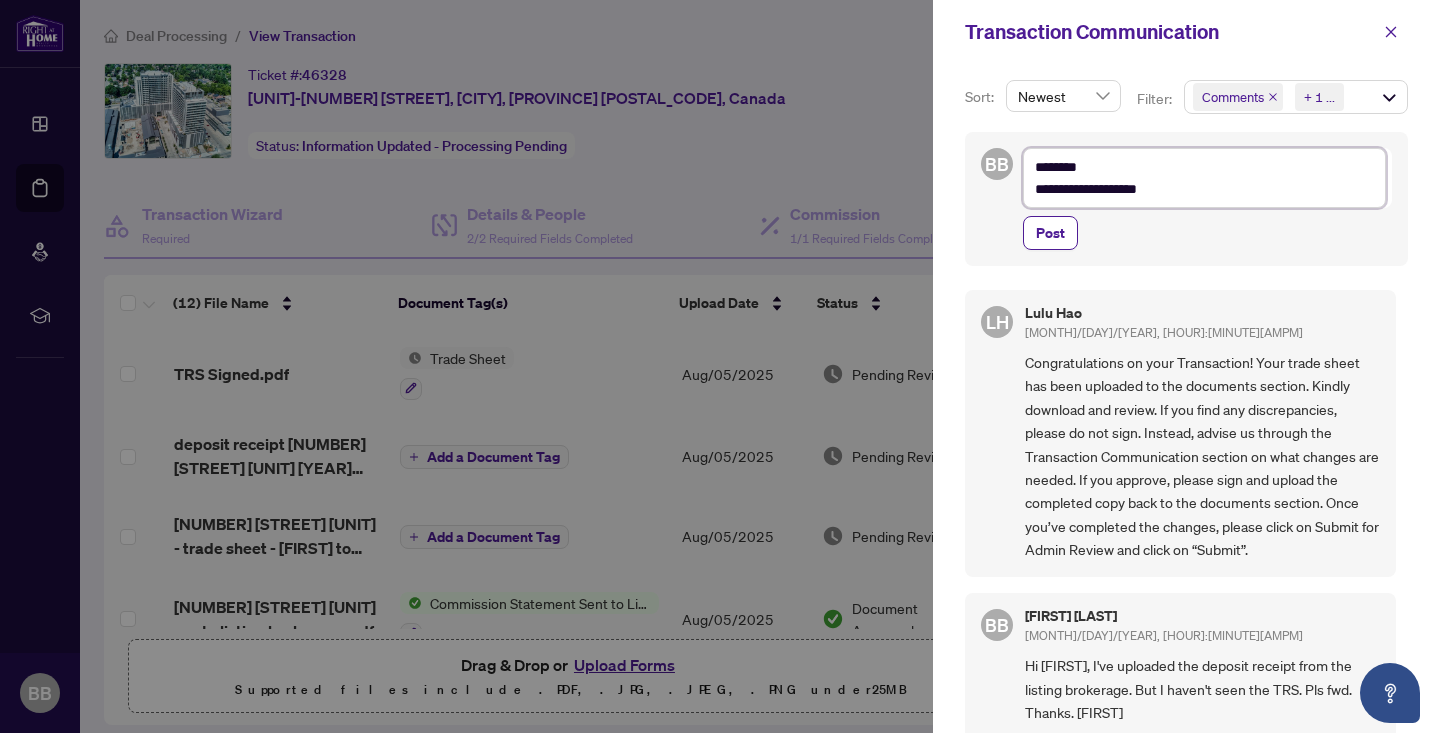 type on "**********" 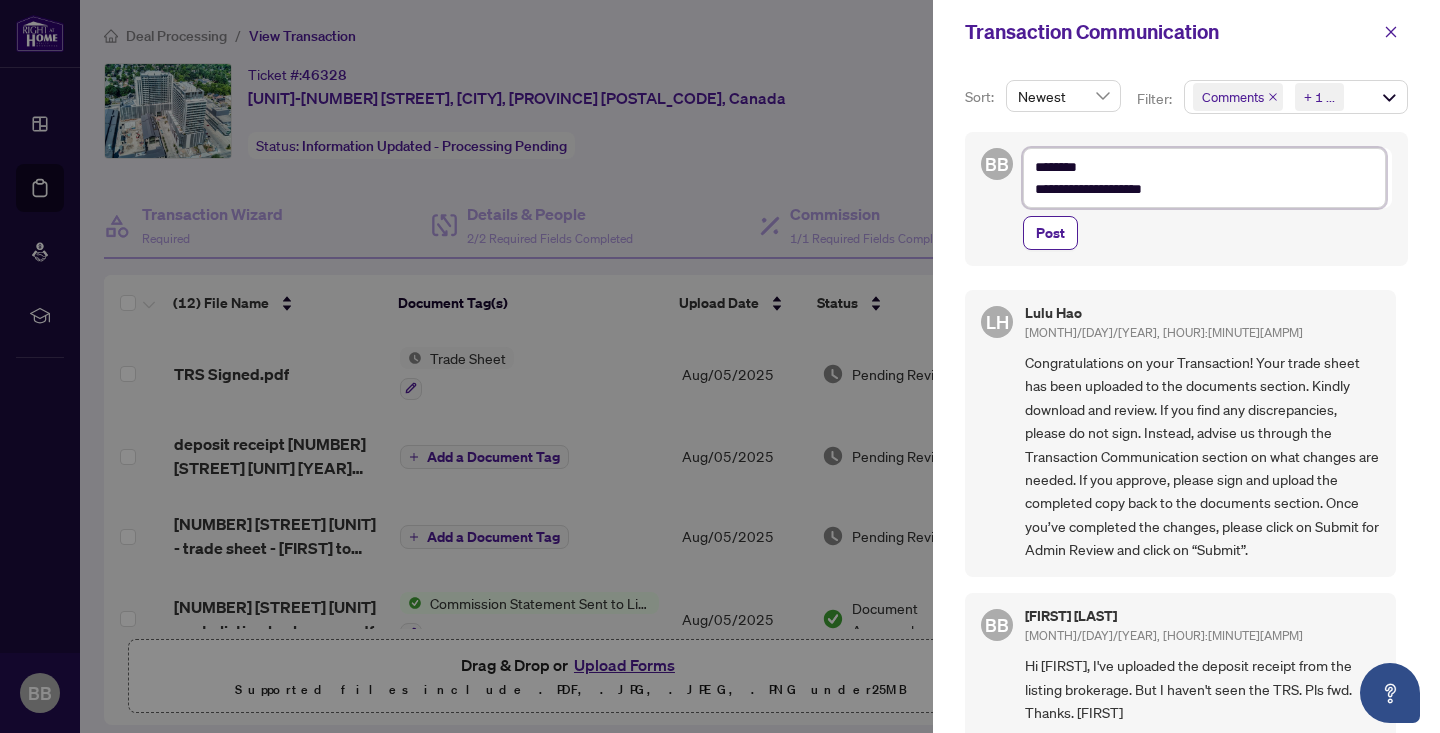 type on "**********" 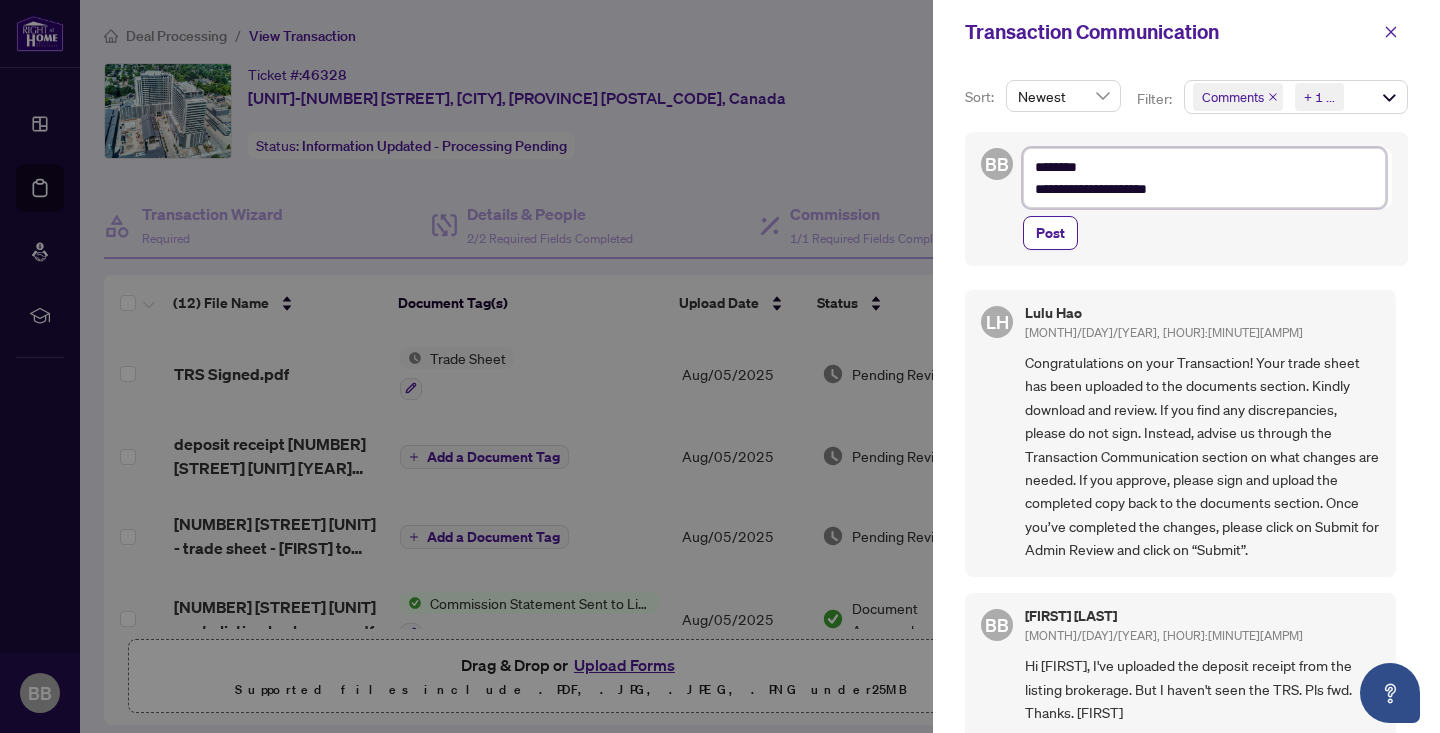 type on "**********" 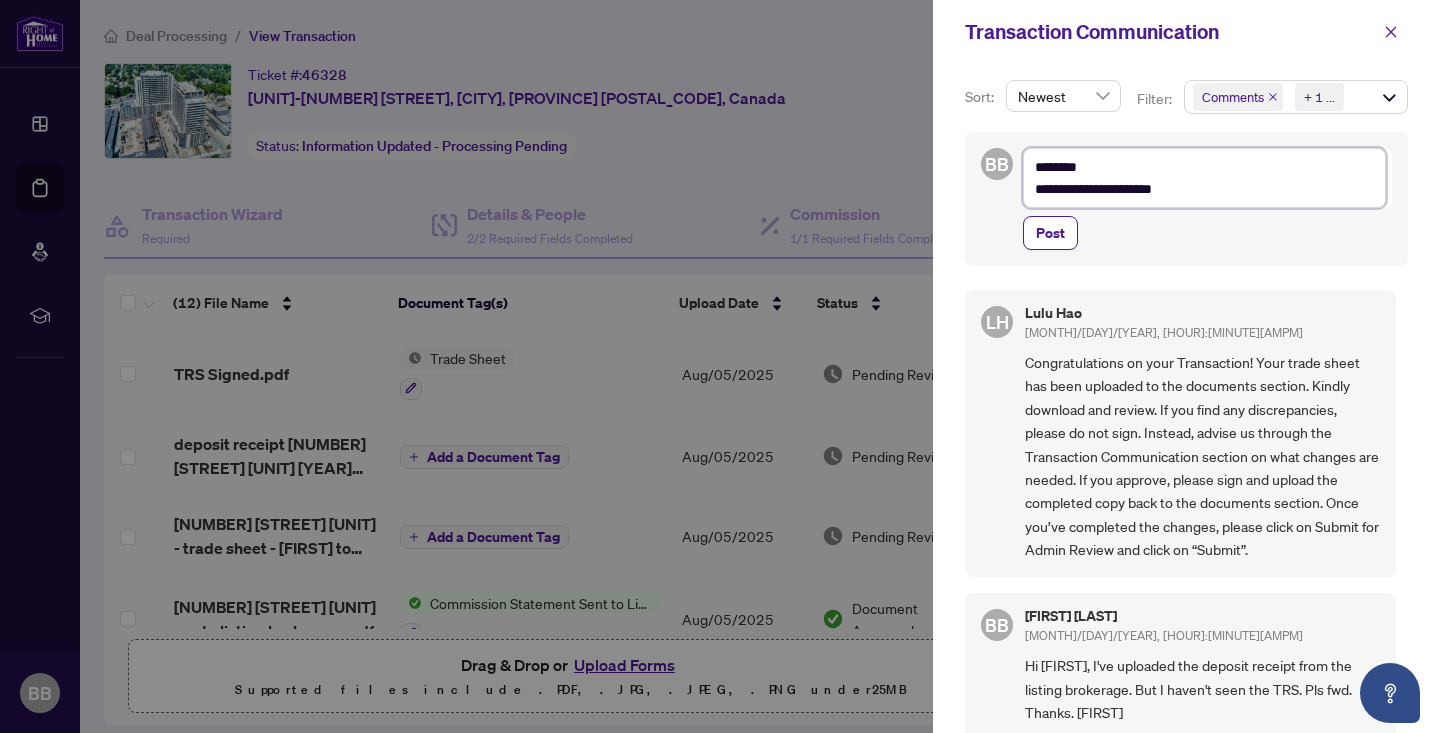 type on "**********" 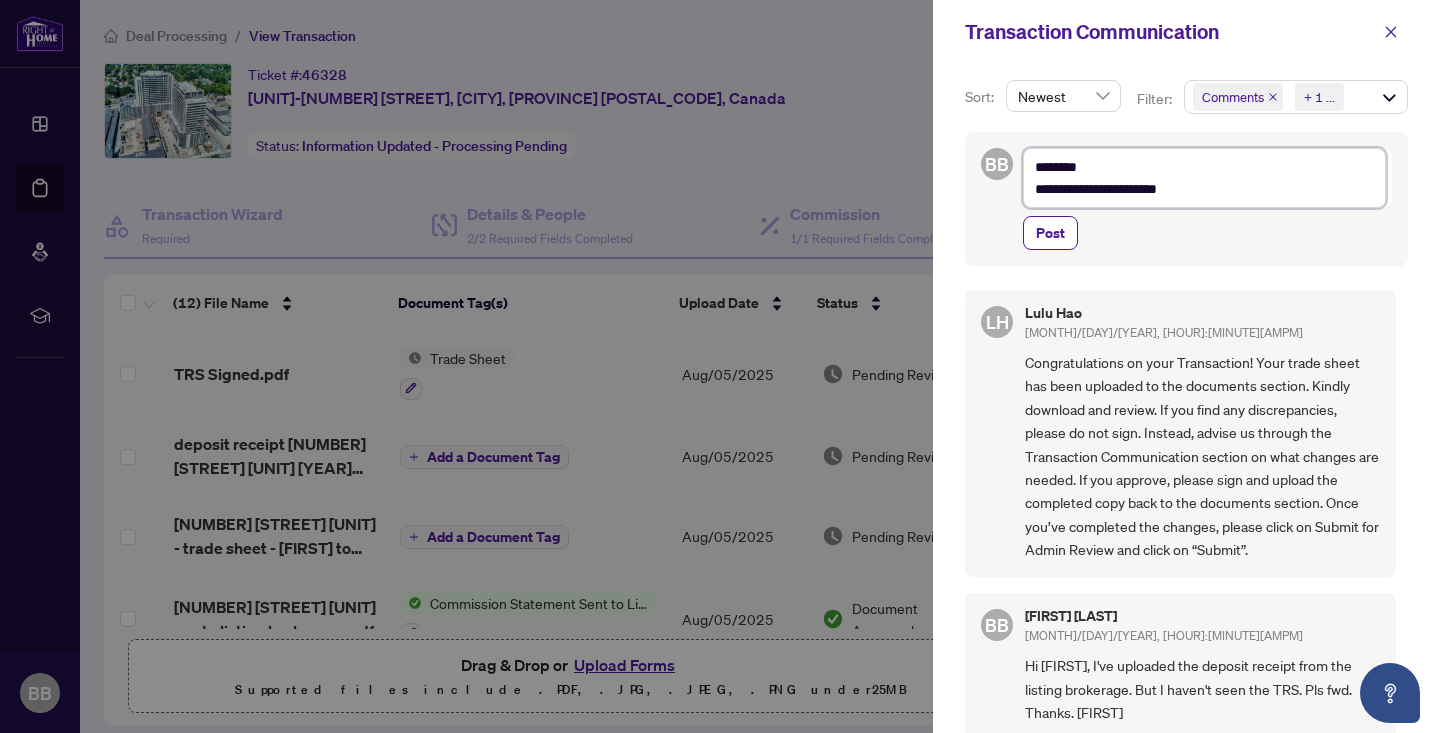 type on "**********" 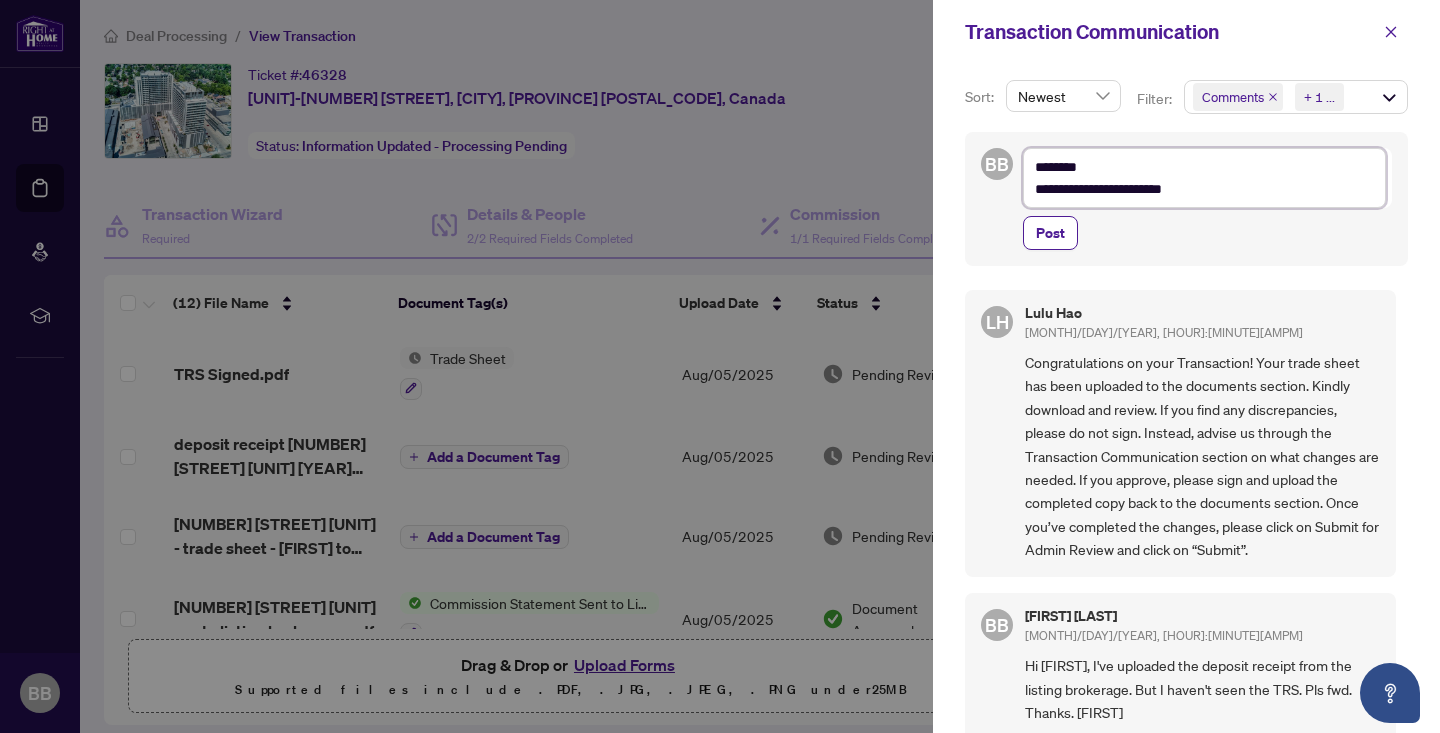 type on "**********" 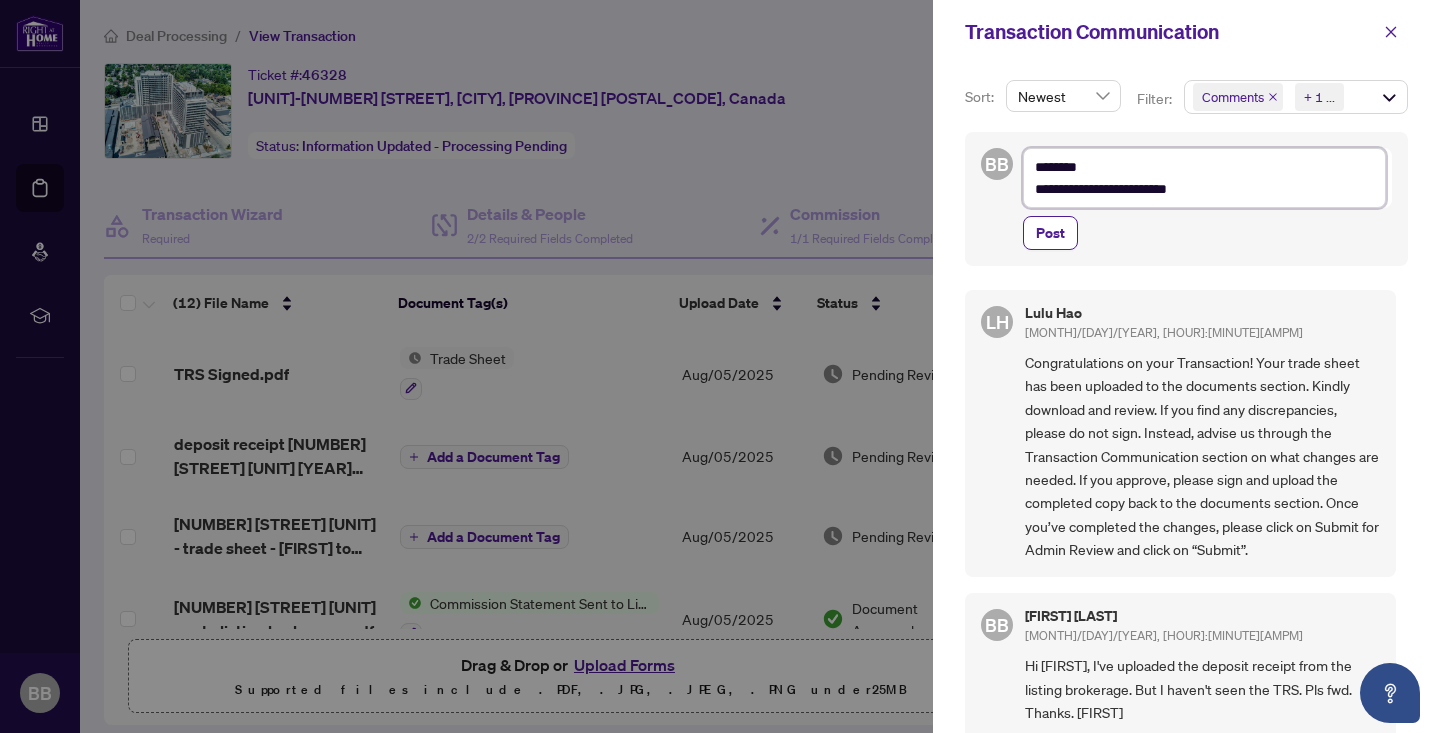 type on "**********" 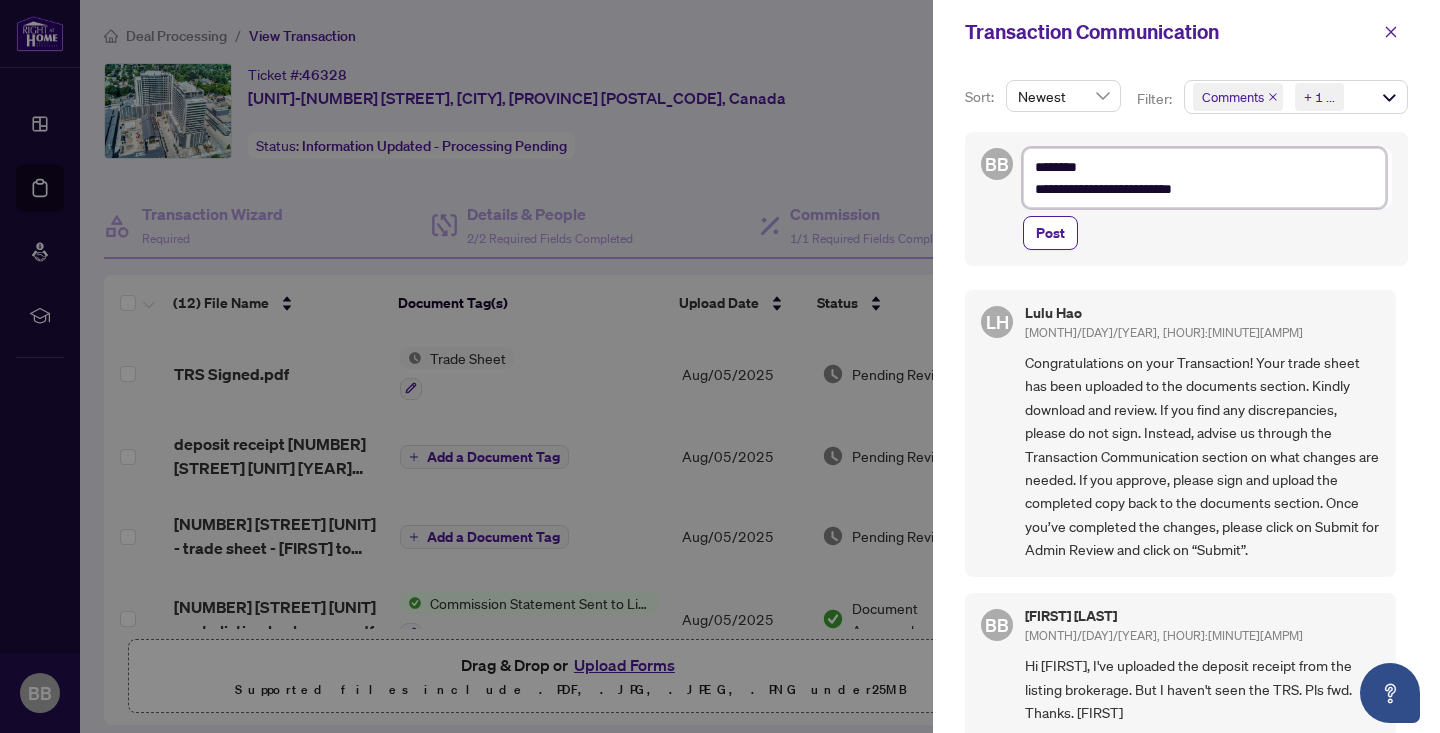 type on "**********" 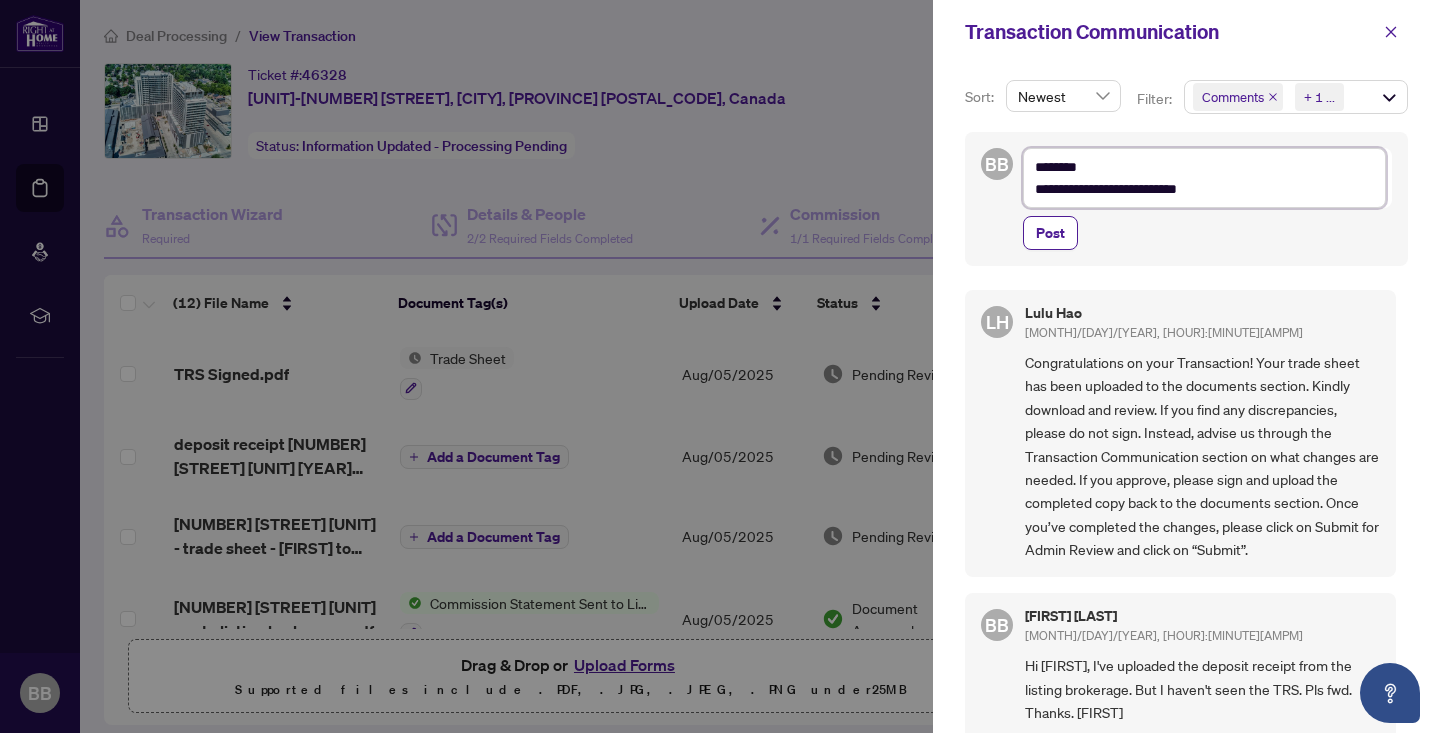 type on "**********" 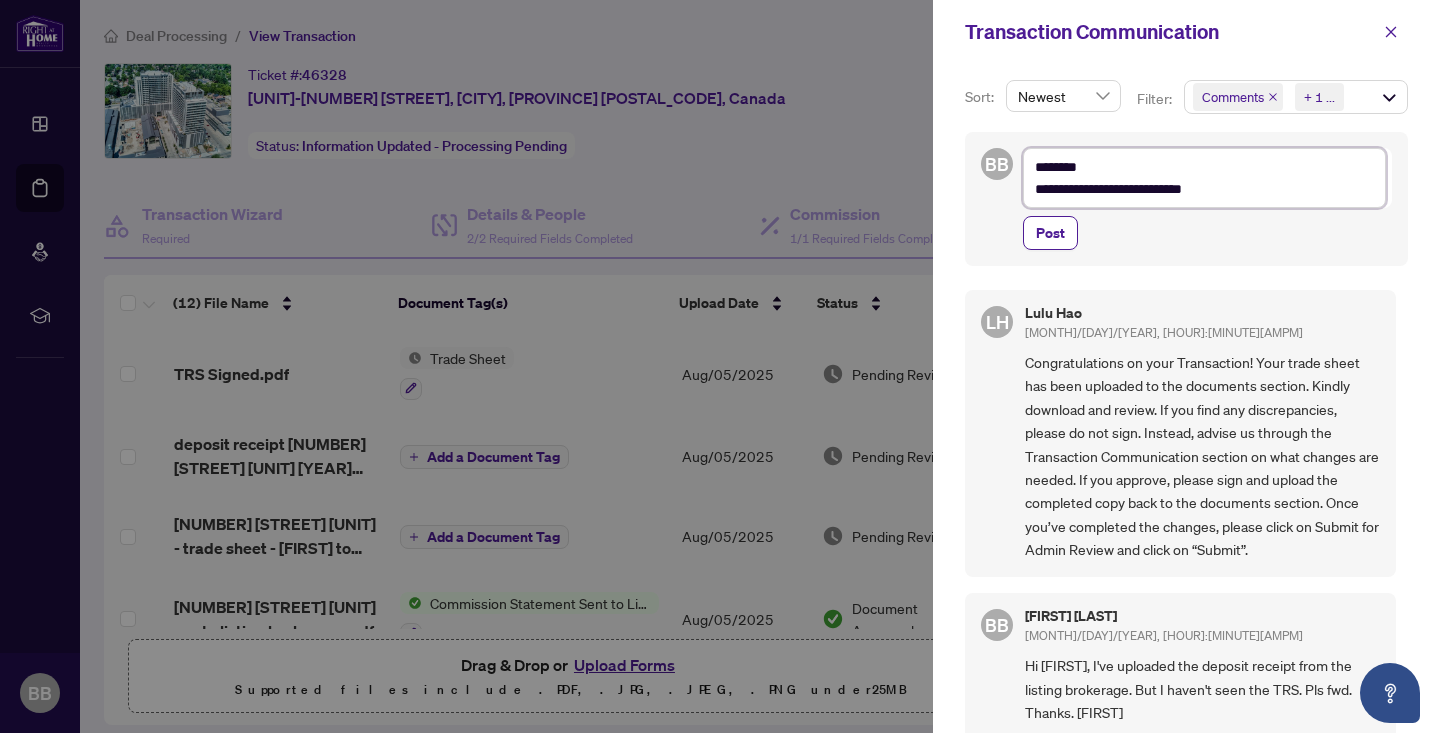type on "**********" 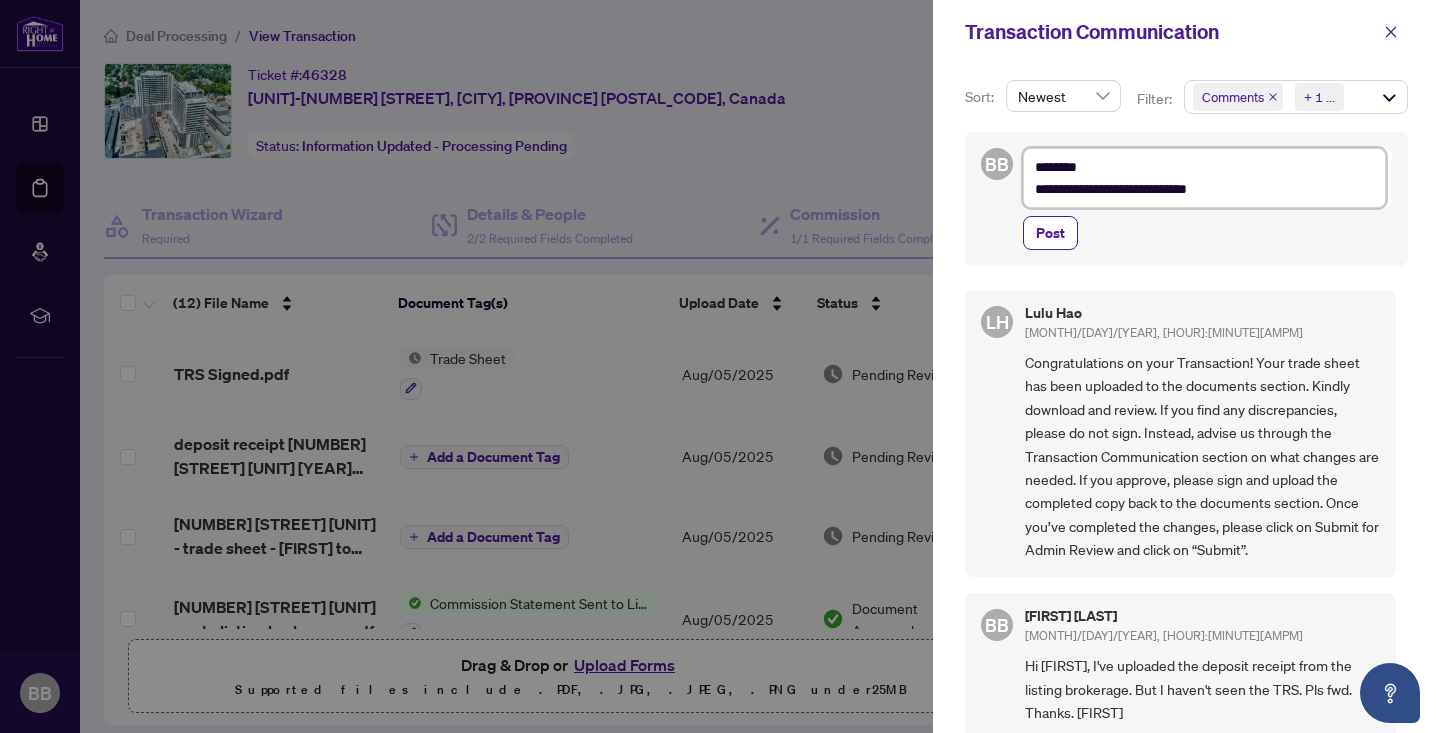 type on "**********" 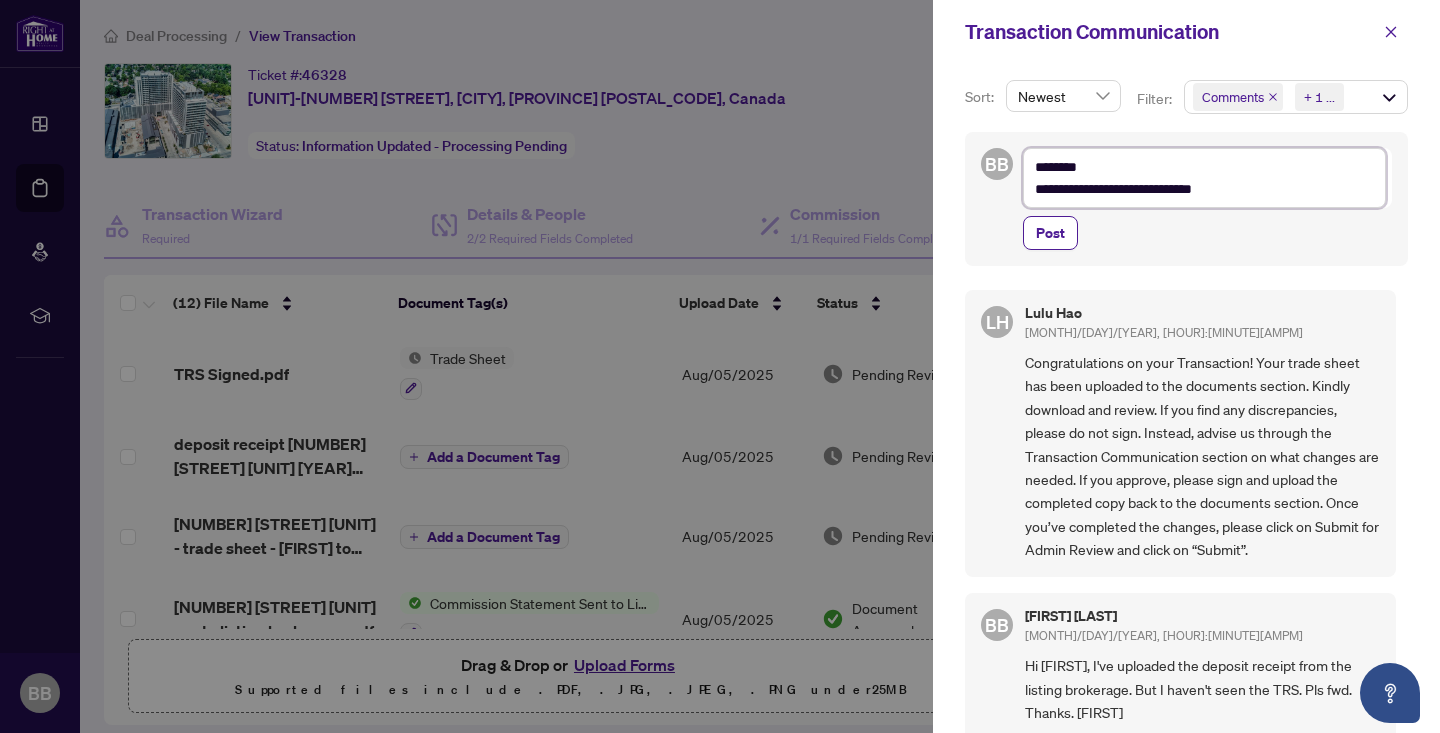 type on "**********" 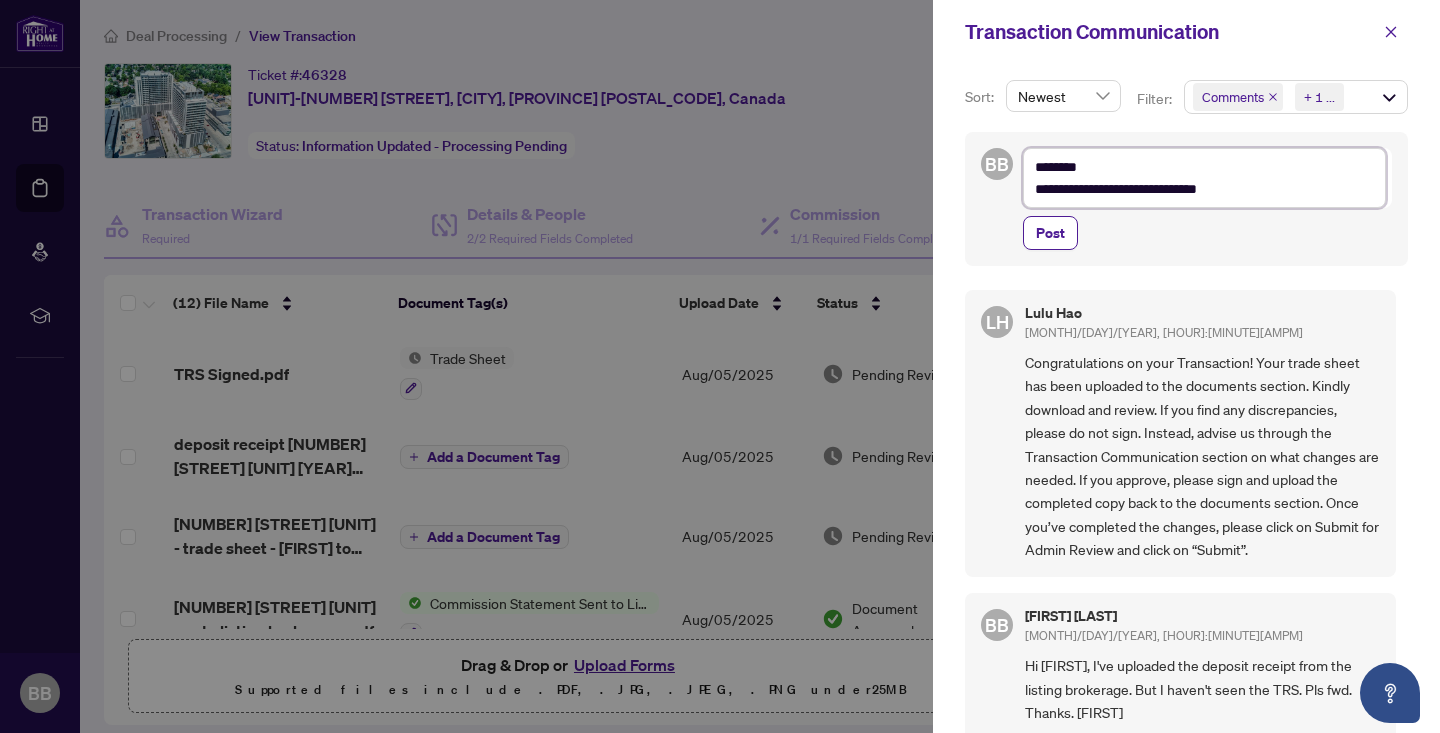 type on "**********" 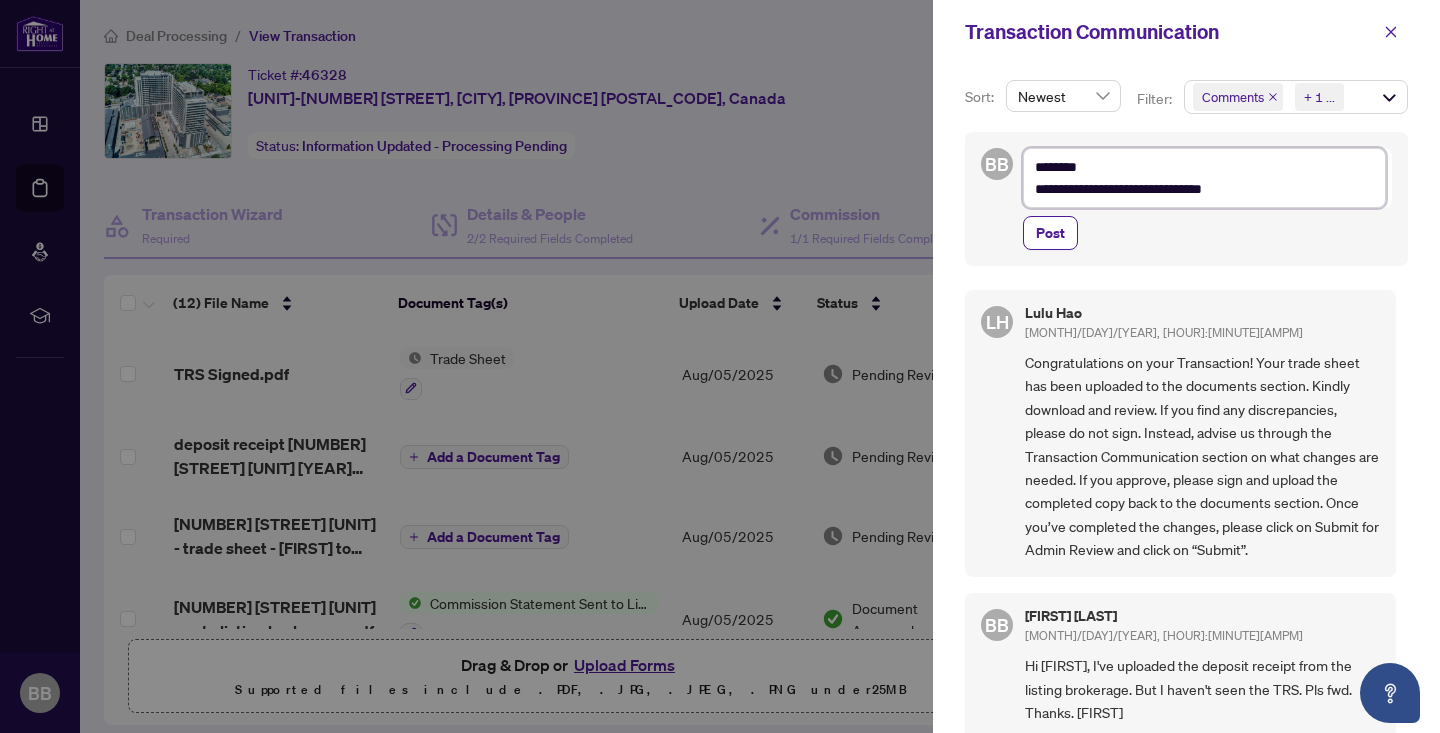type on "**********" 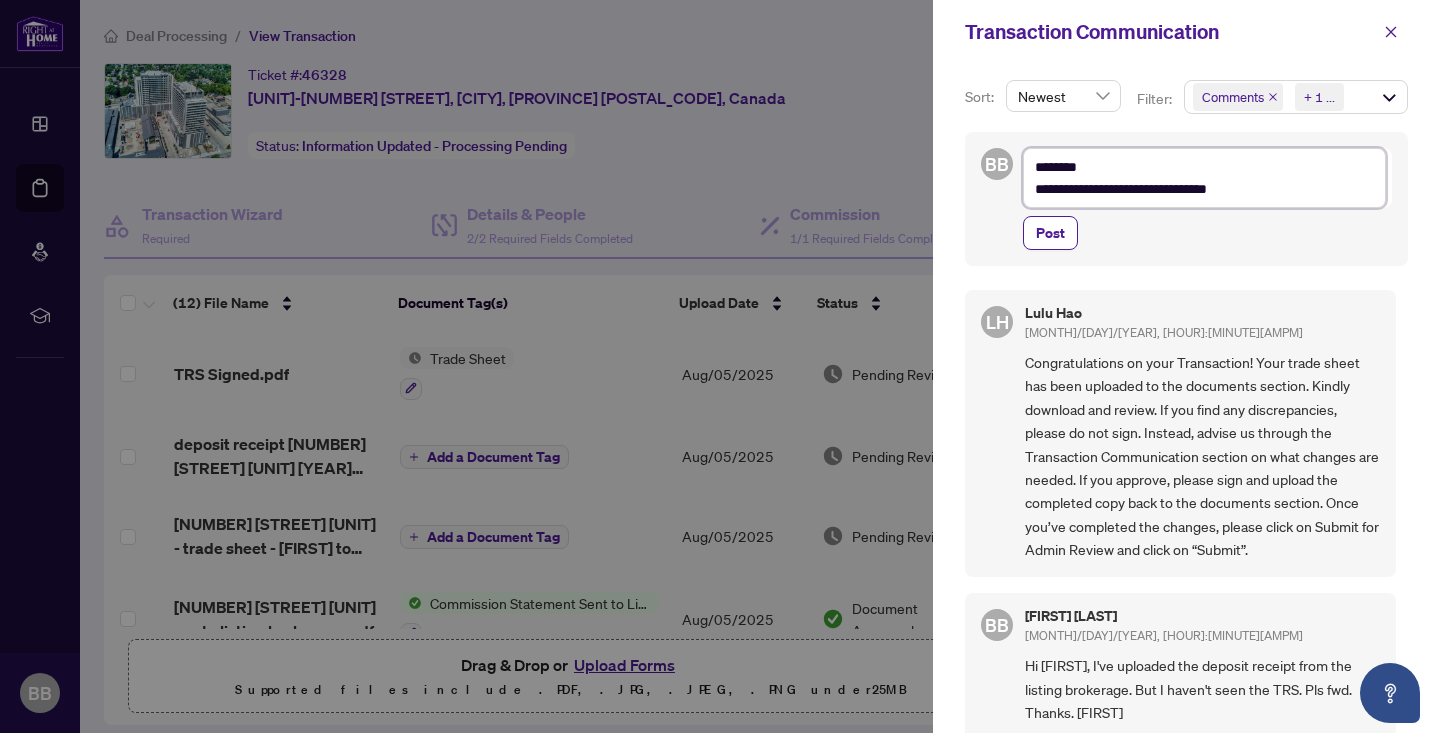 type on "**********" 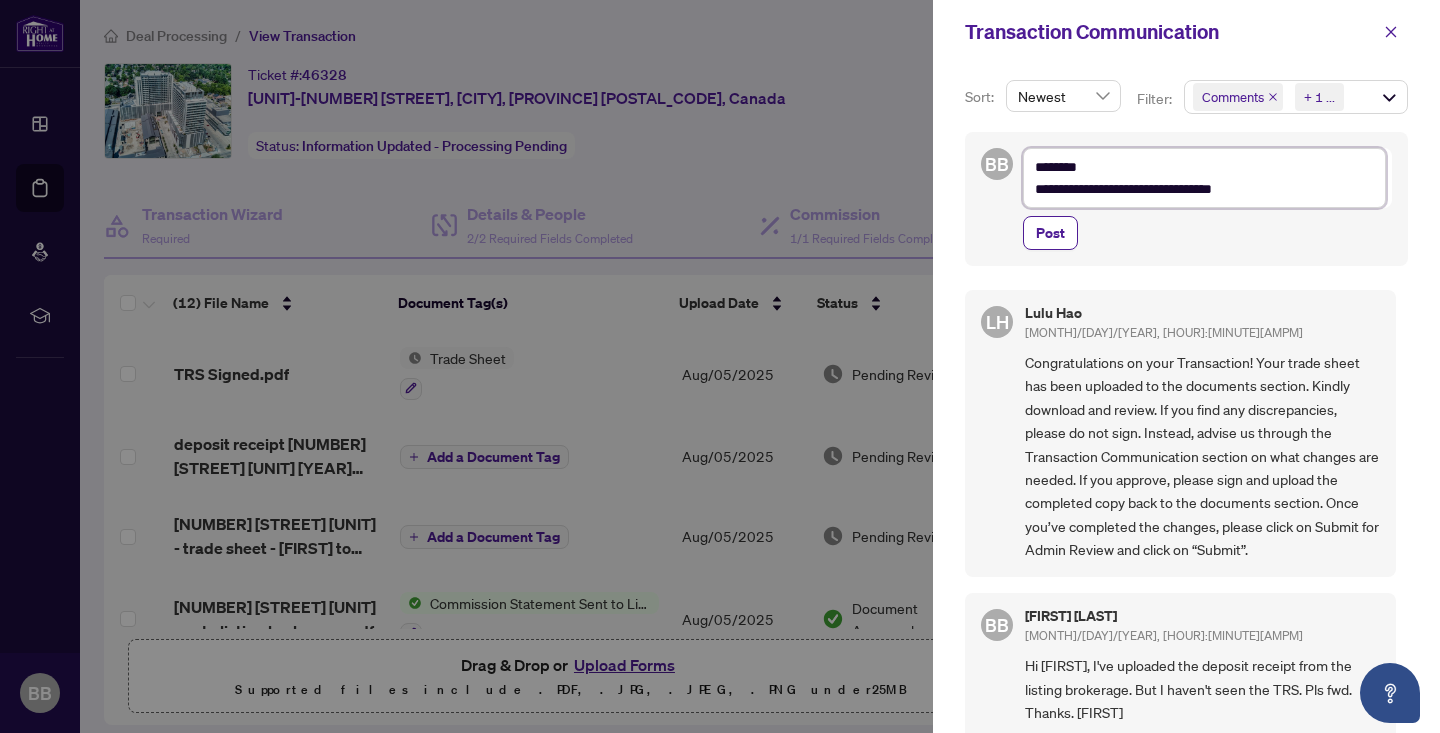 type on "**********" 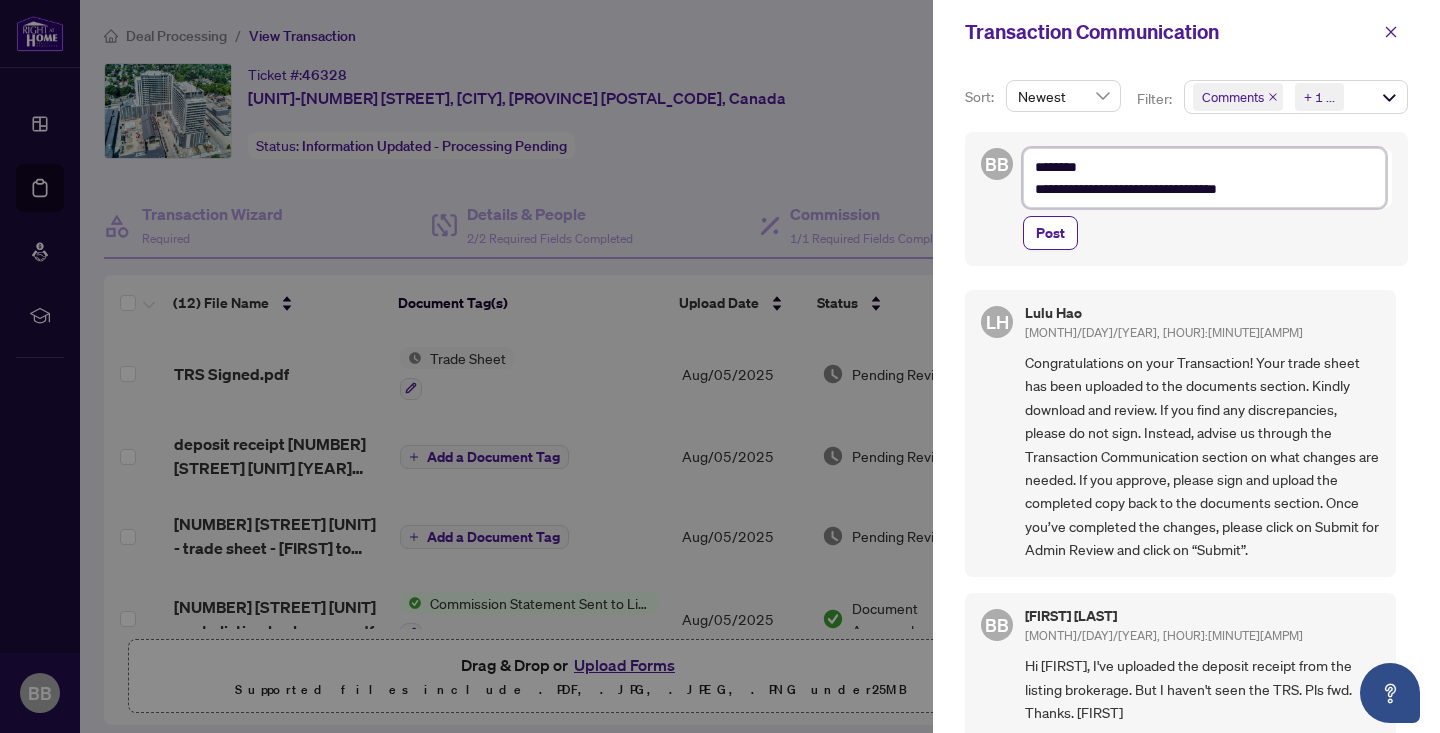 type on "**********" 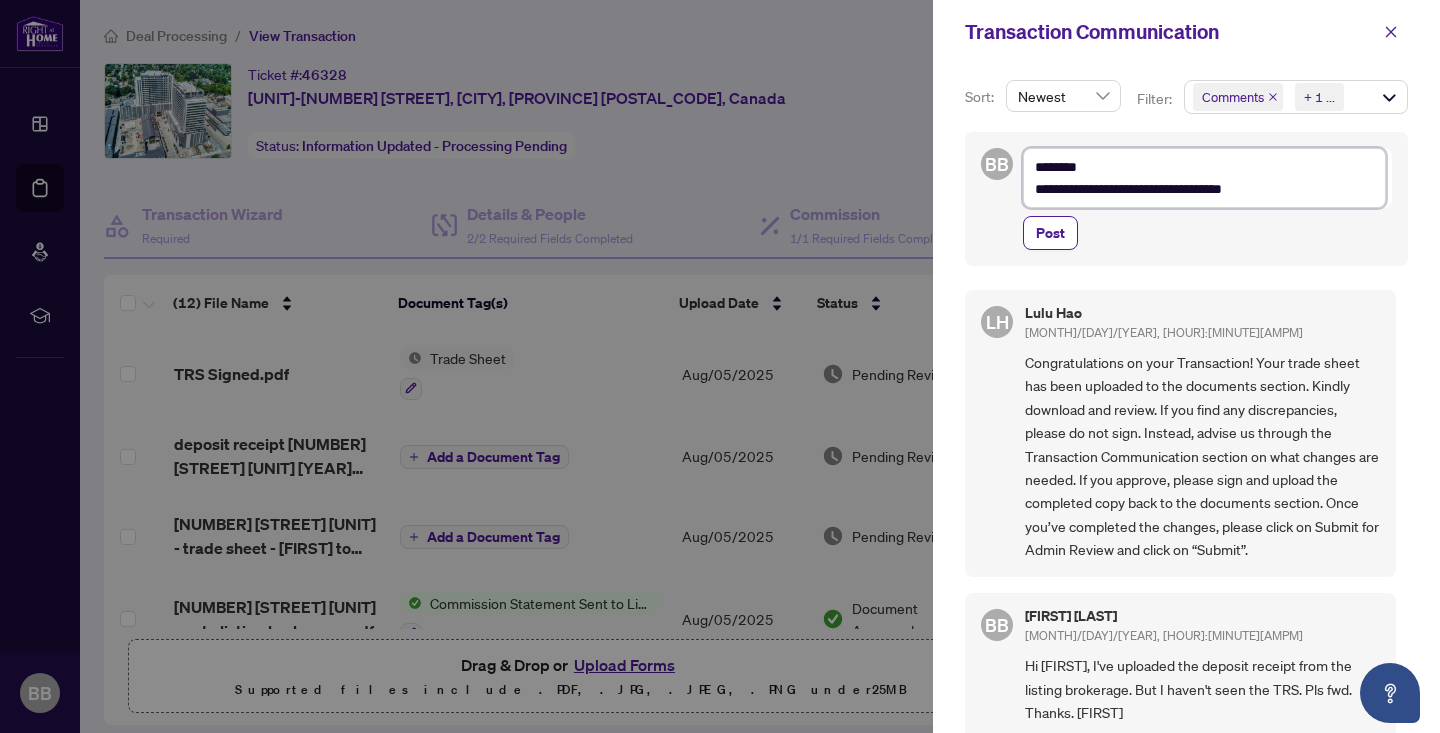 type on "**********" 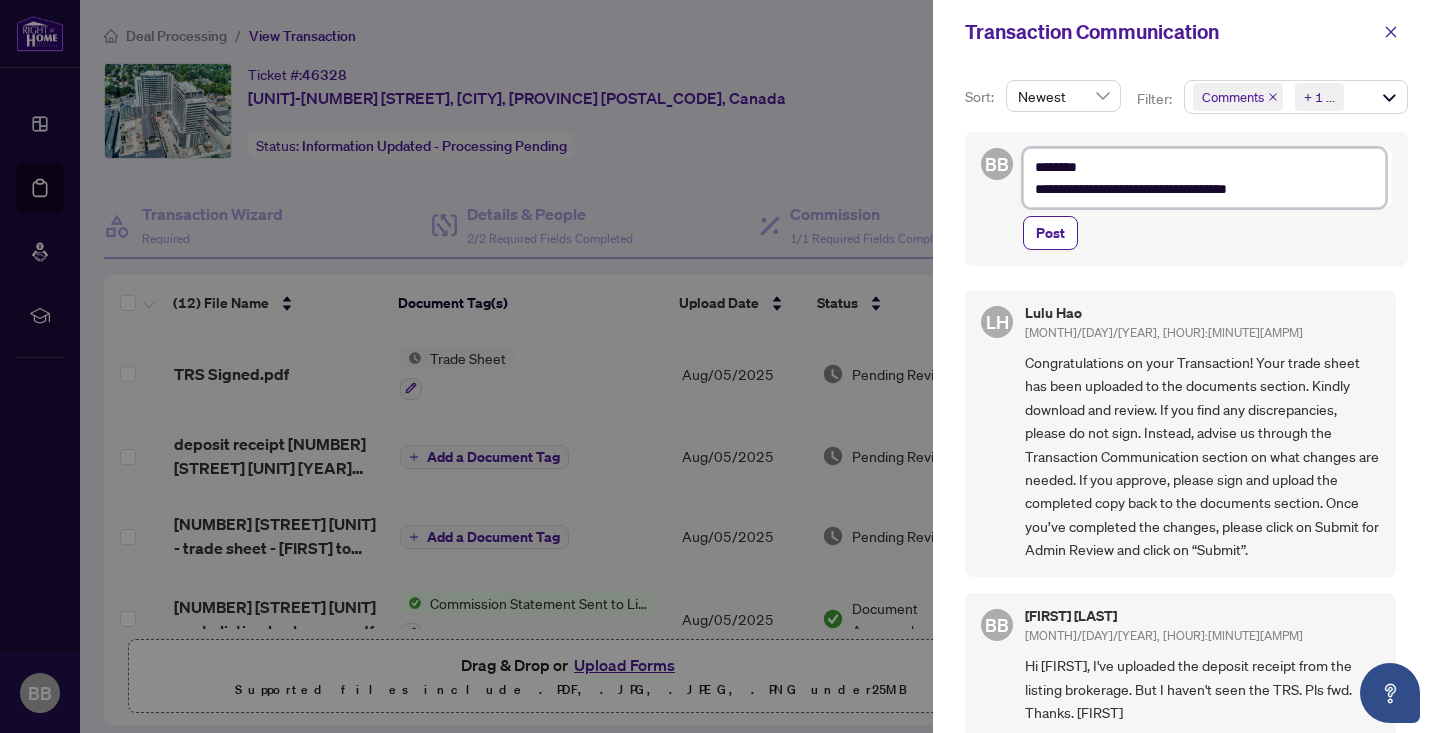 type on "**********" 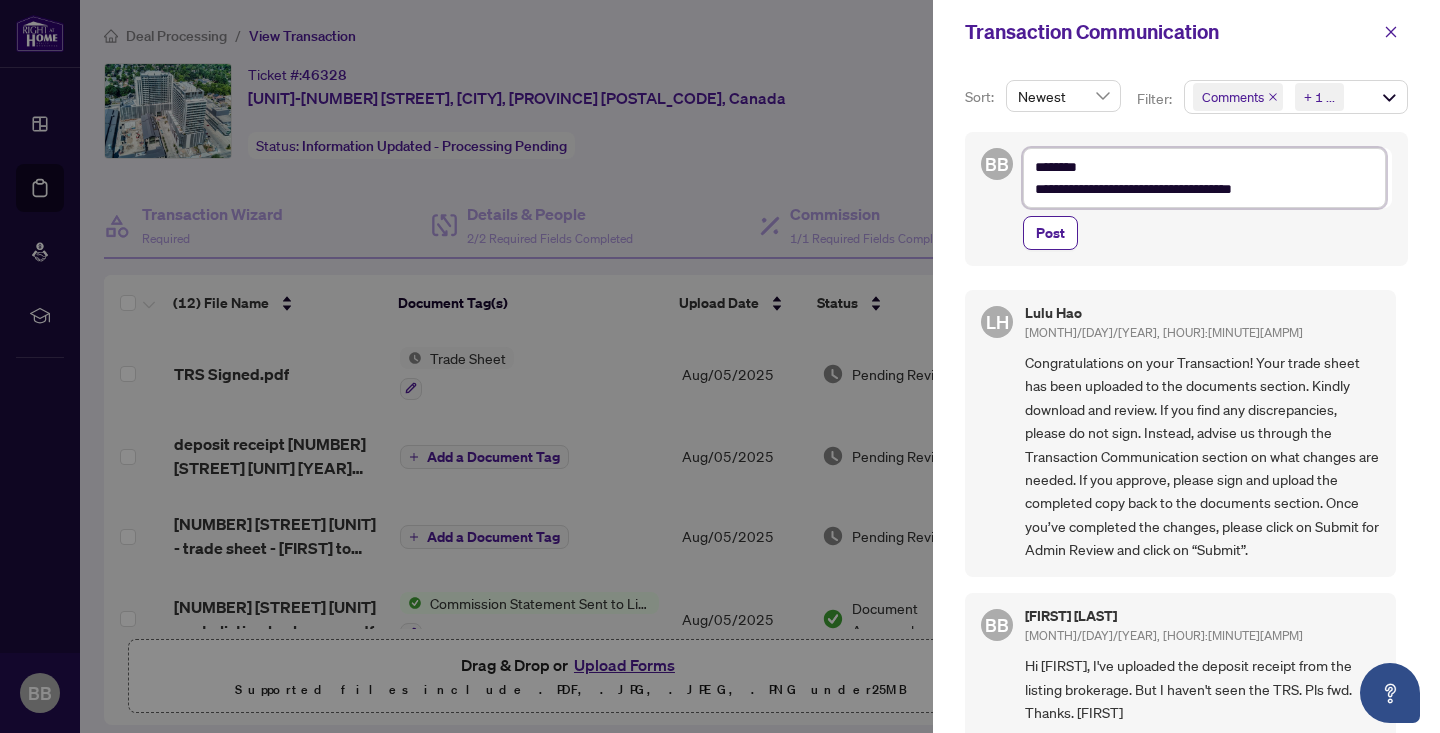 type on "**********" 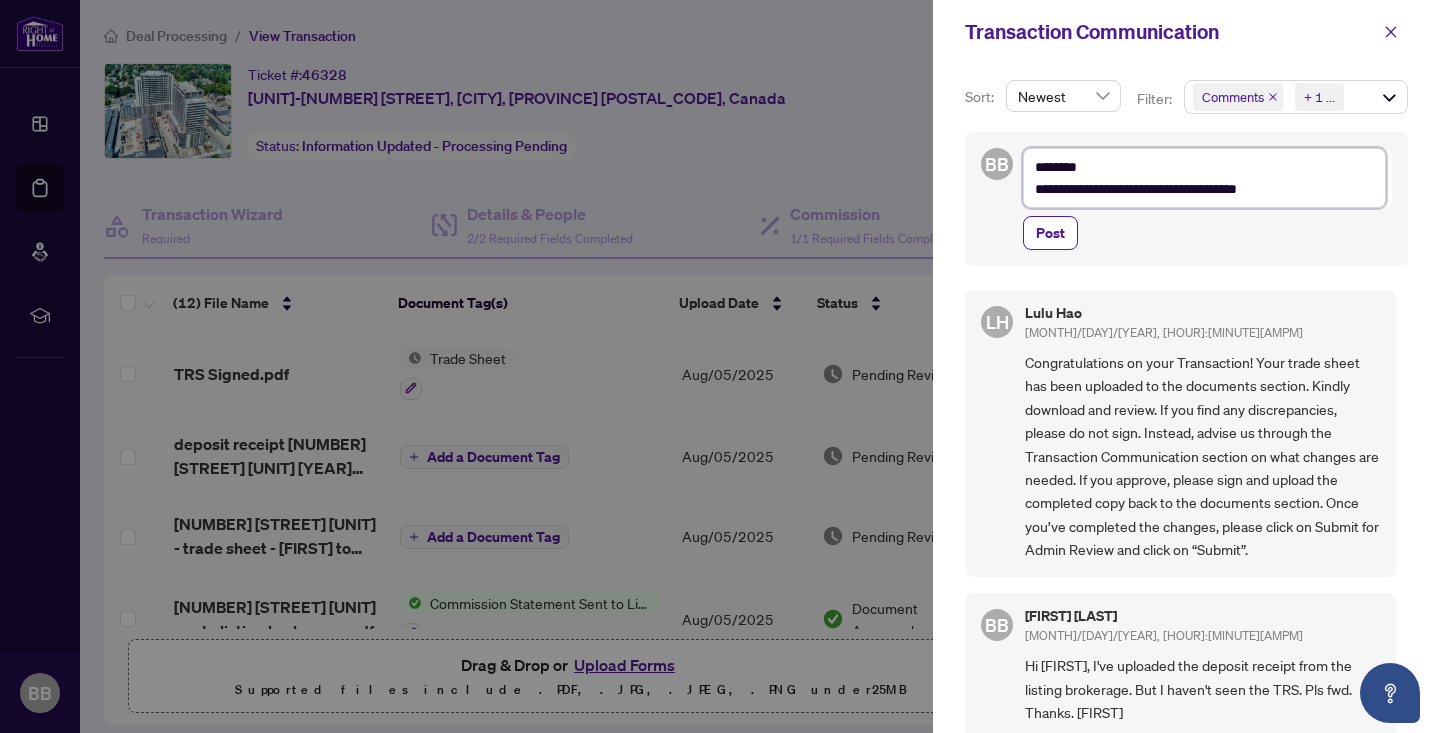 type on "**********" 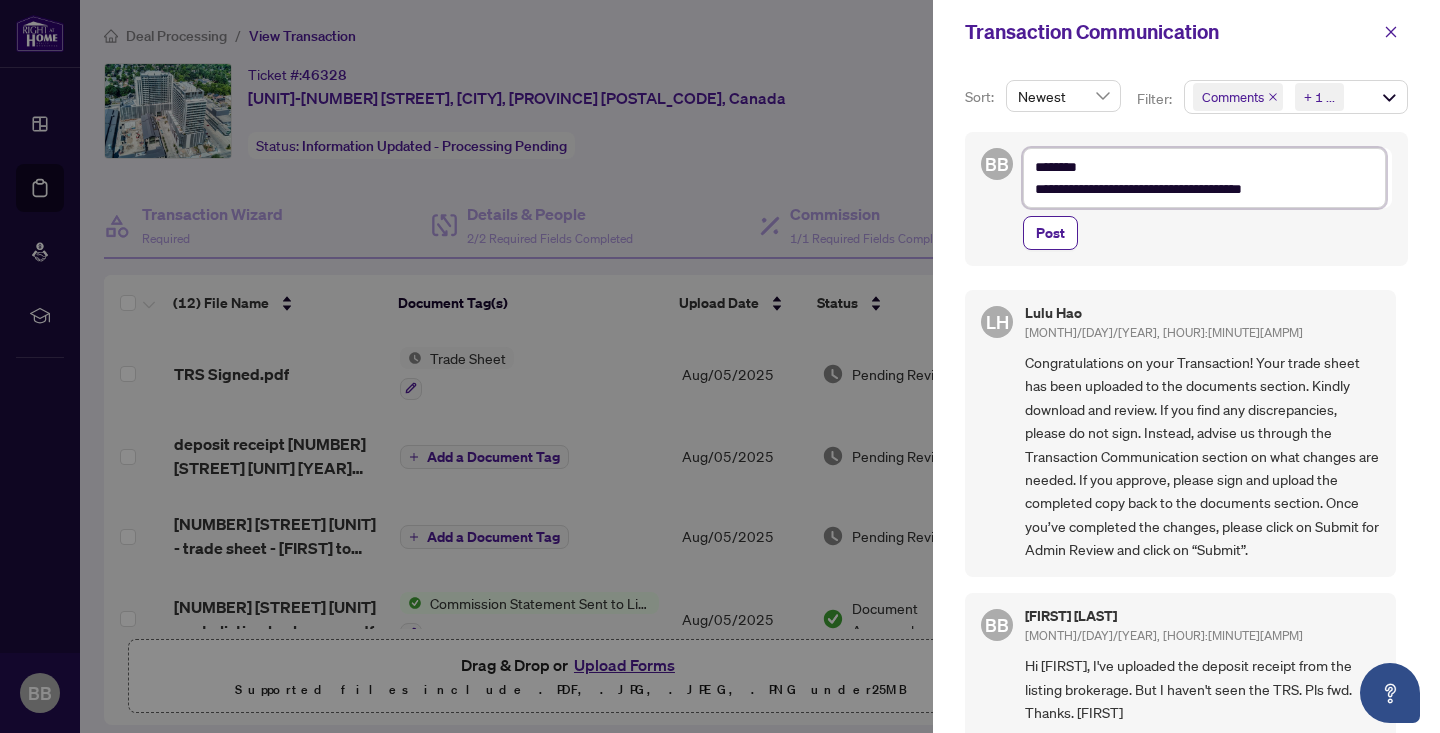 type on "**********" 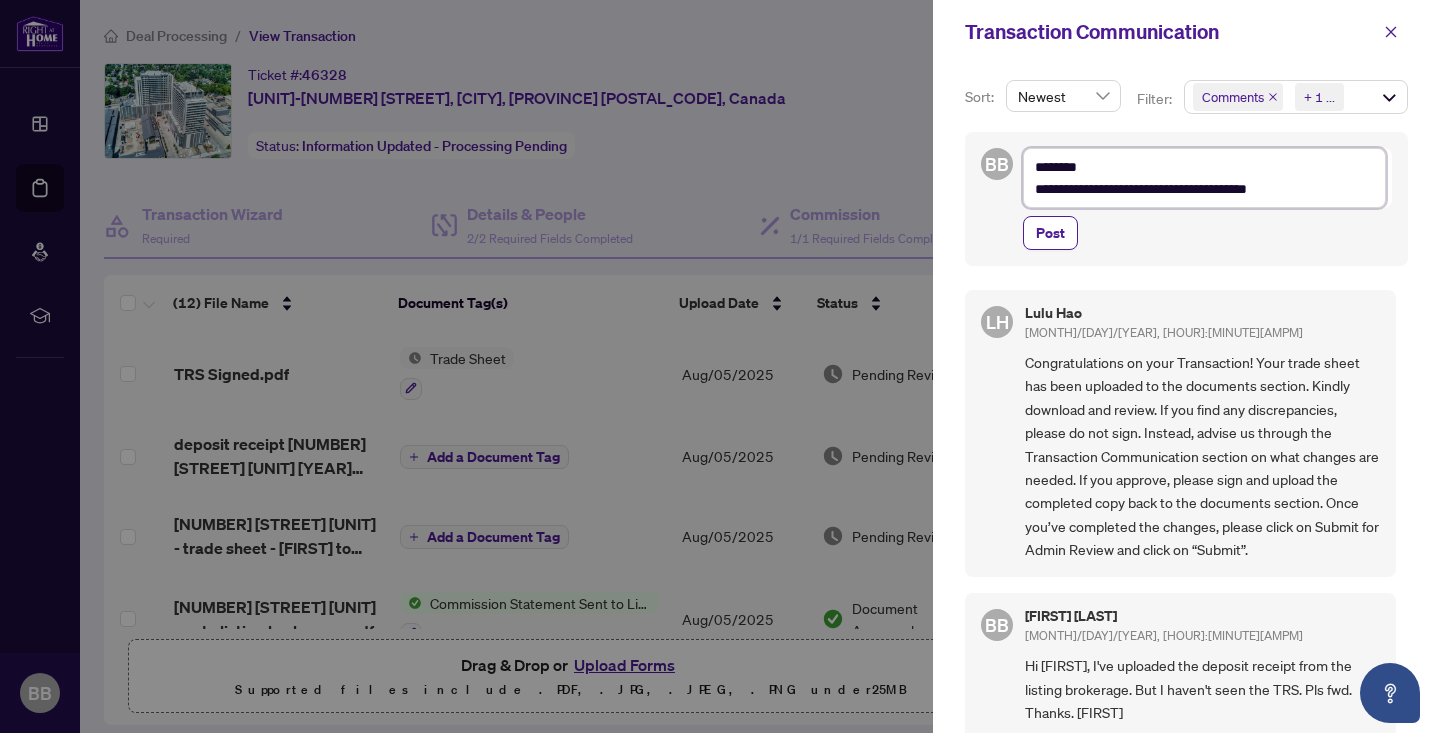 type on "**********" 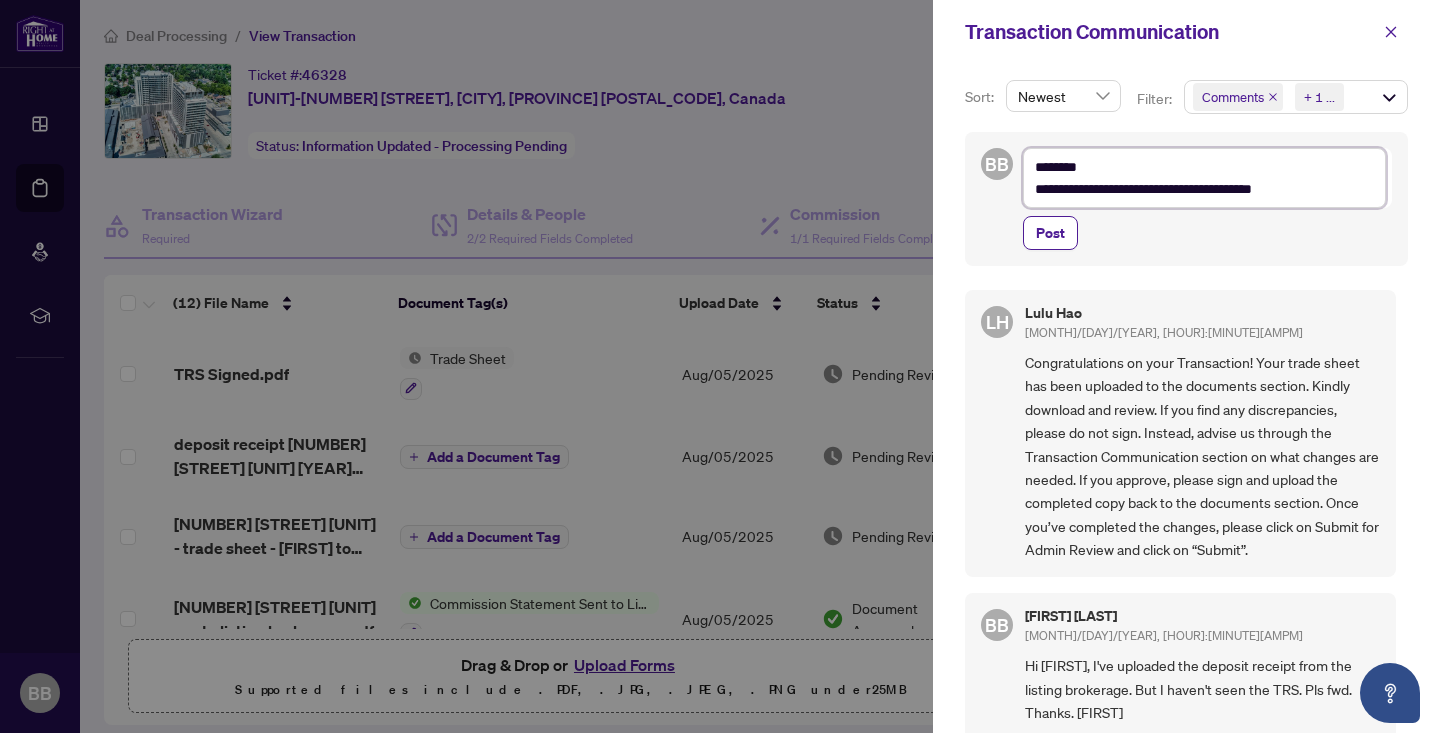 type on "**********" 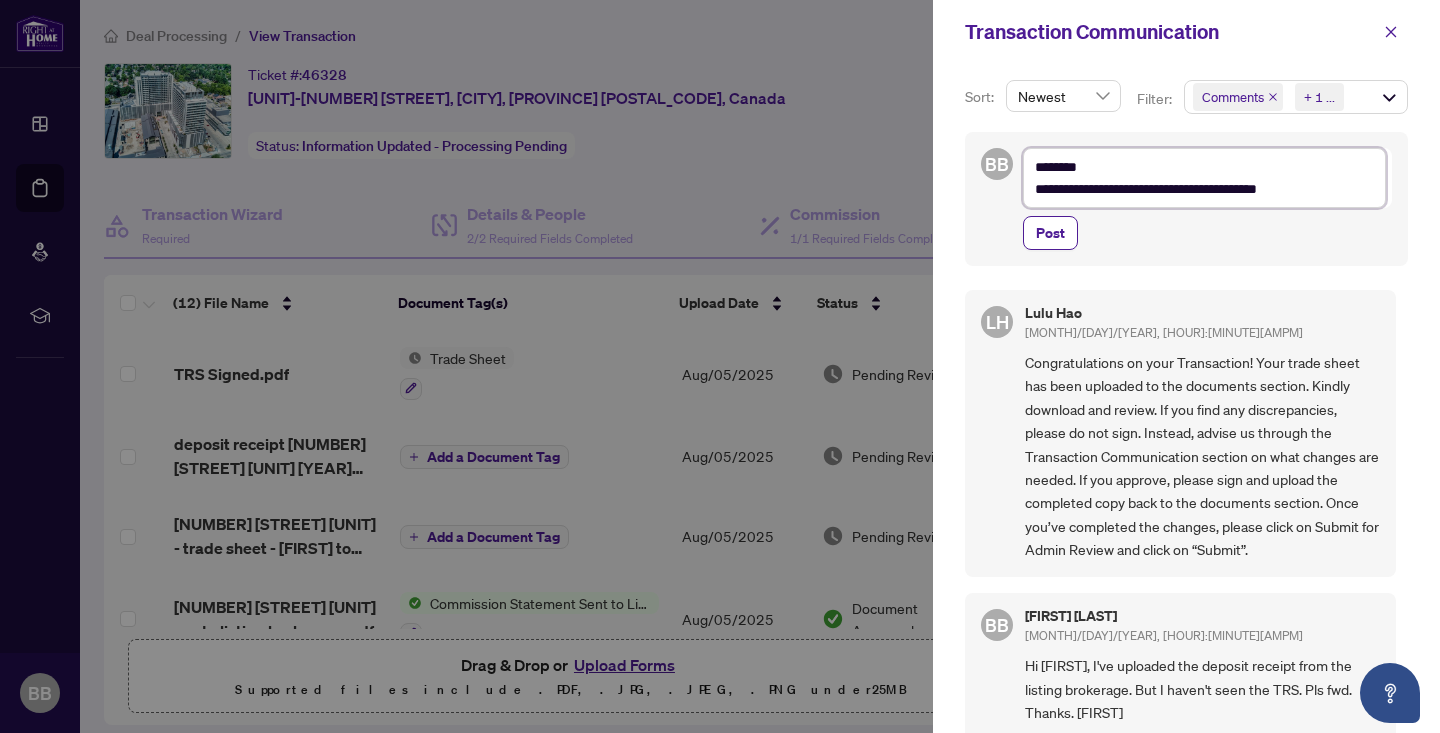 type on "**********" 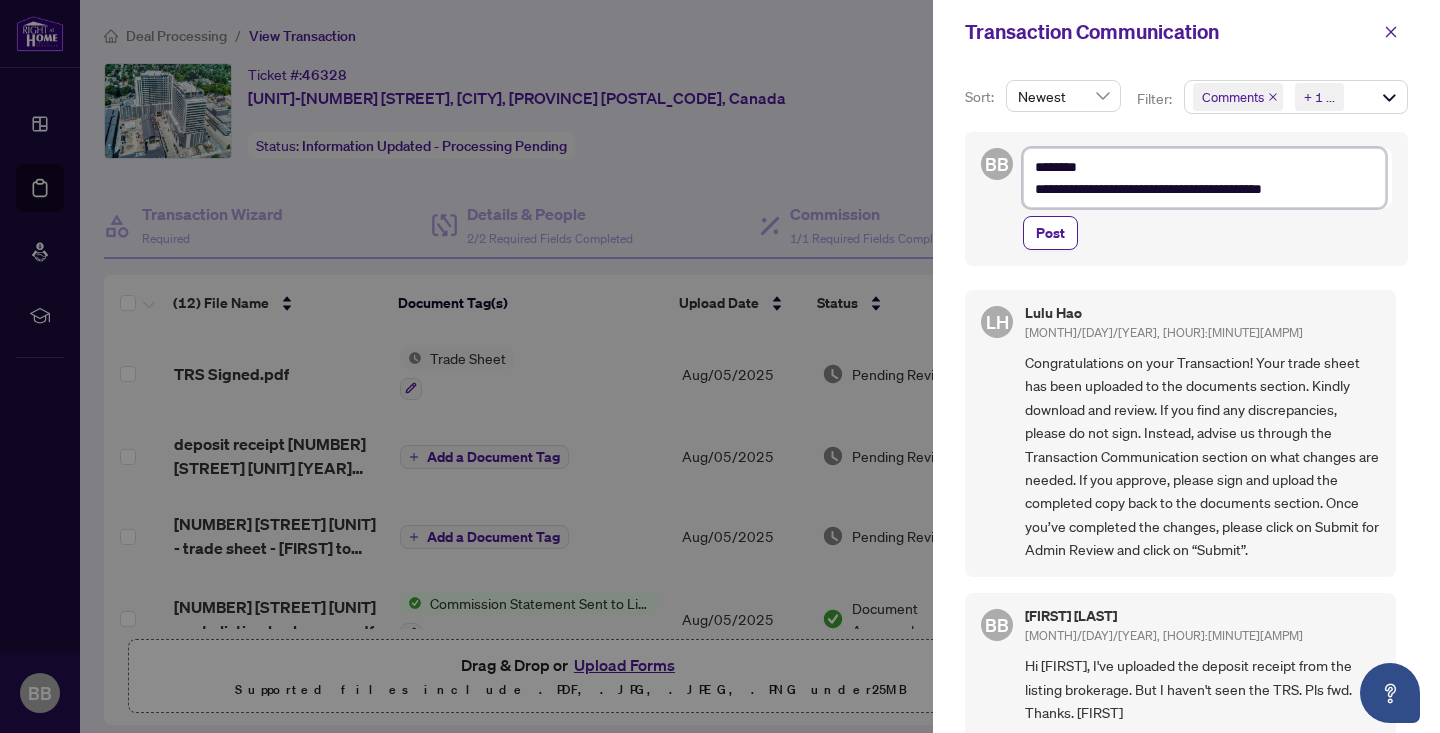 type on "**********" 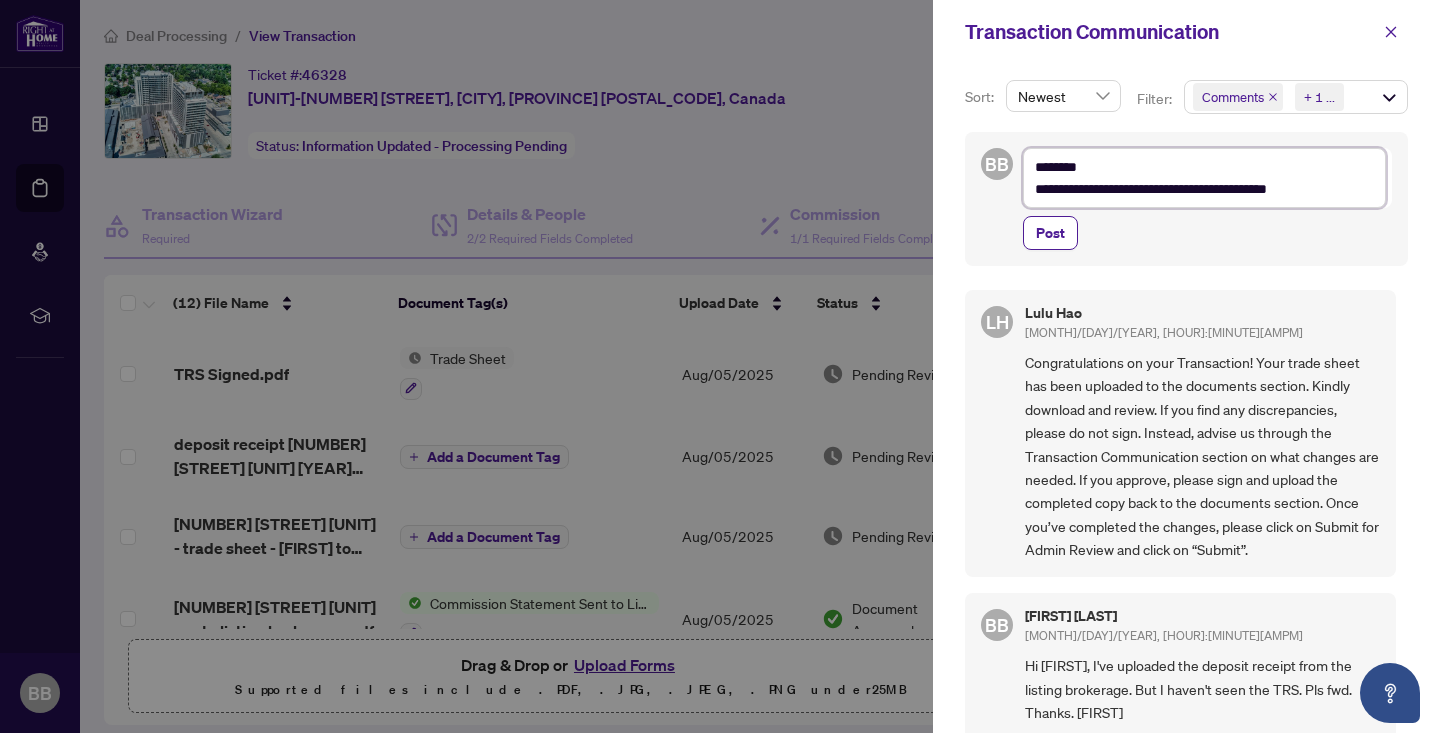 type on "**********" 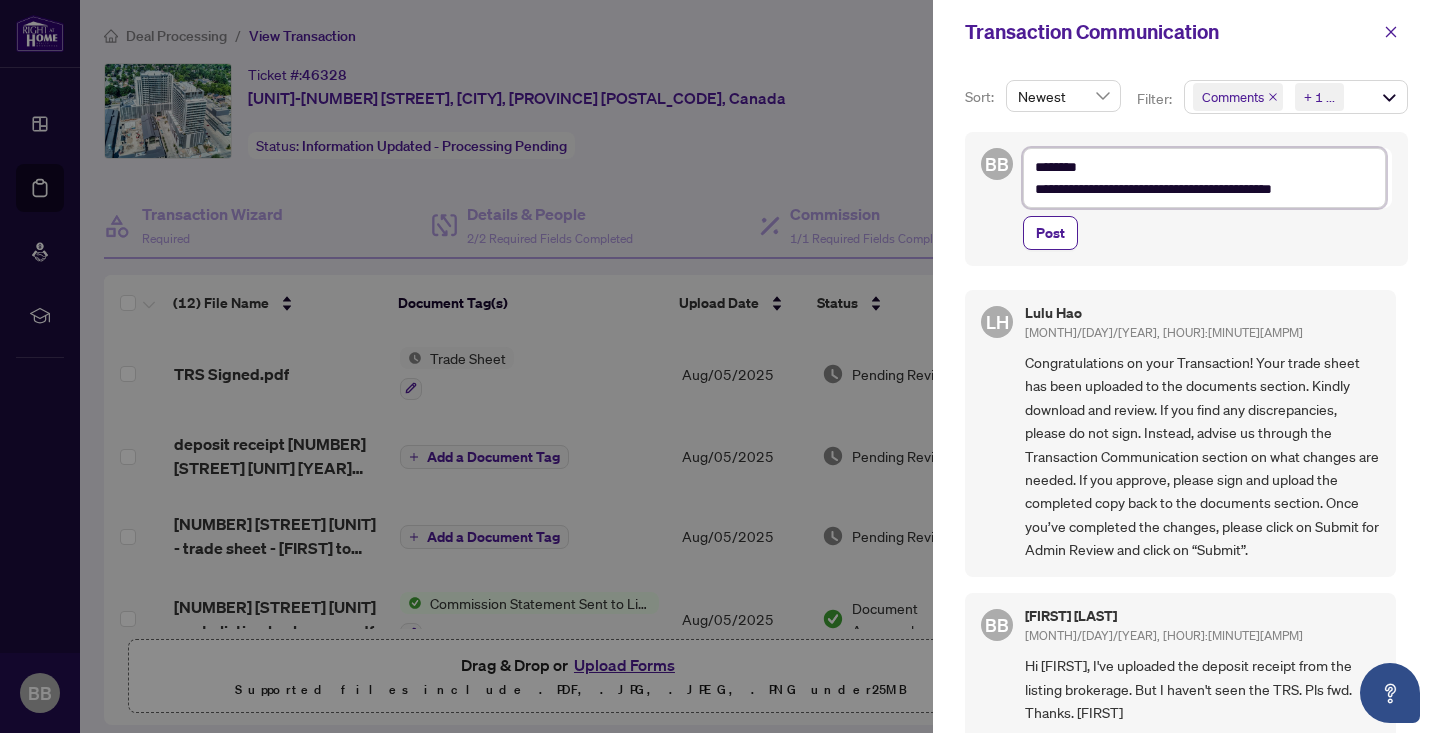 type on "**********" 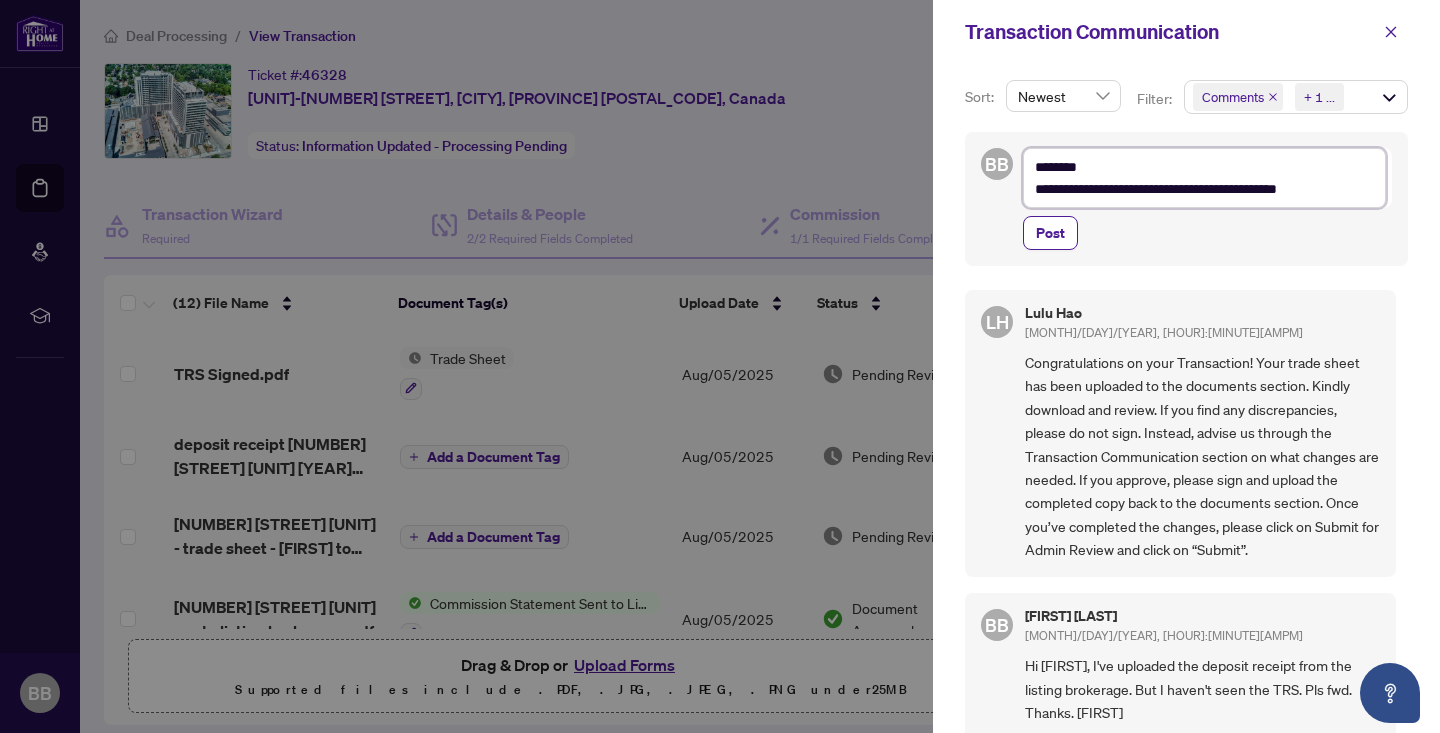 type on "**********" 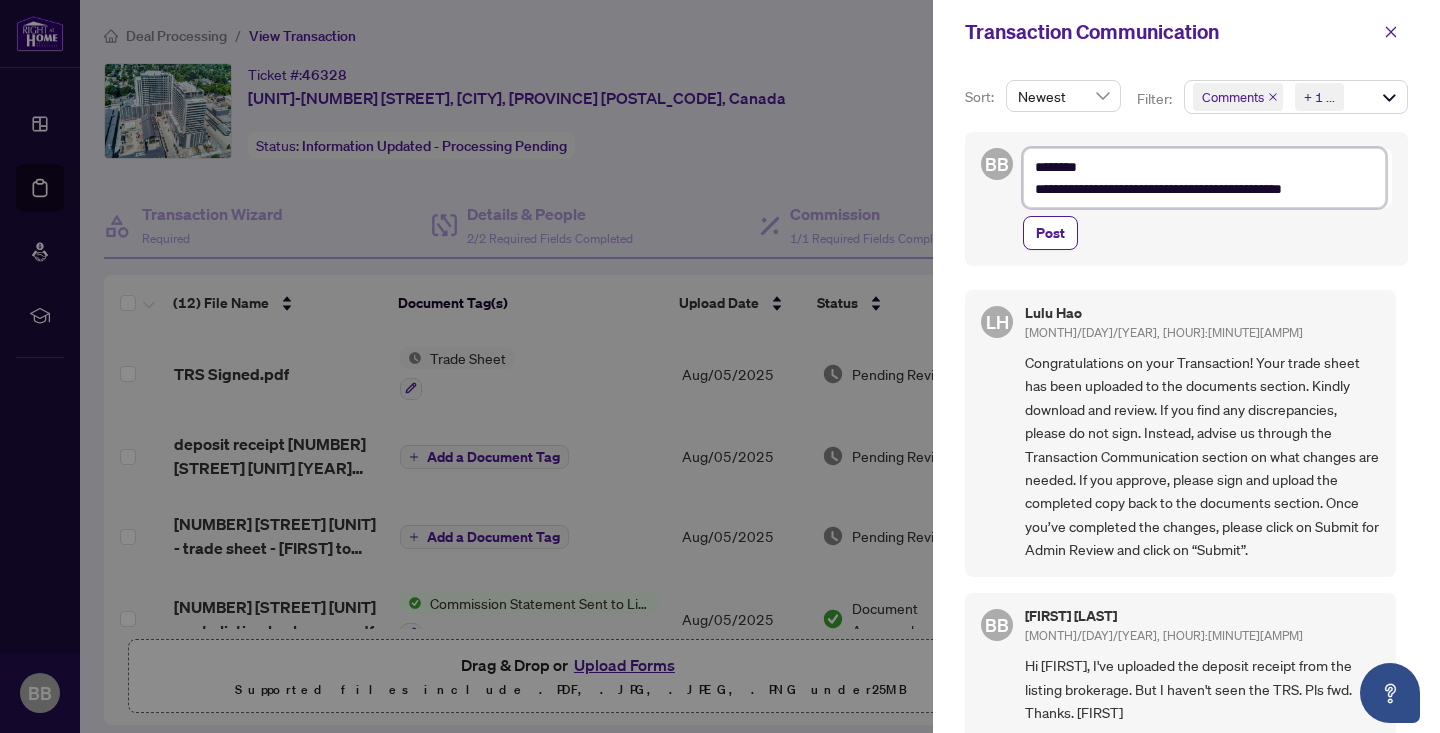 type on "**********" 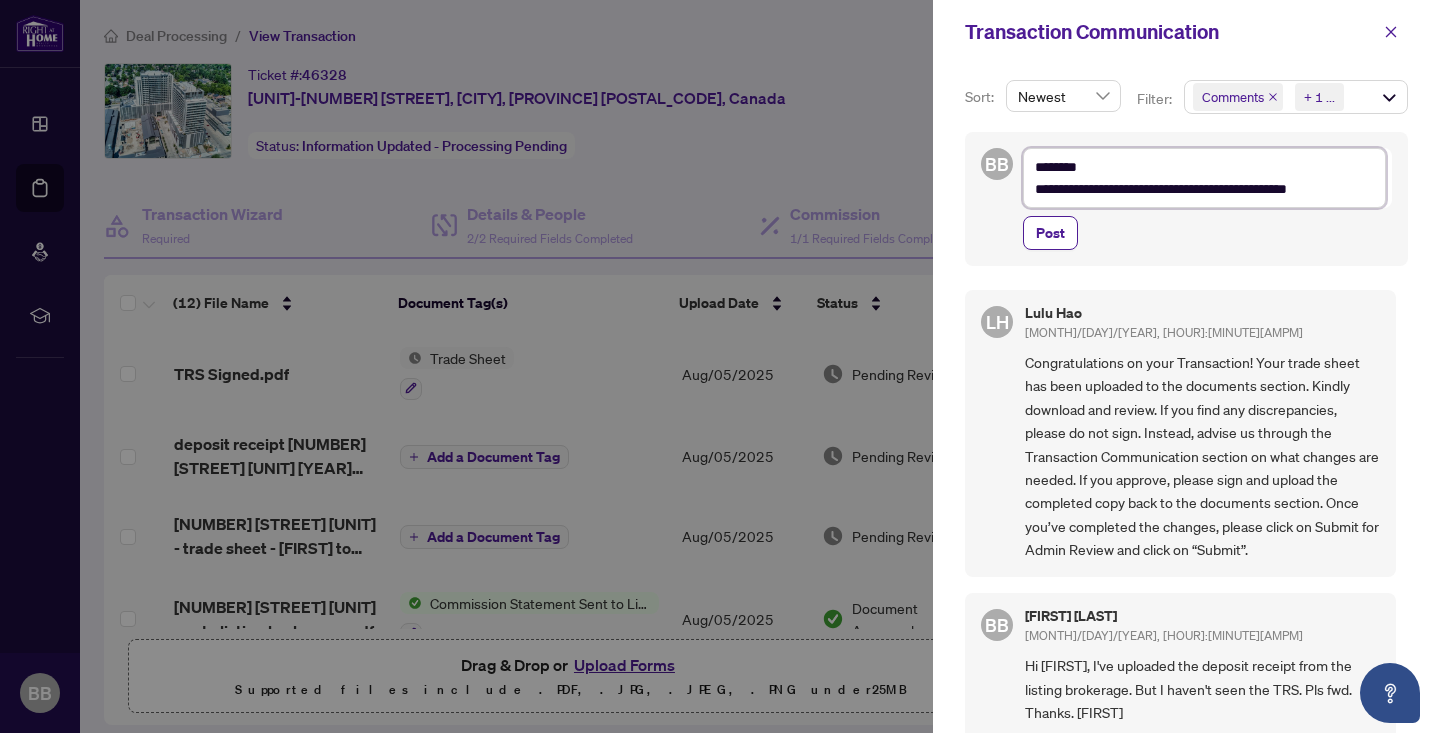 type on "**********" 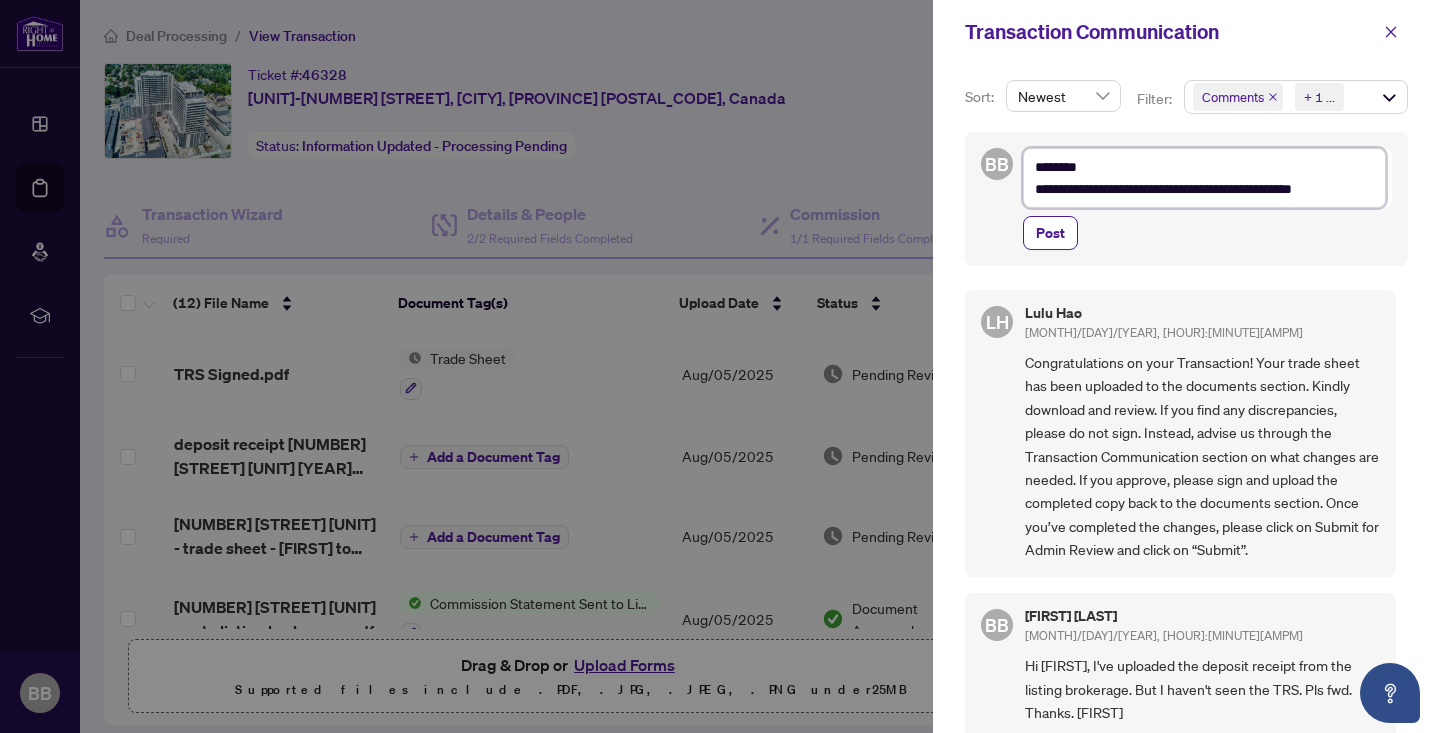 type on "**********" 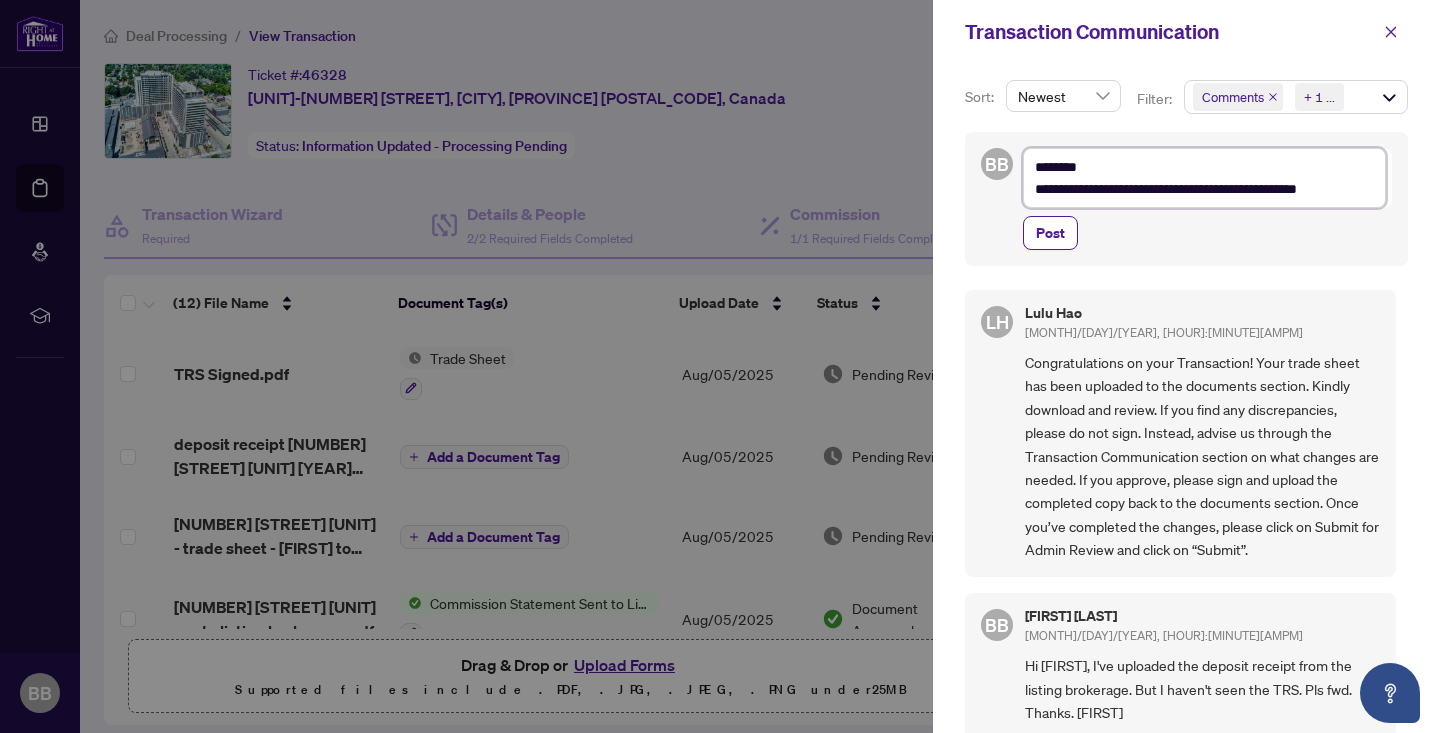 type on "**********" 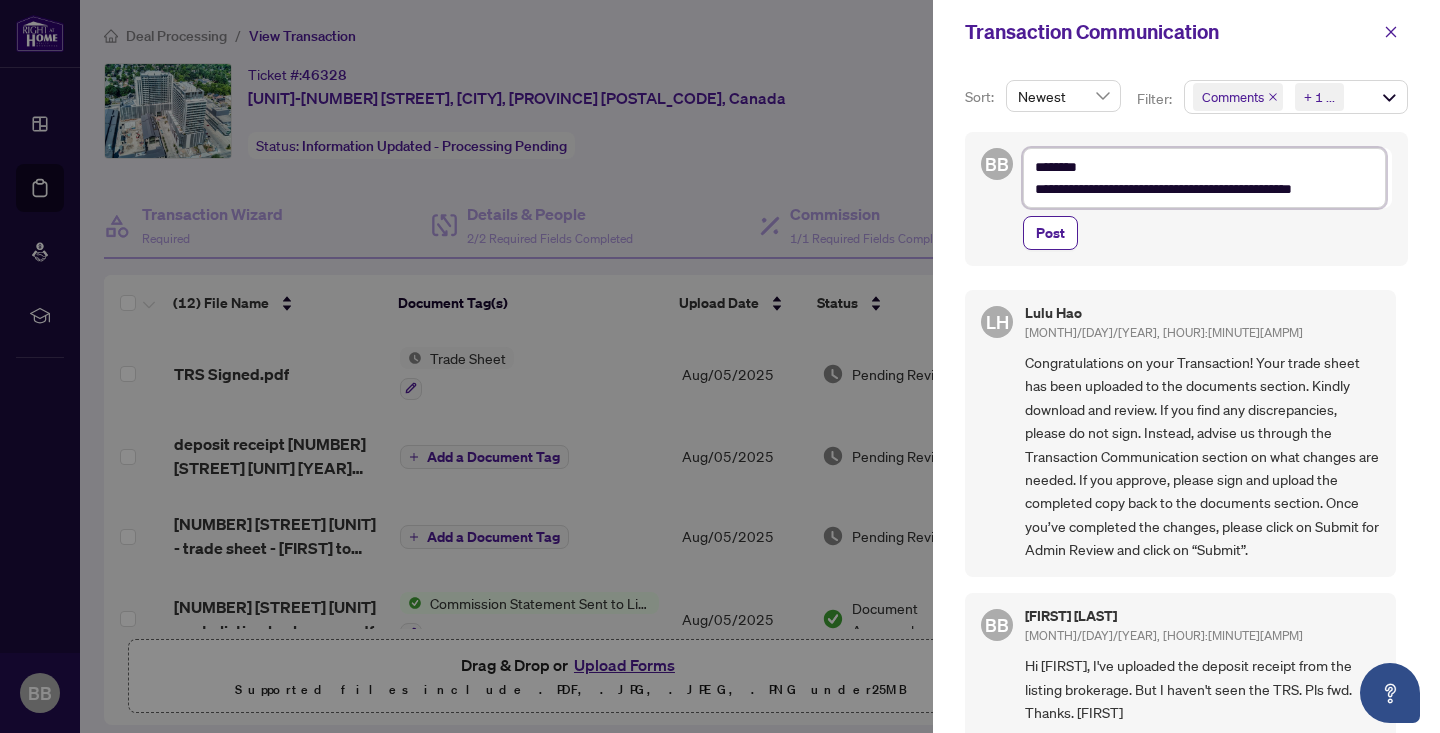 type on "**********" 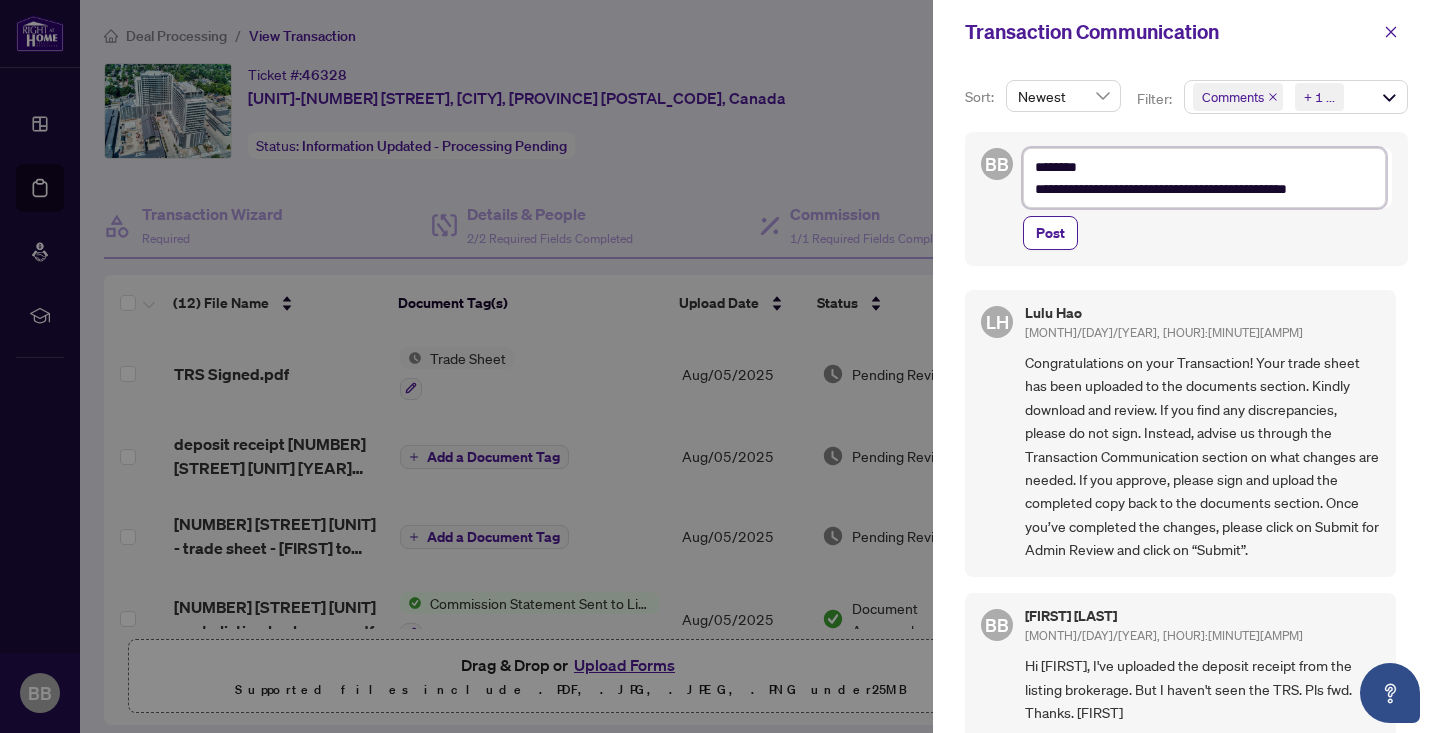 type on "**********" 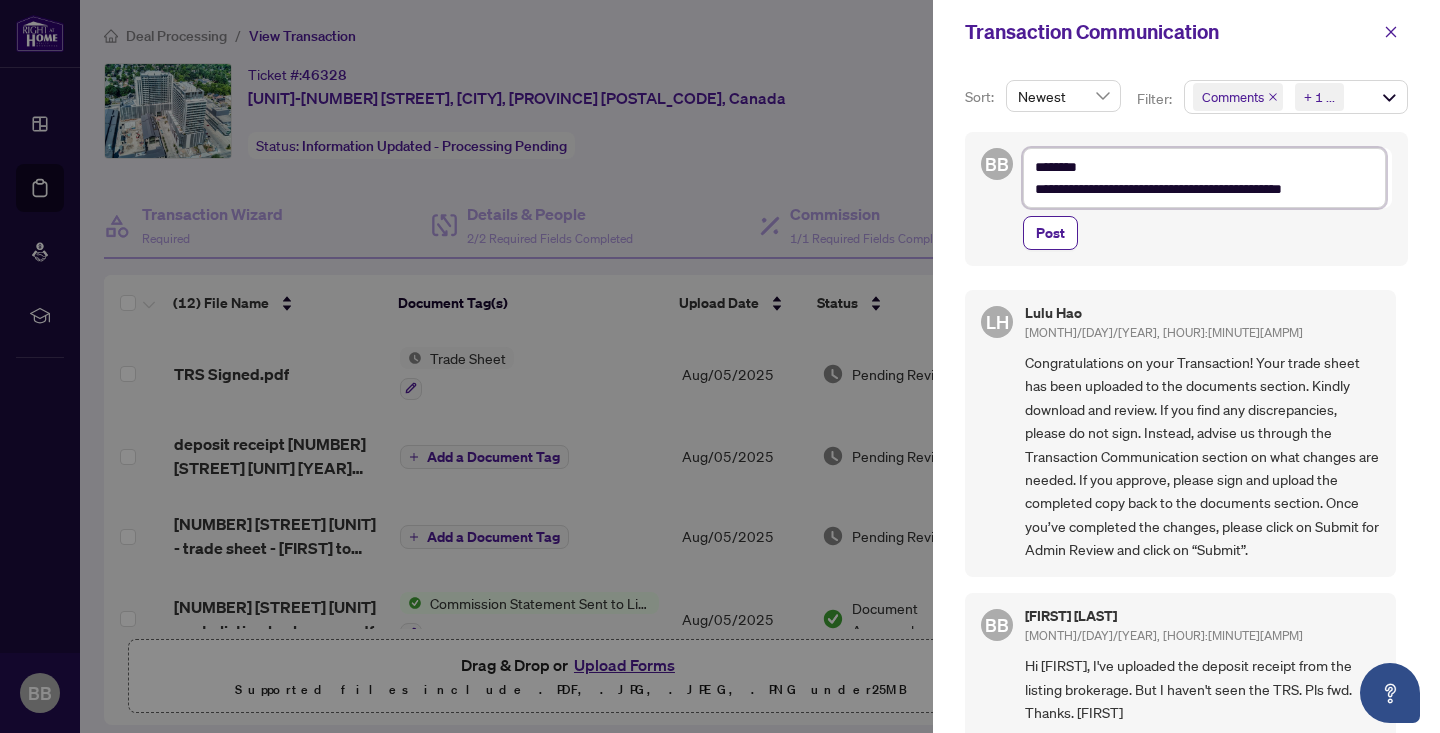 type on "**********" 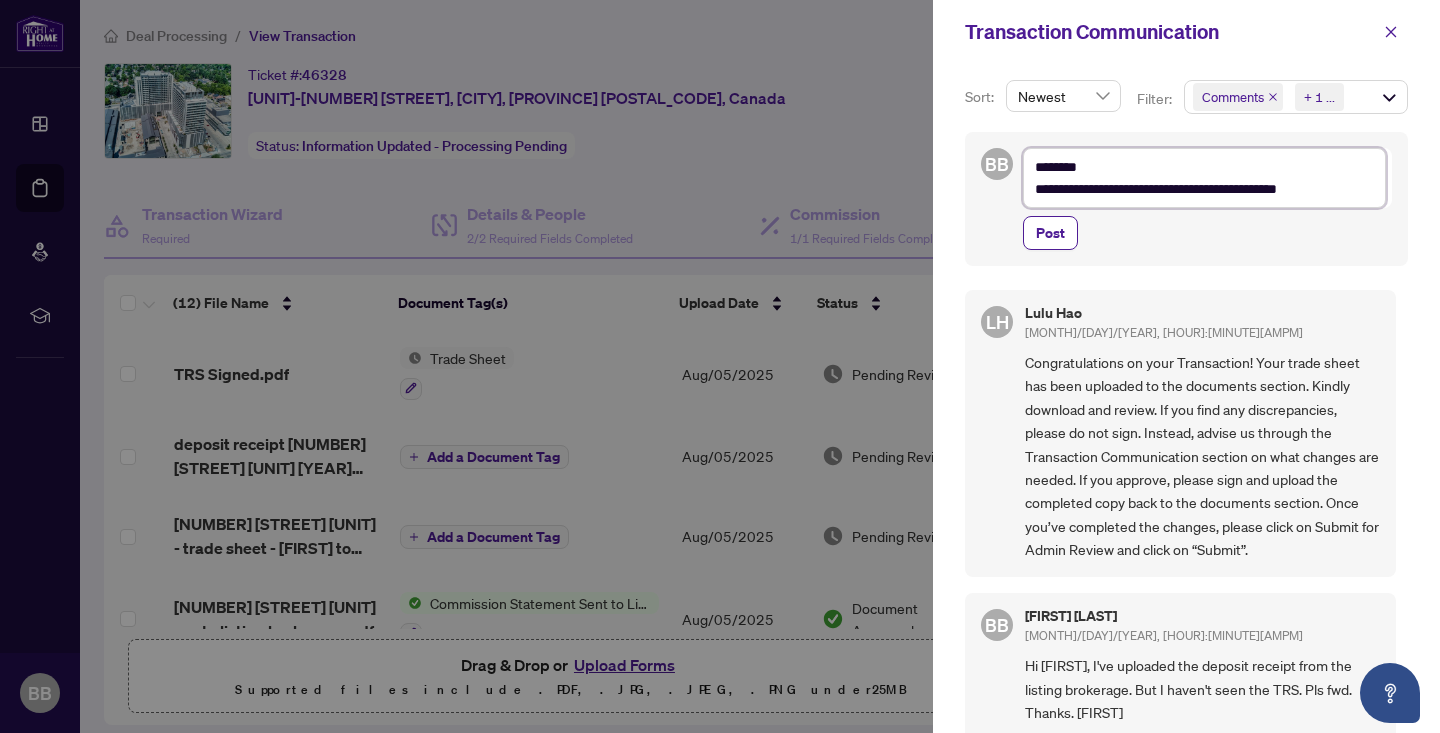 type on "**********" 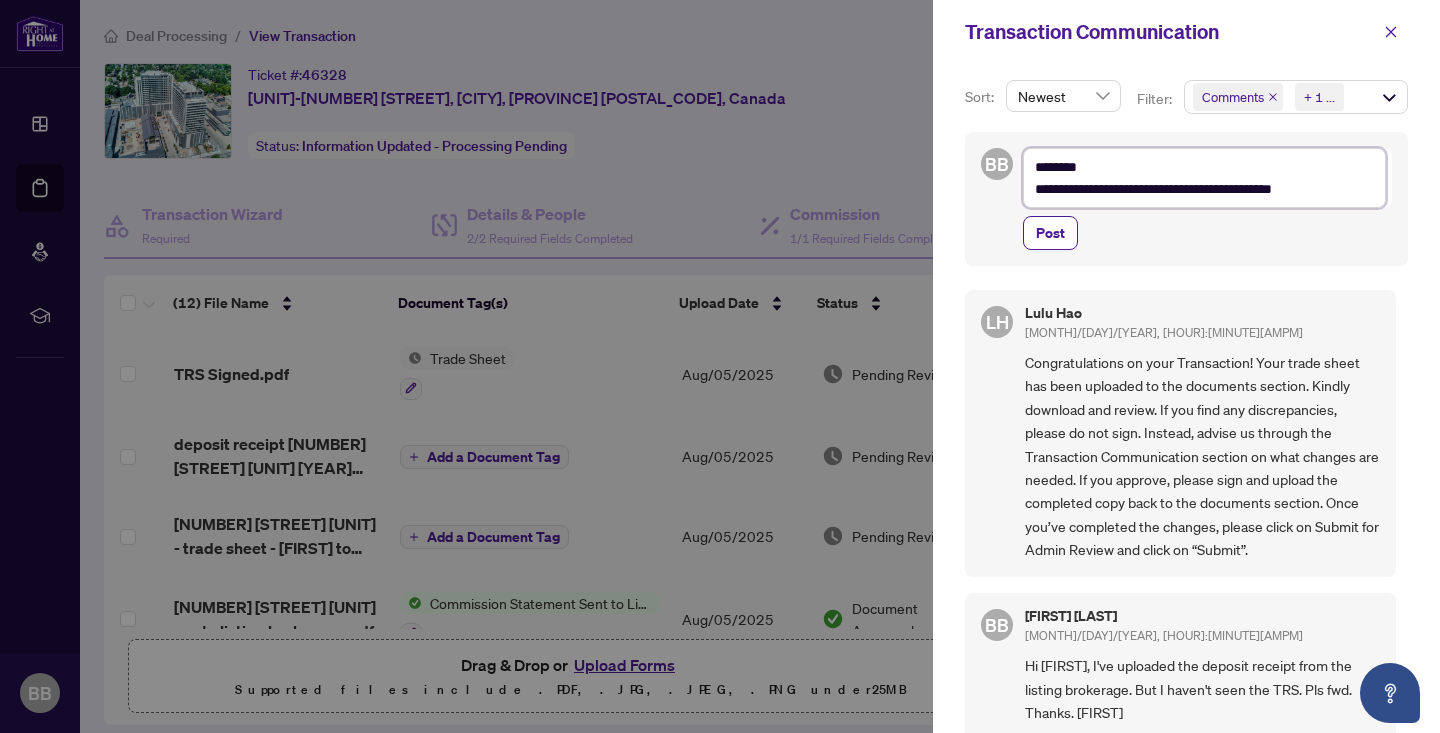 type on "**********" 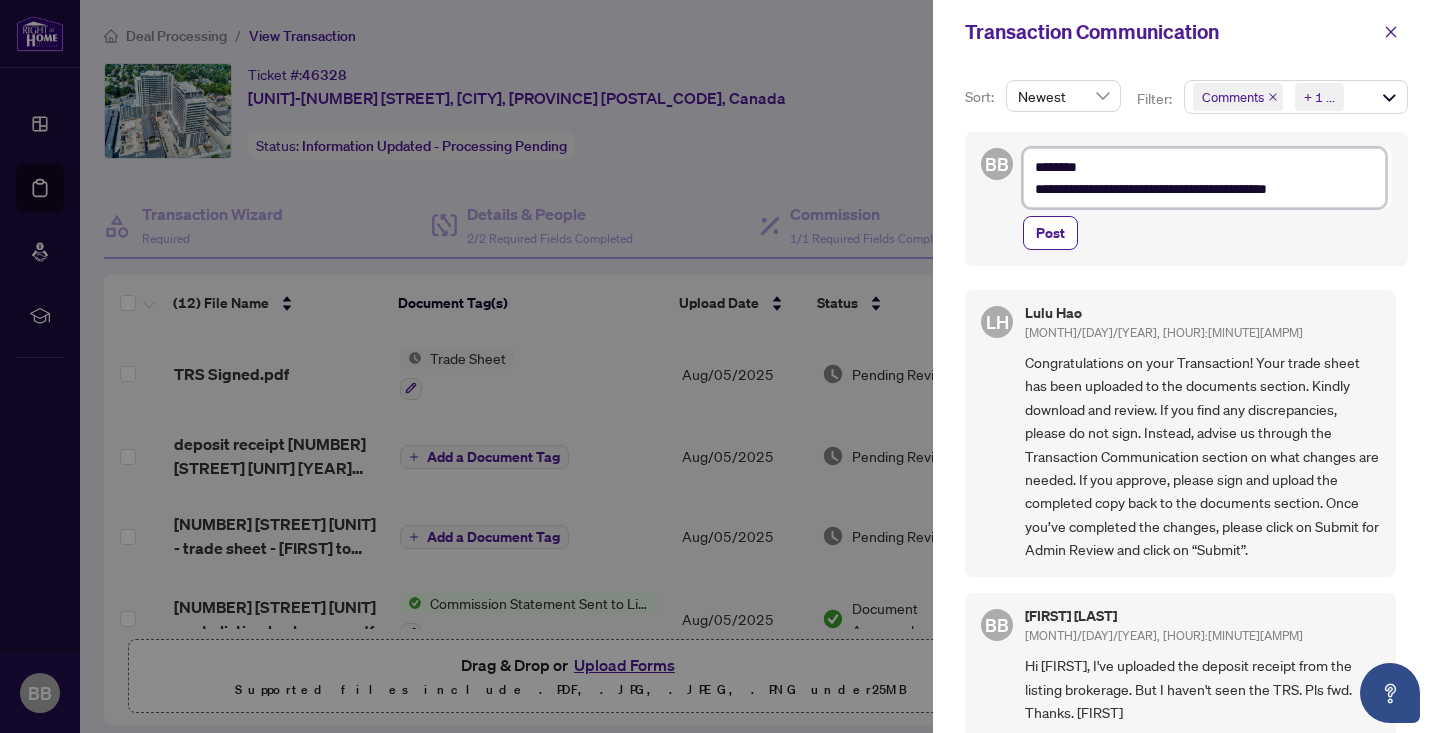 type on "**********" 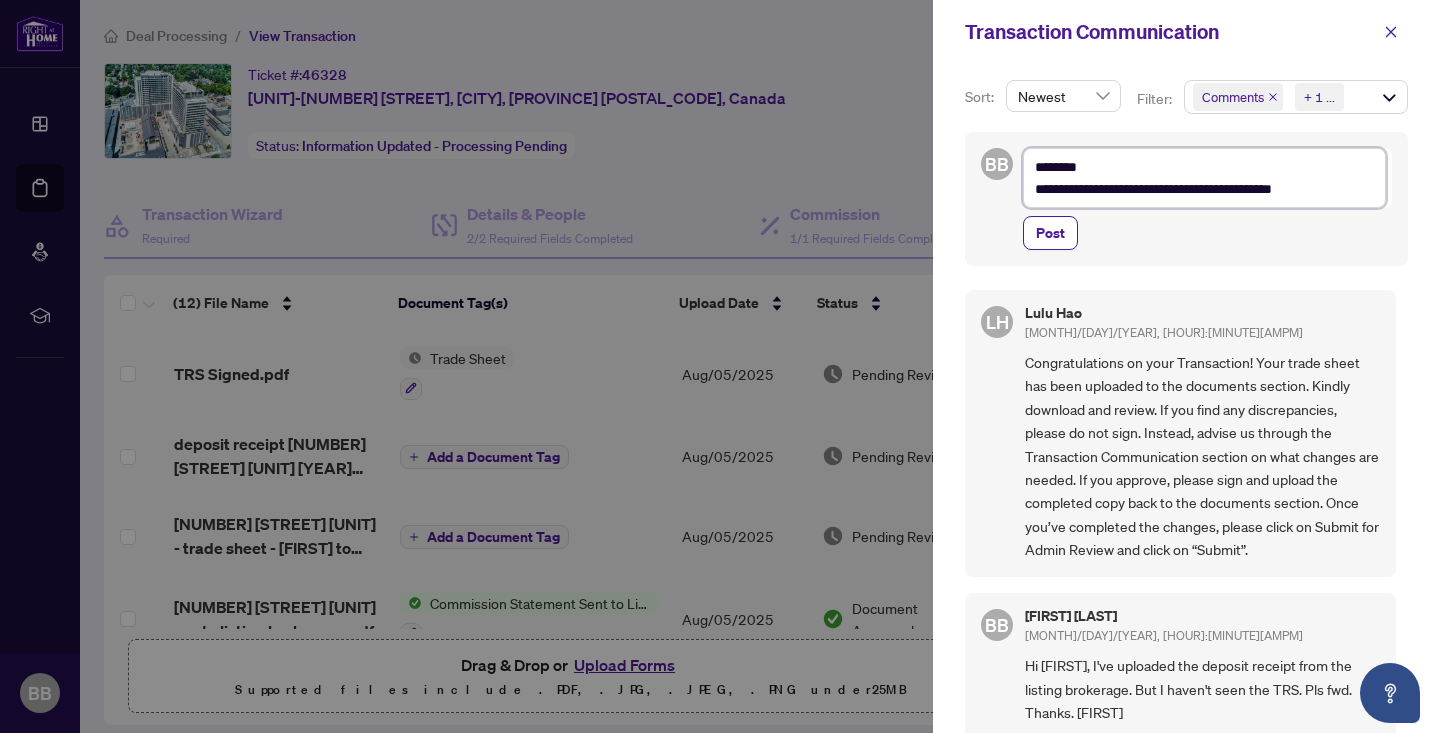 type on "**********" 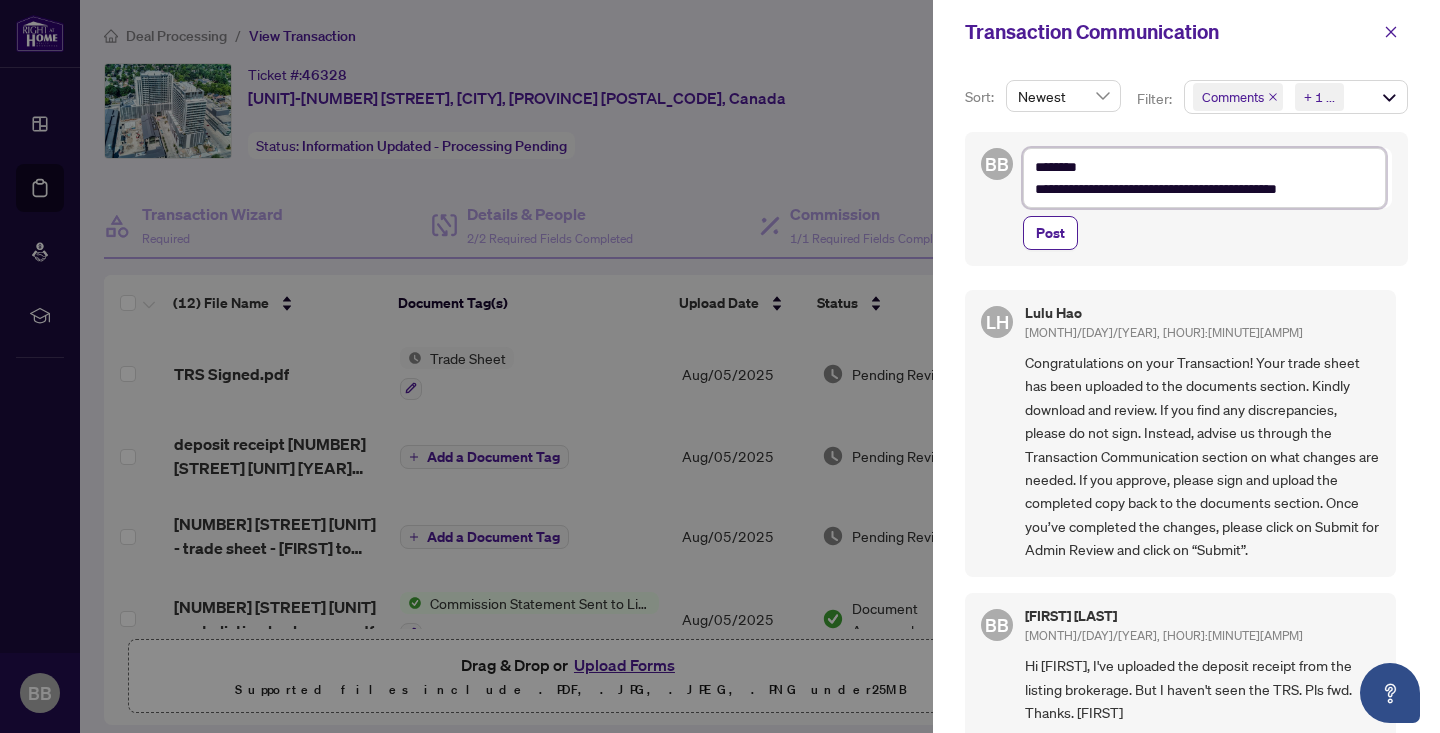type on "**********" 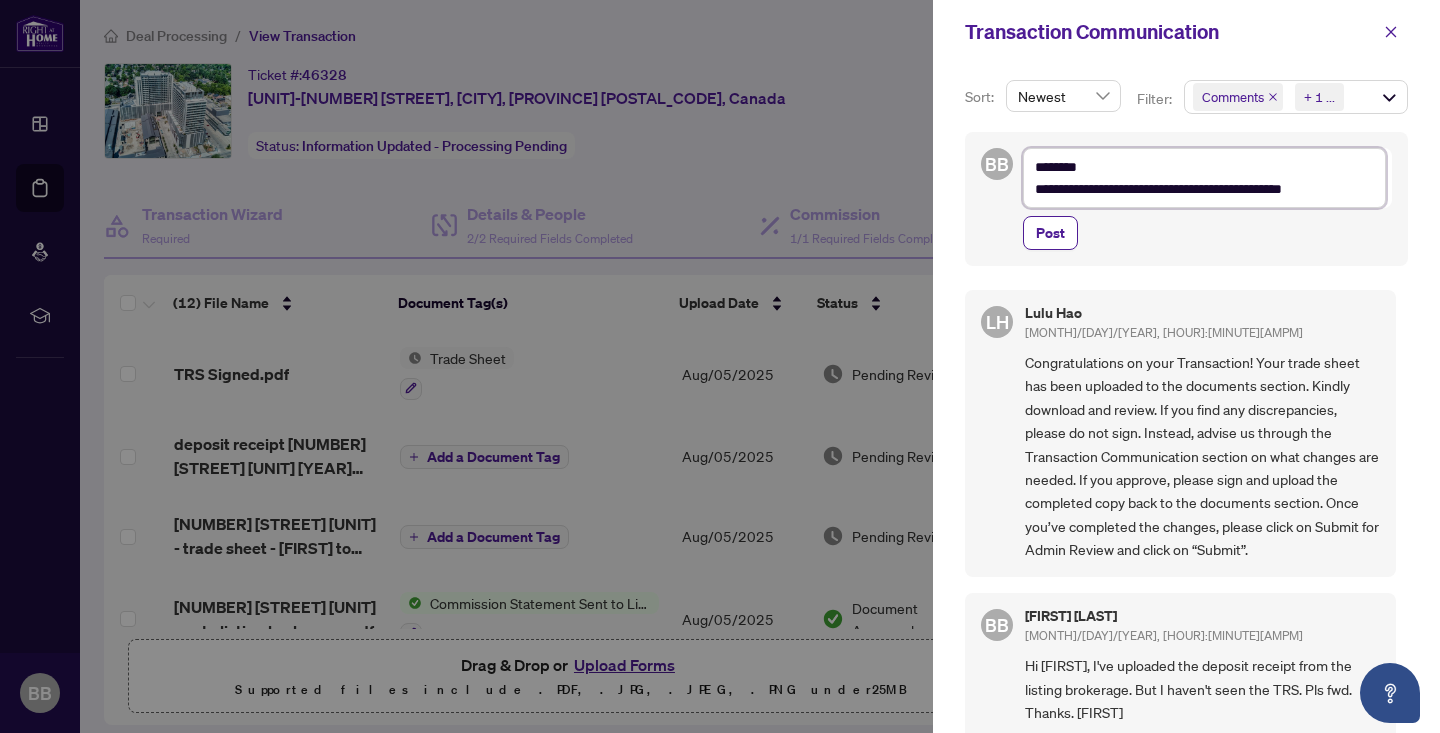 type on "**********" 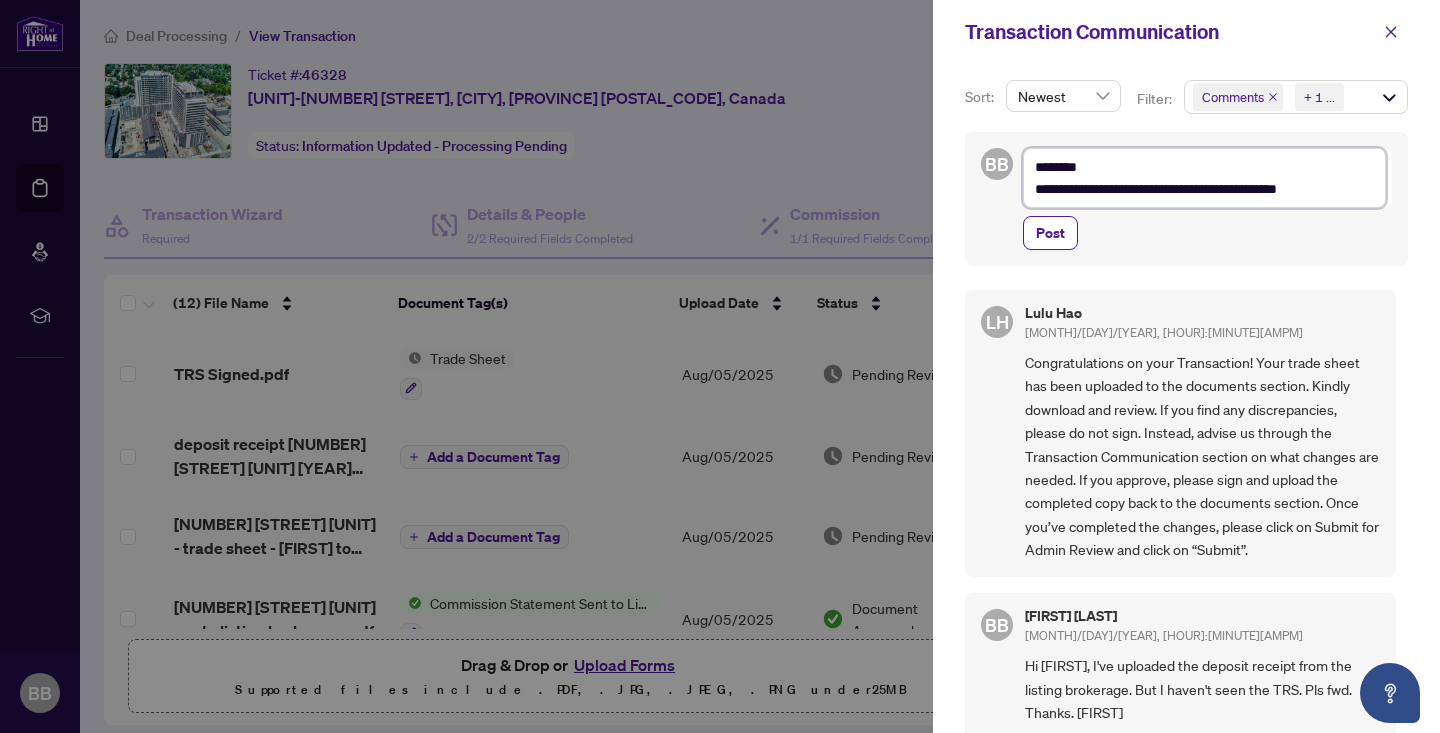type on "**********" 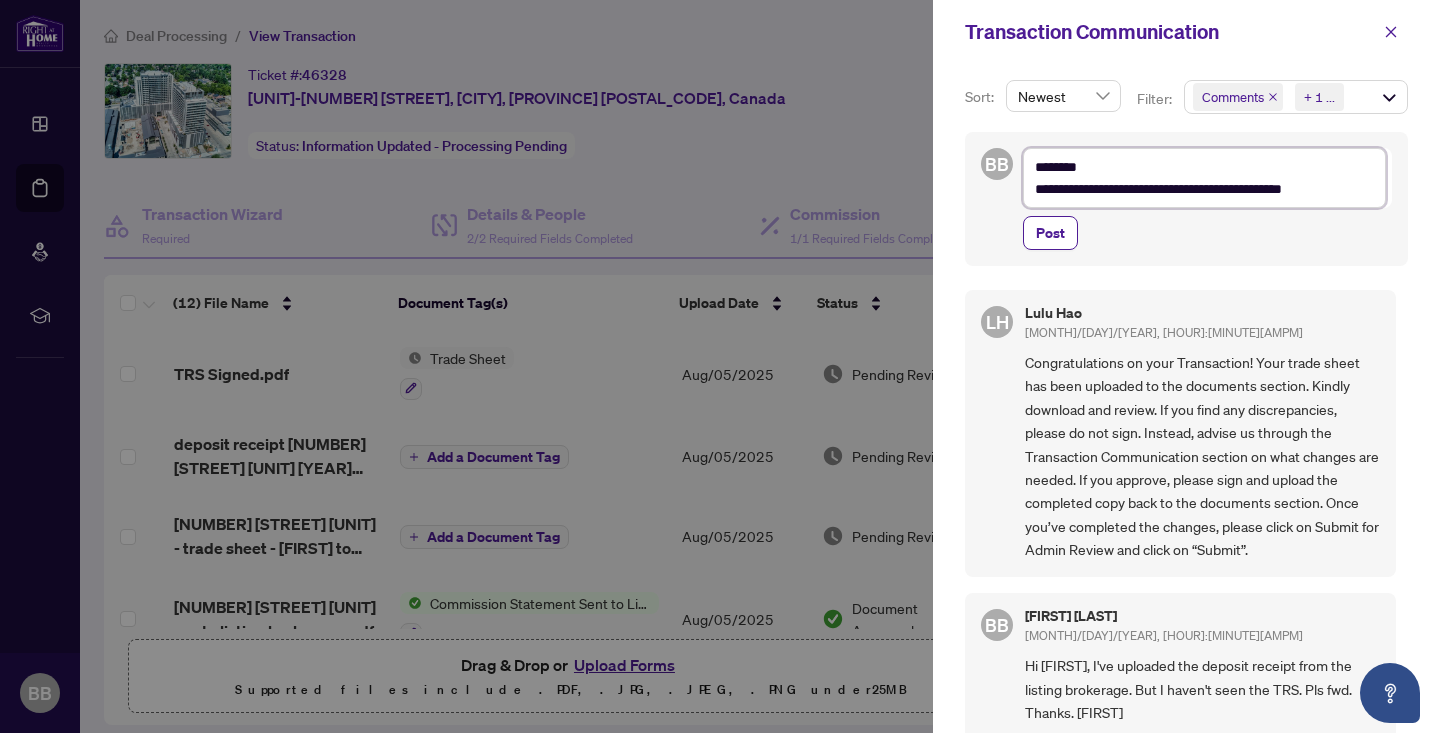 type on "**********" 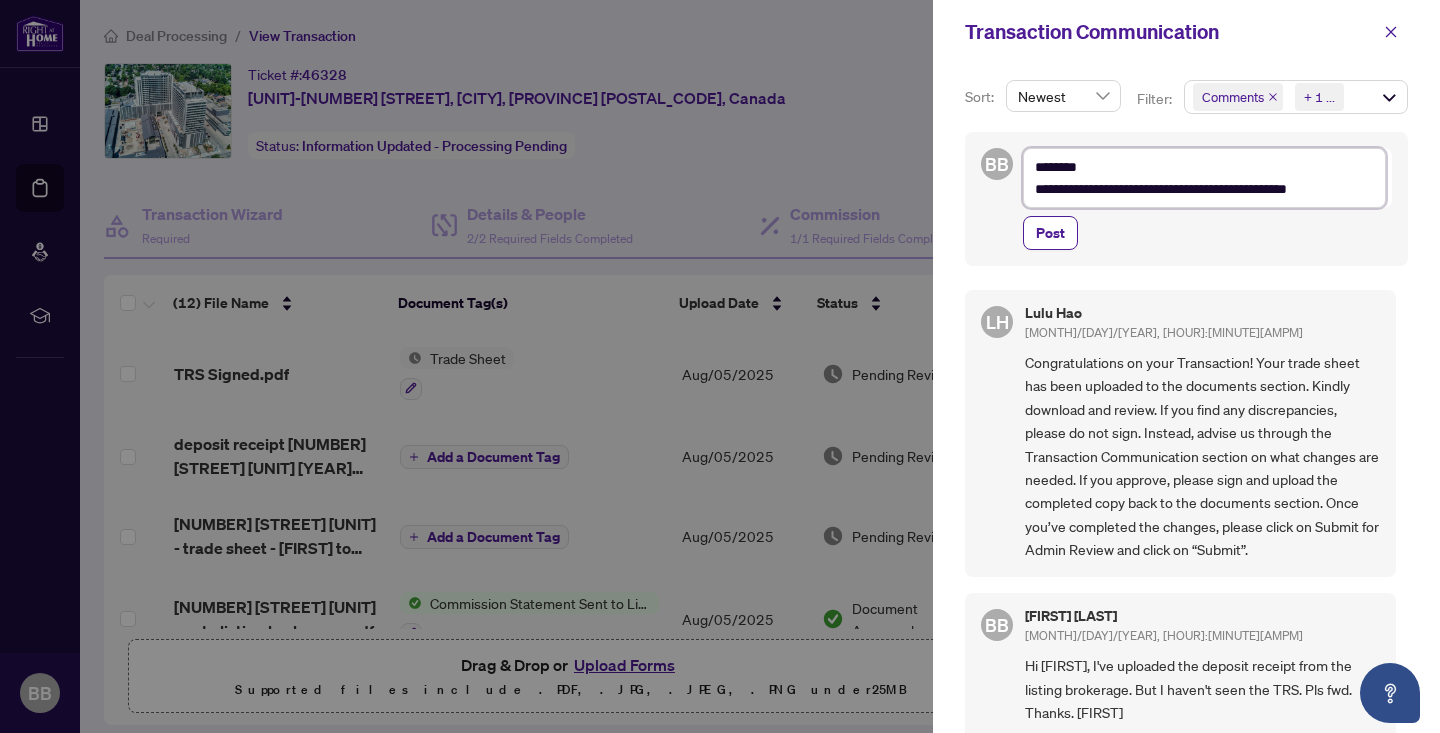 type on "**********" 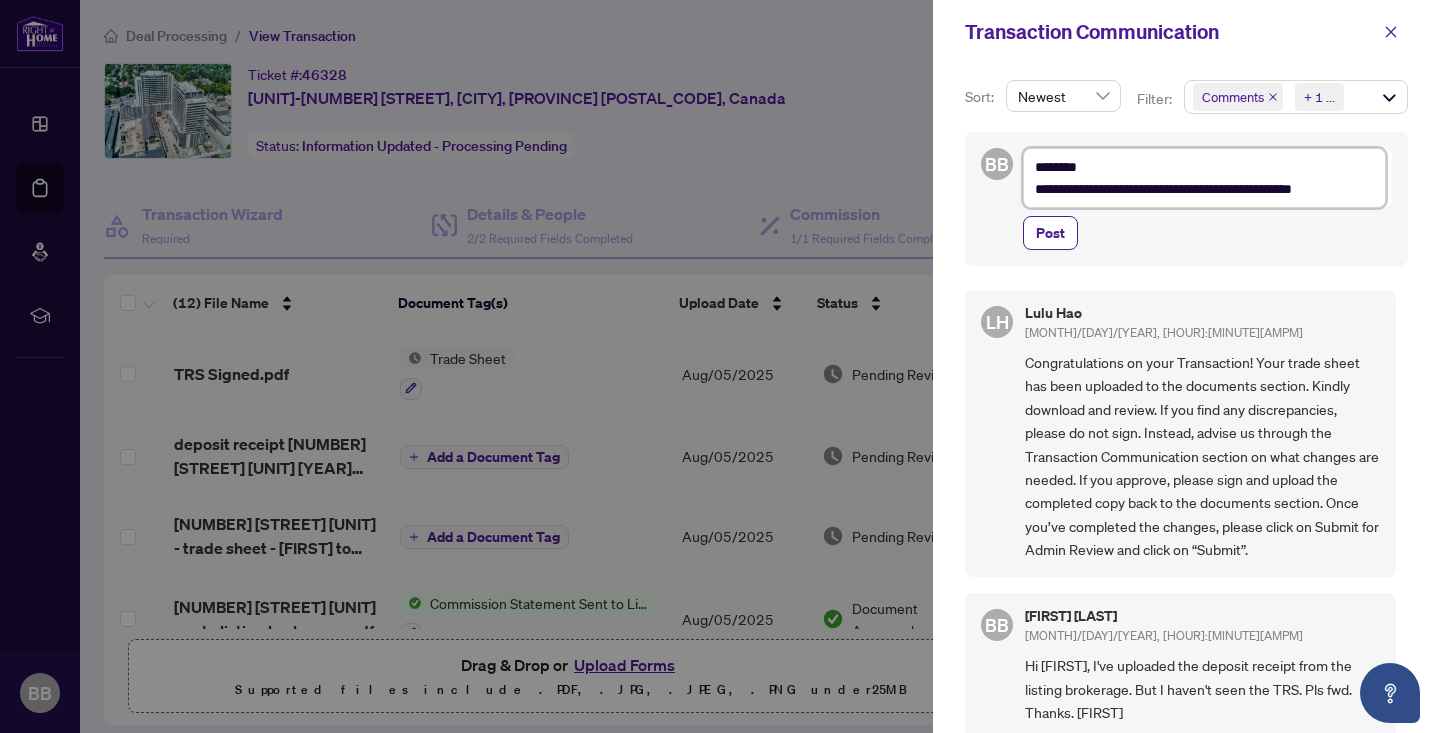 type on "**********" 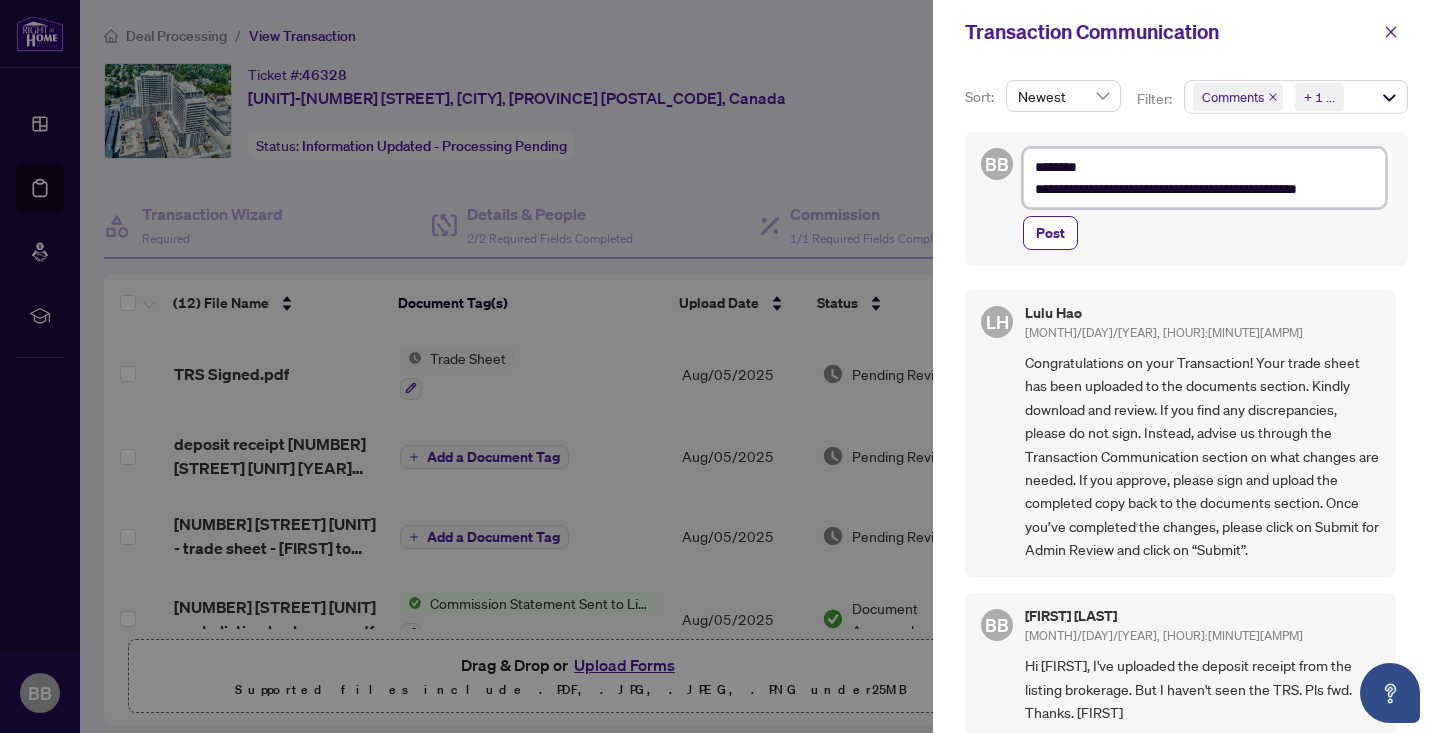 type on "**********" 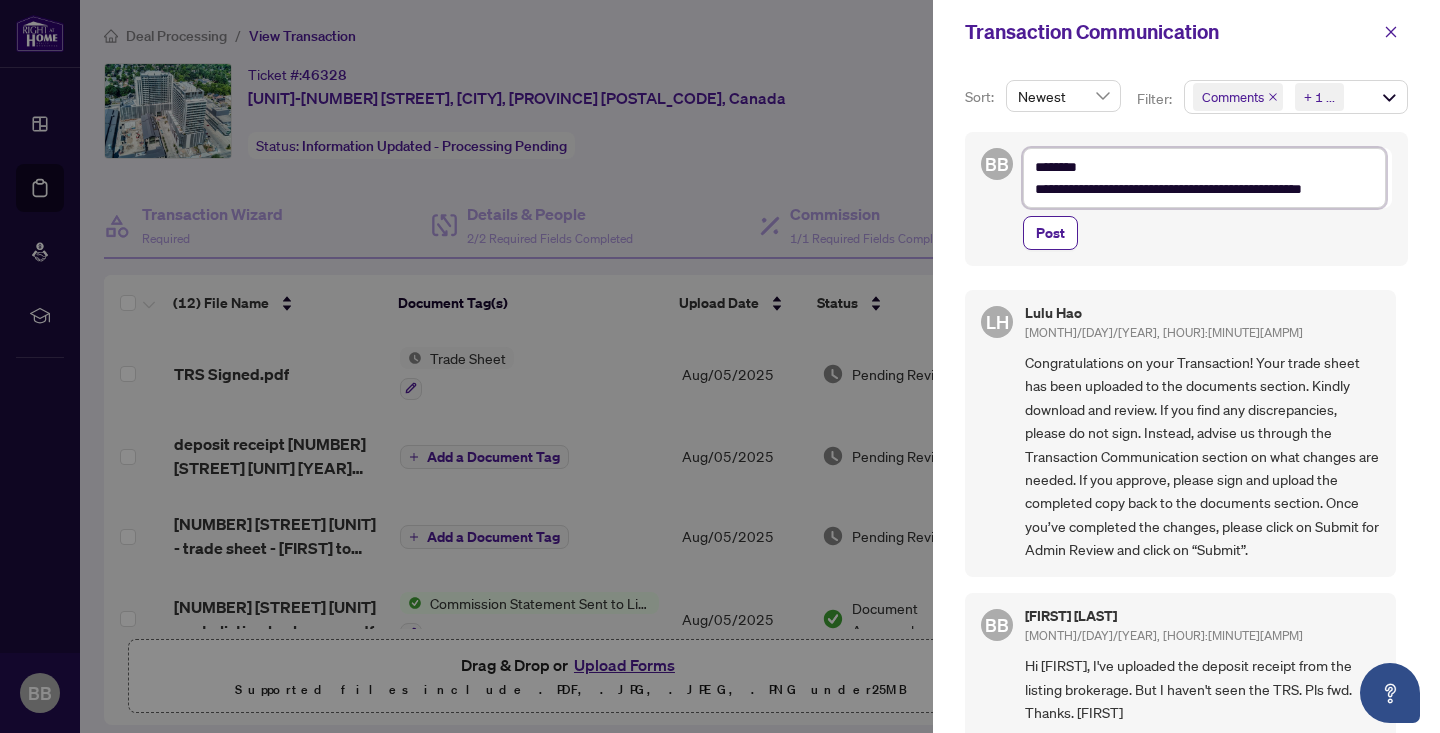 type on "**********" 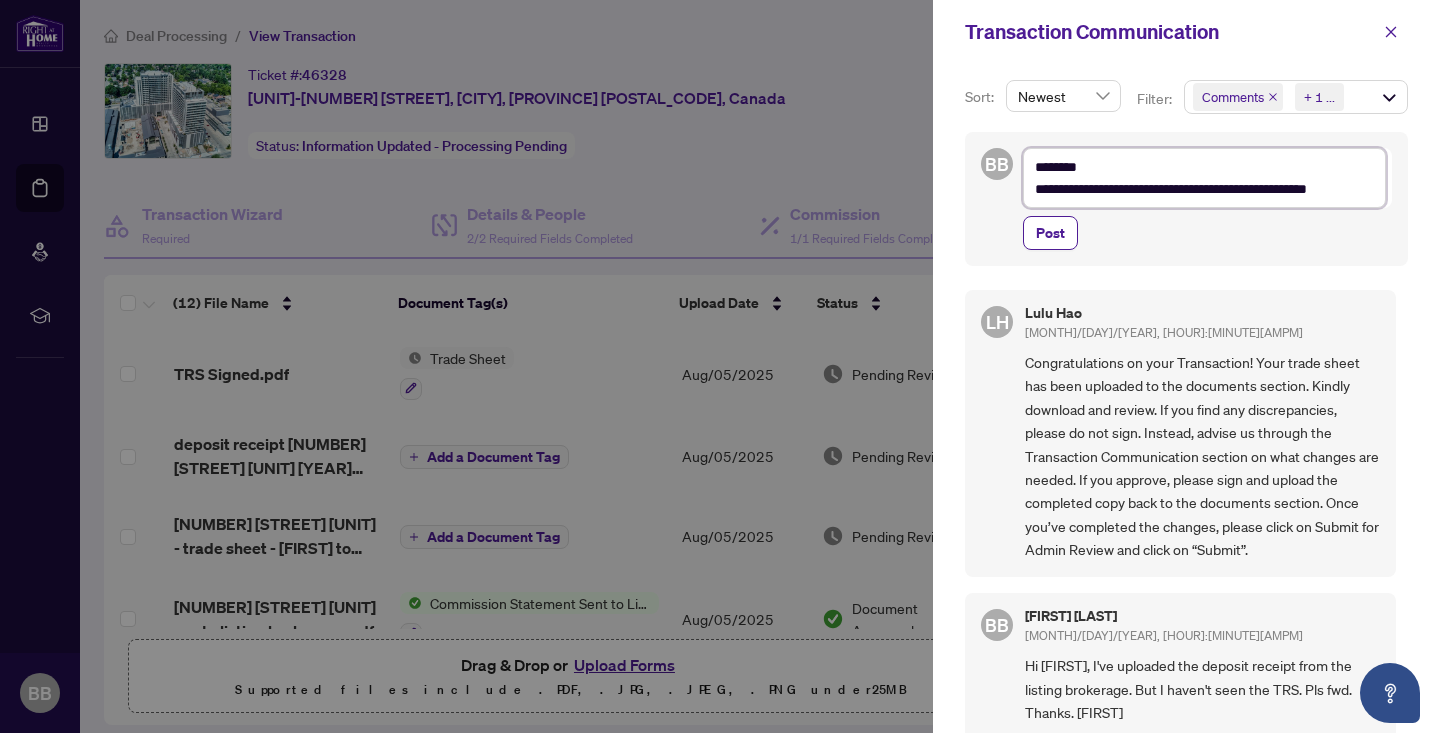 type on "**********" 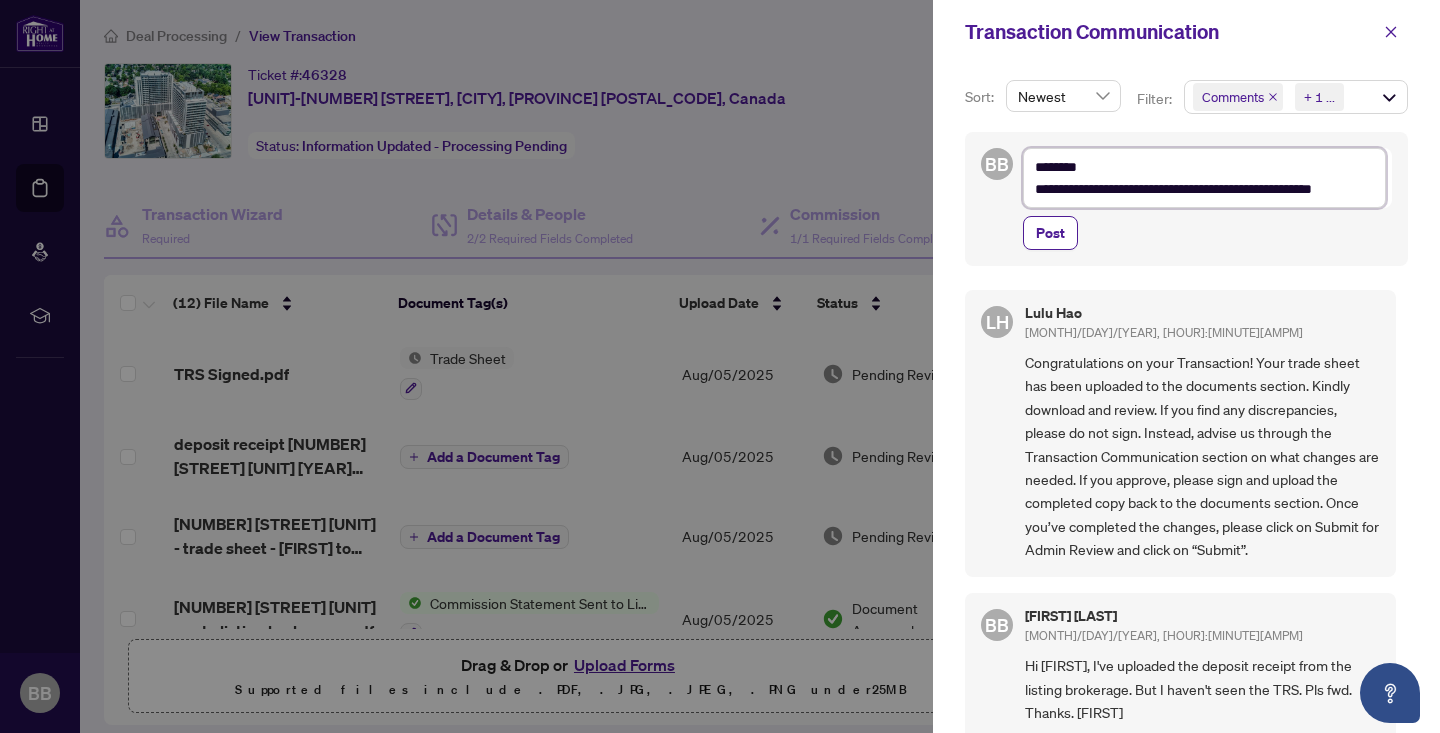 type on "**********" 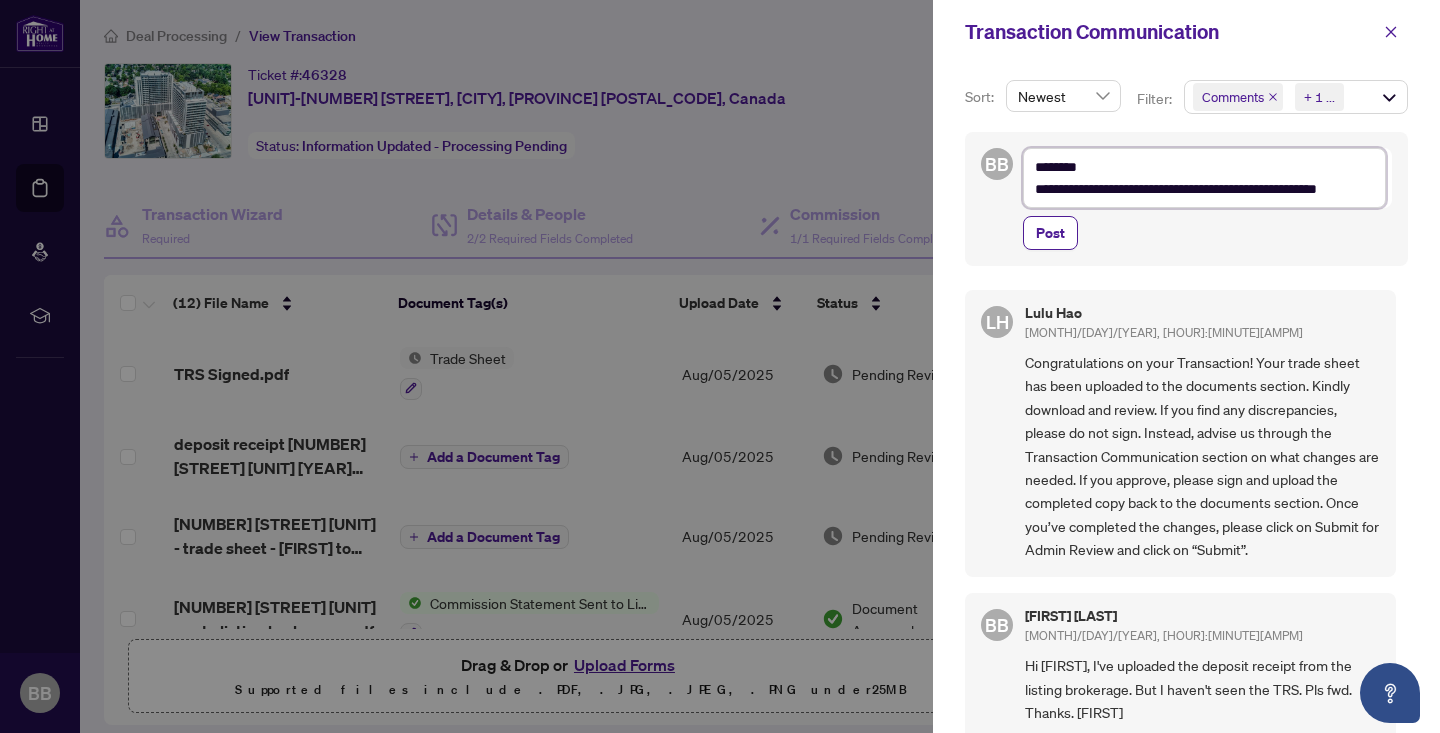type on "**********" 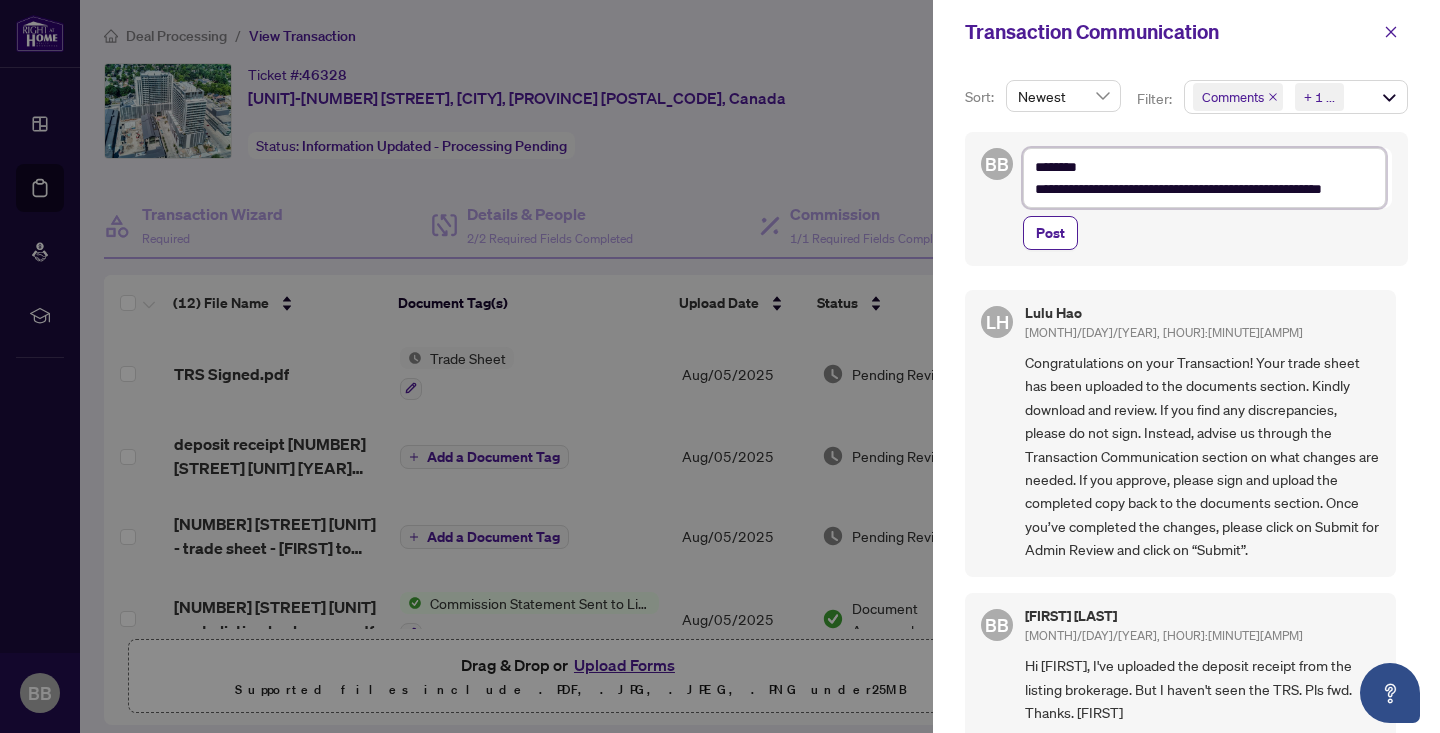 type on "**********" 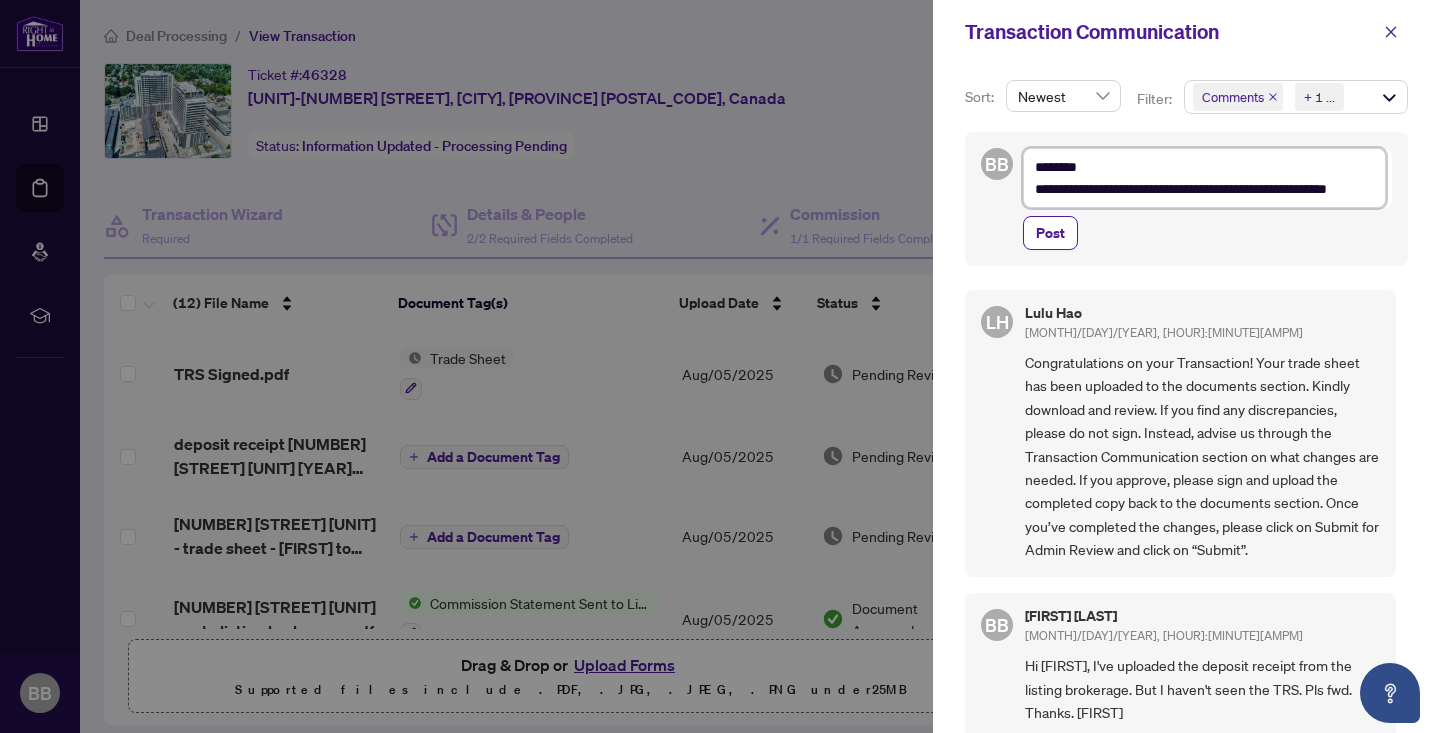 type on "**********" 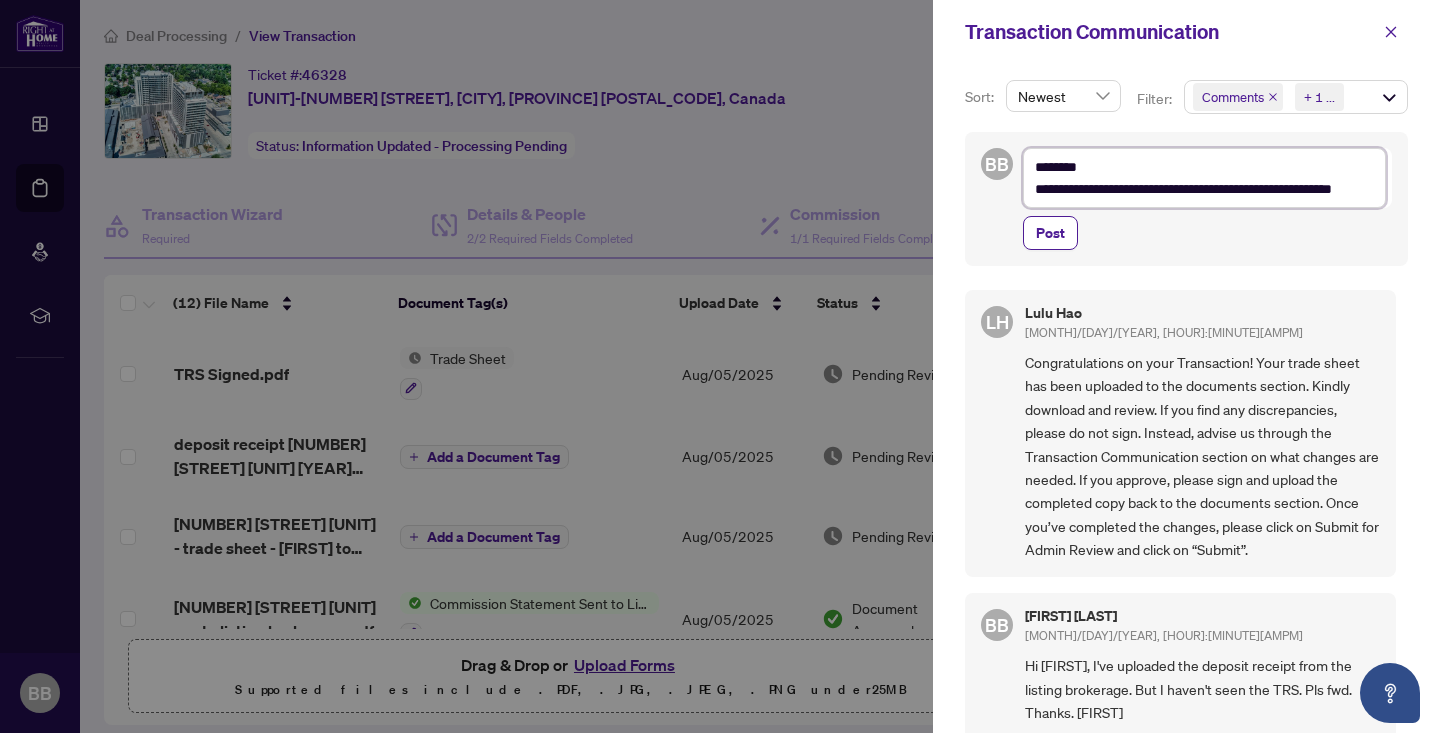 type on "**********" 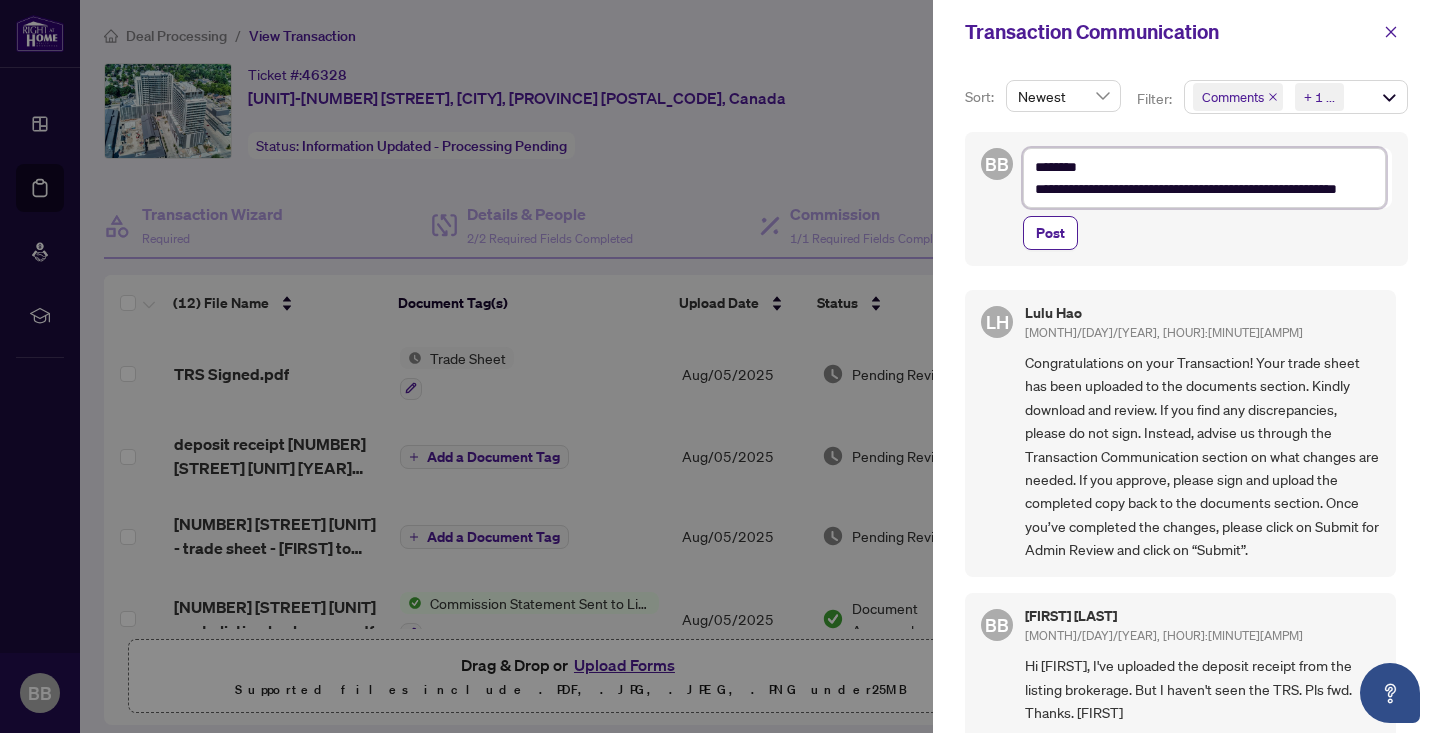 type on "**********" 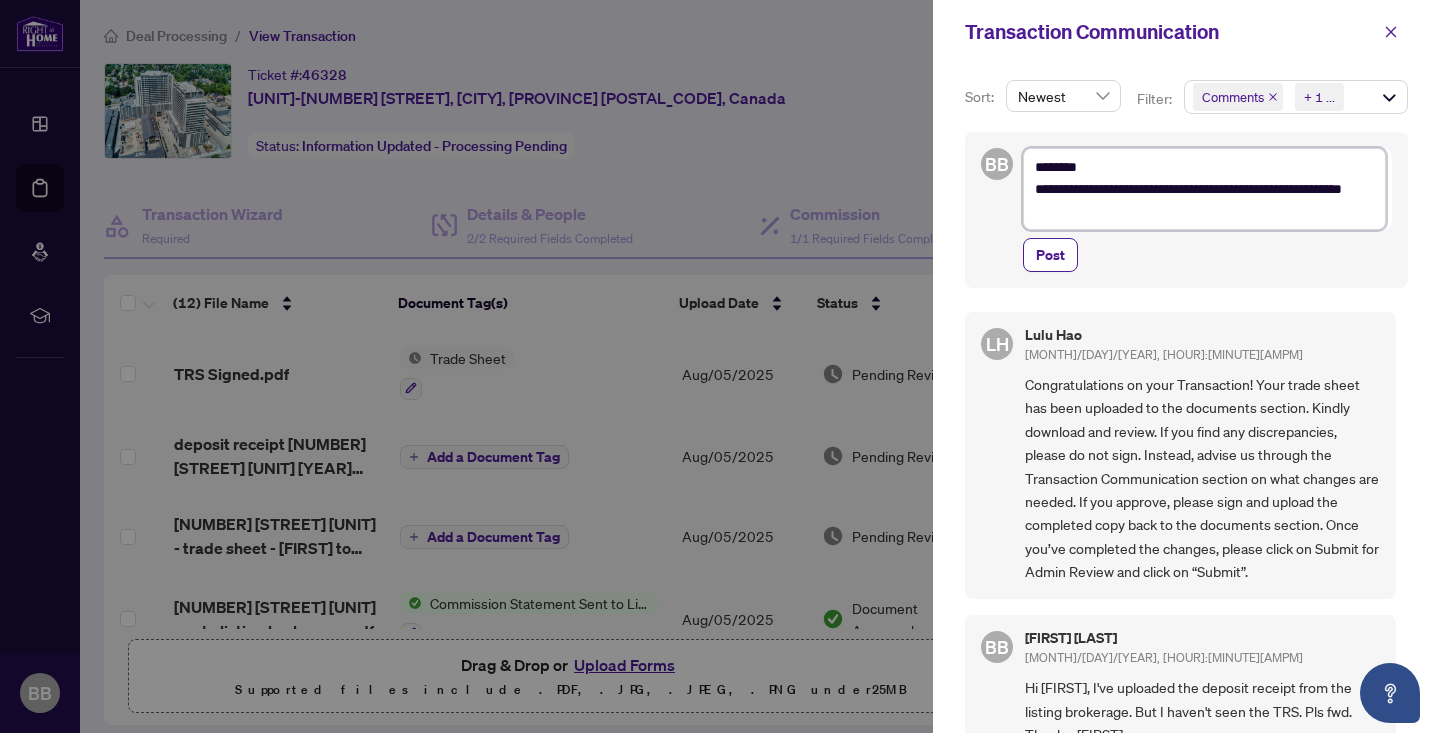 type on "**********" 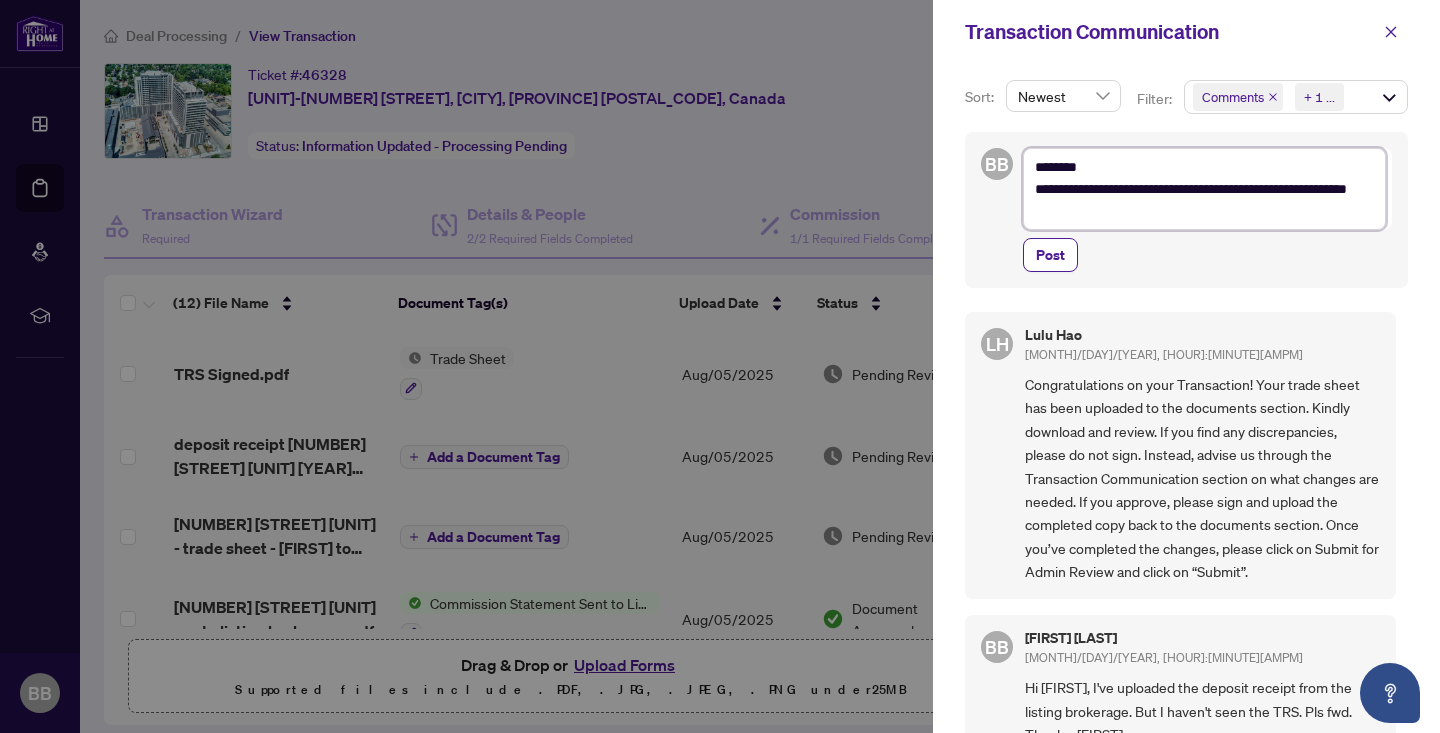 type on "**********" 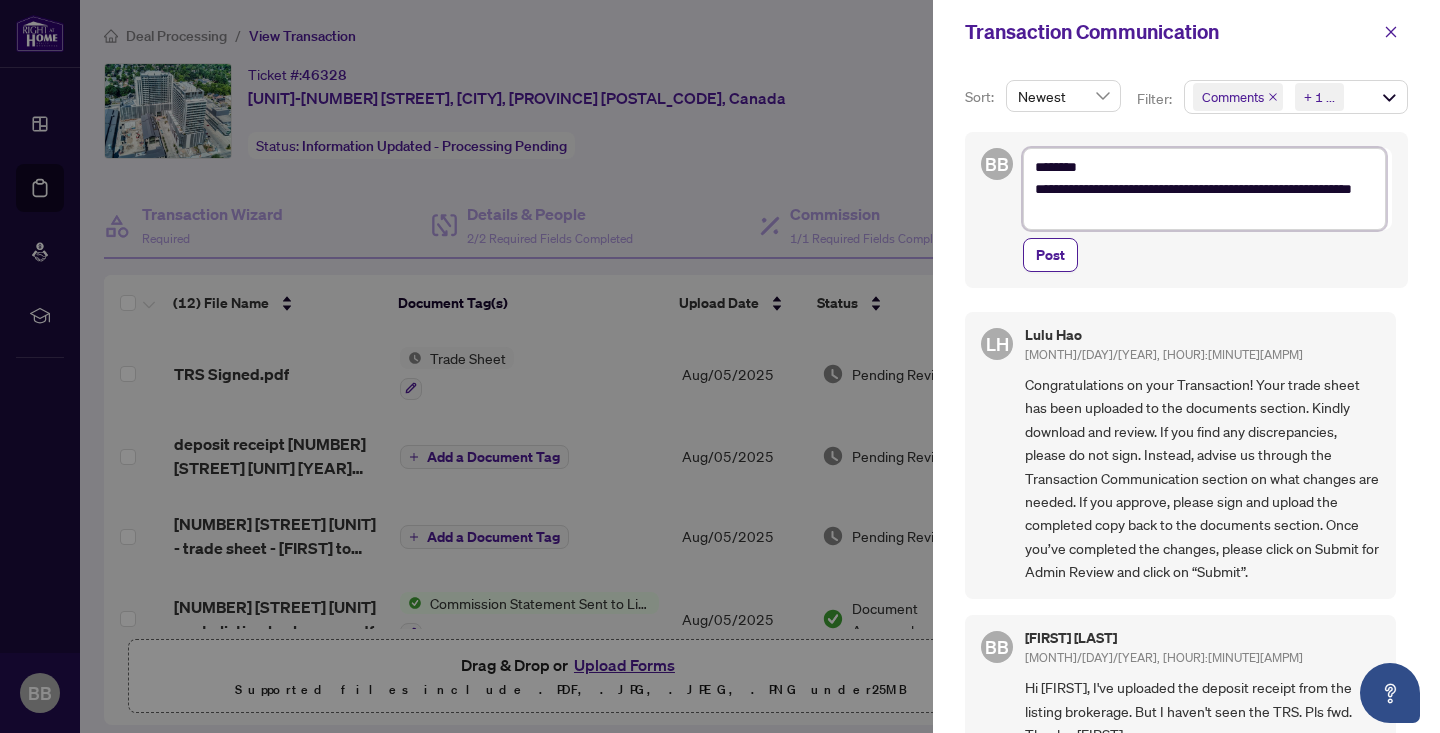 type on "**********" 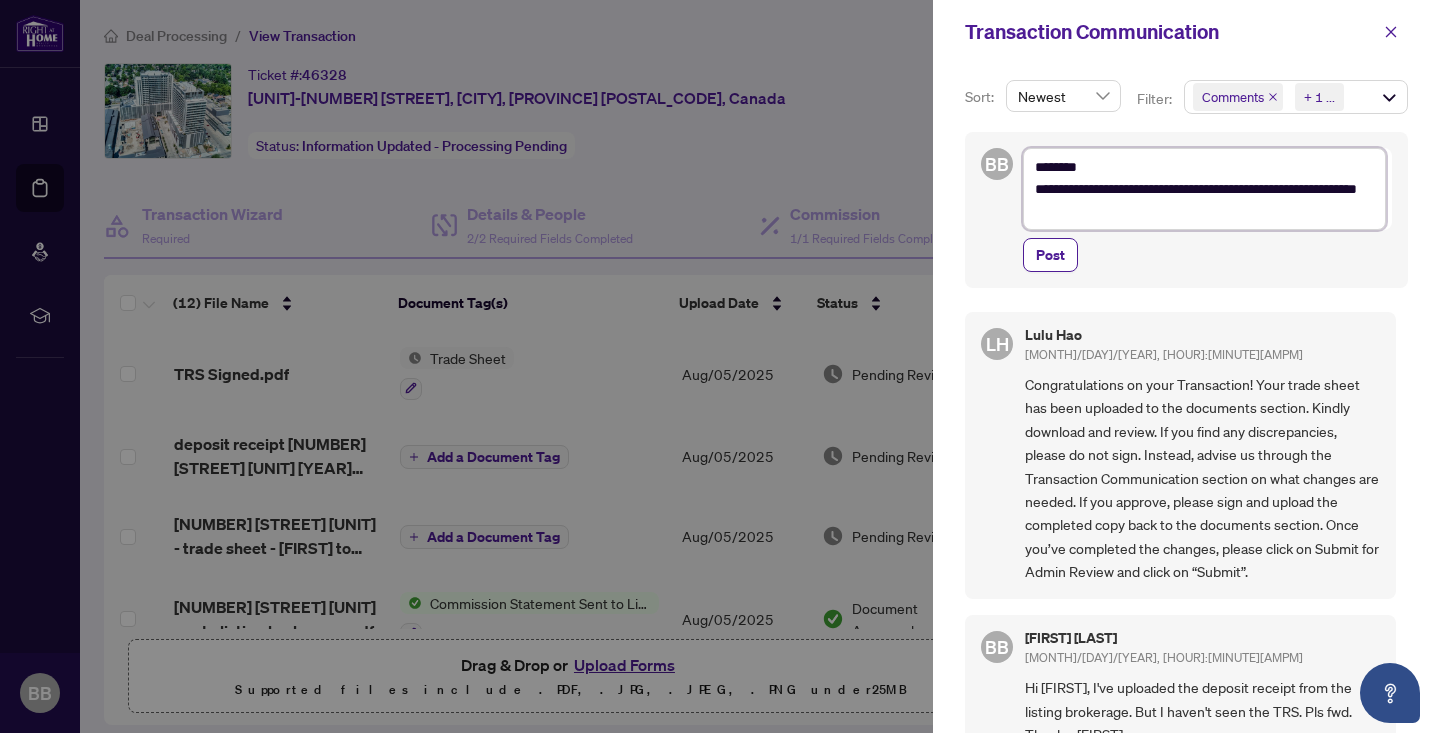 type on "**********" 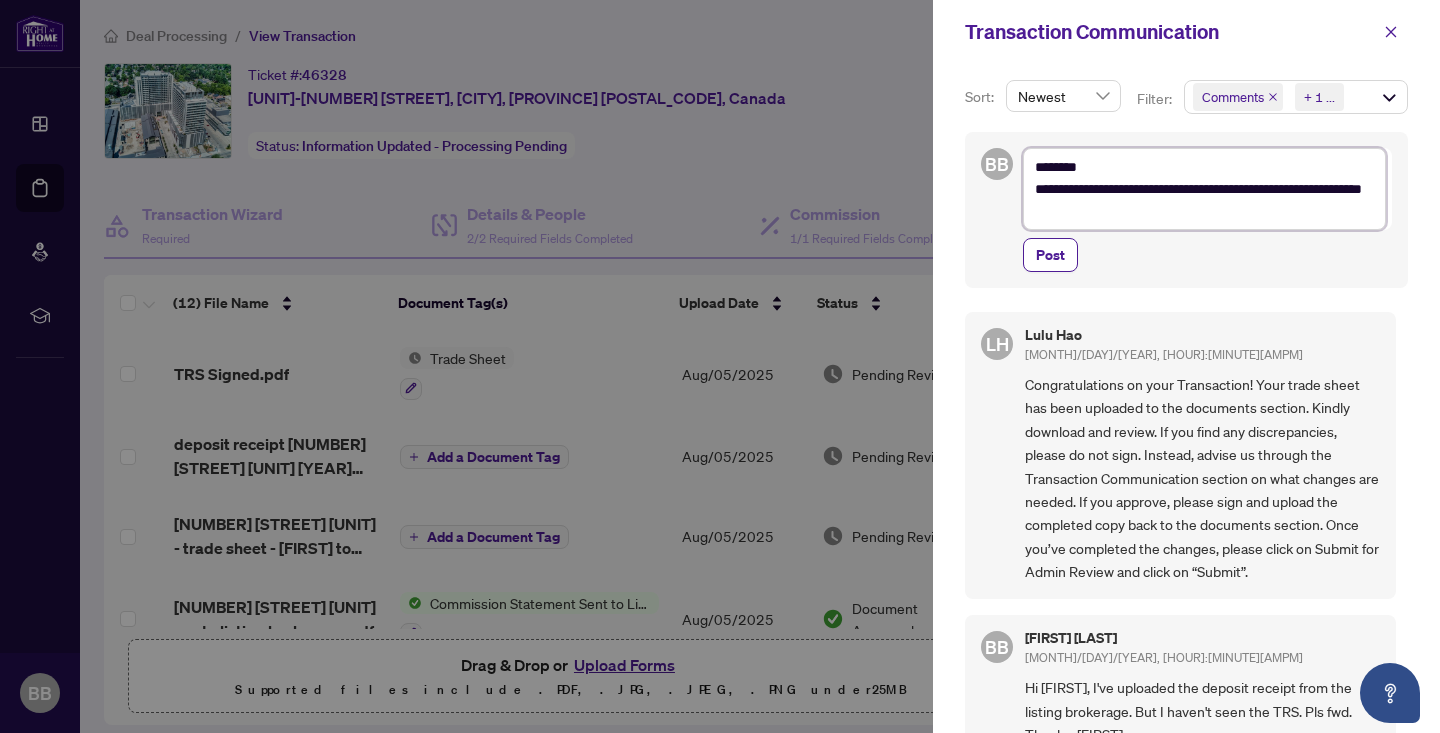 type on "**********" 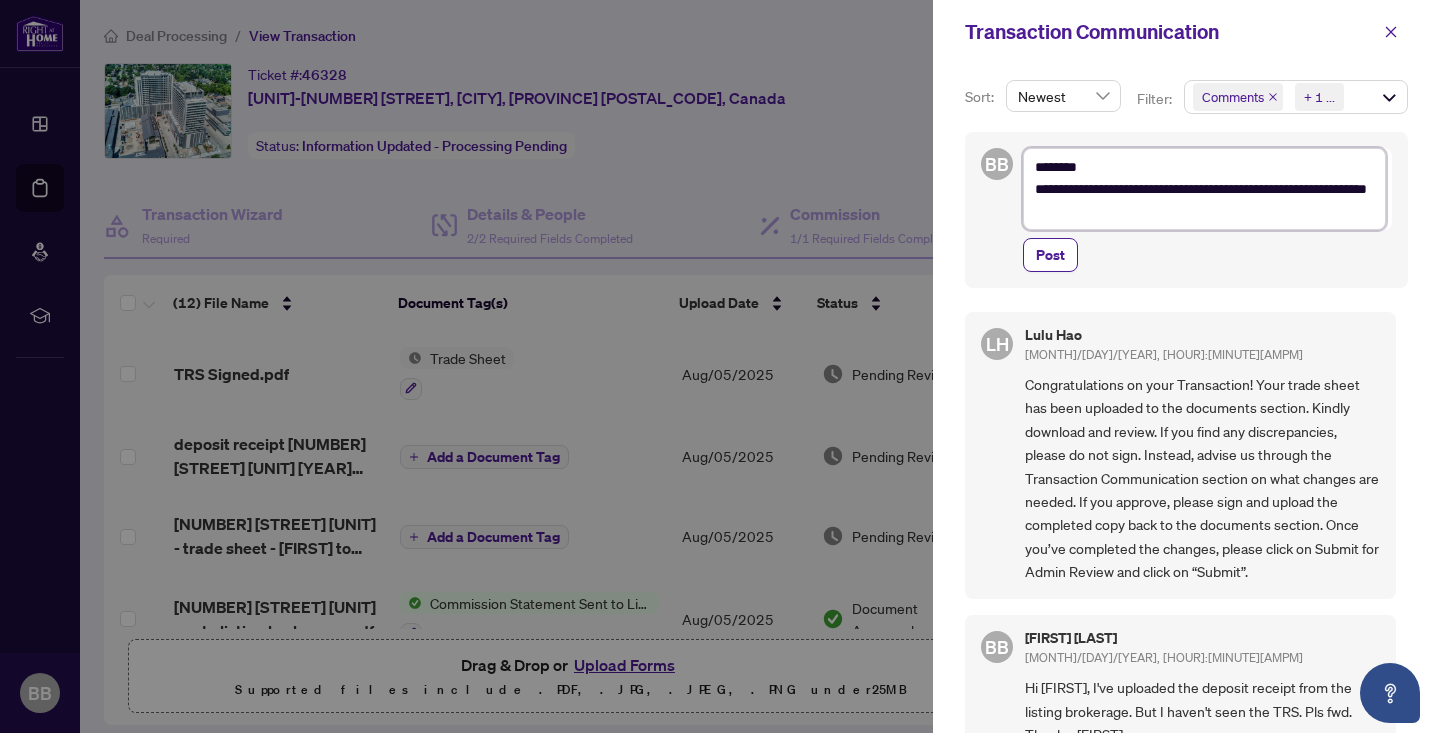 type on "**********" 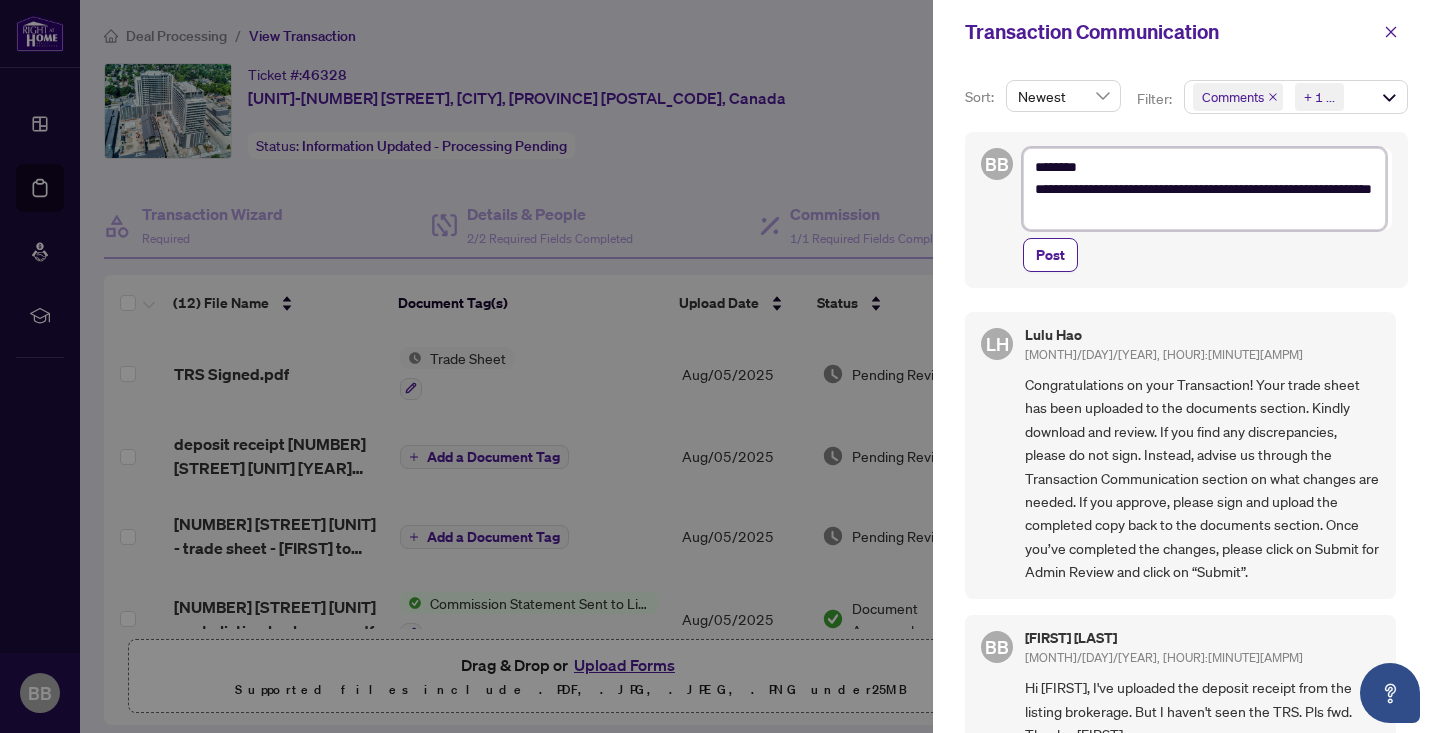 type on "**********" 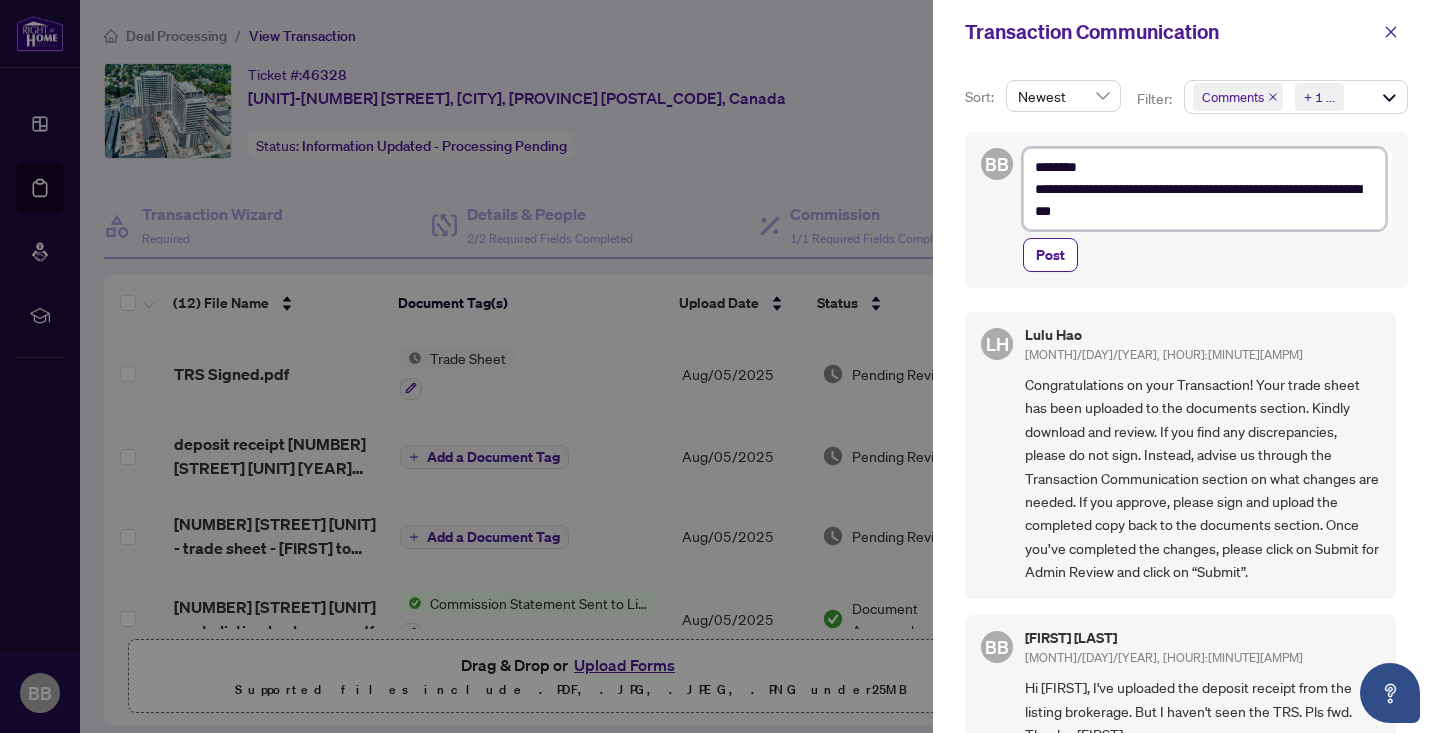 type on "**********" 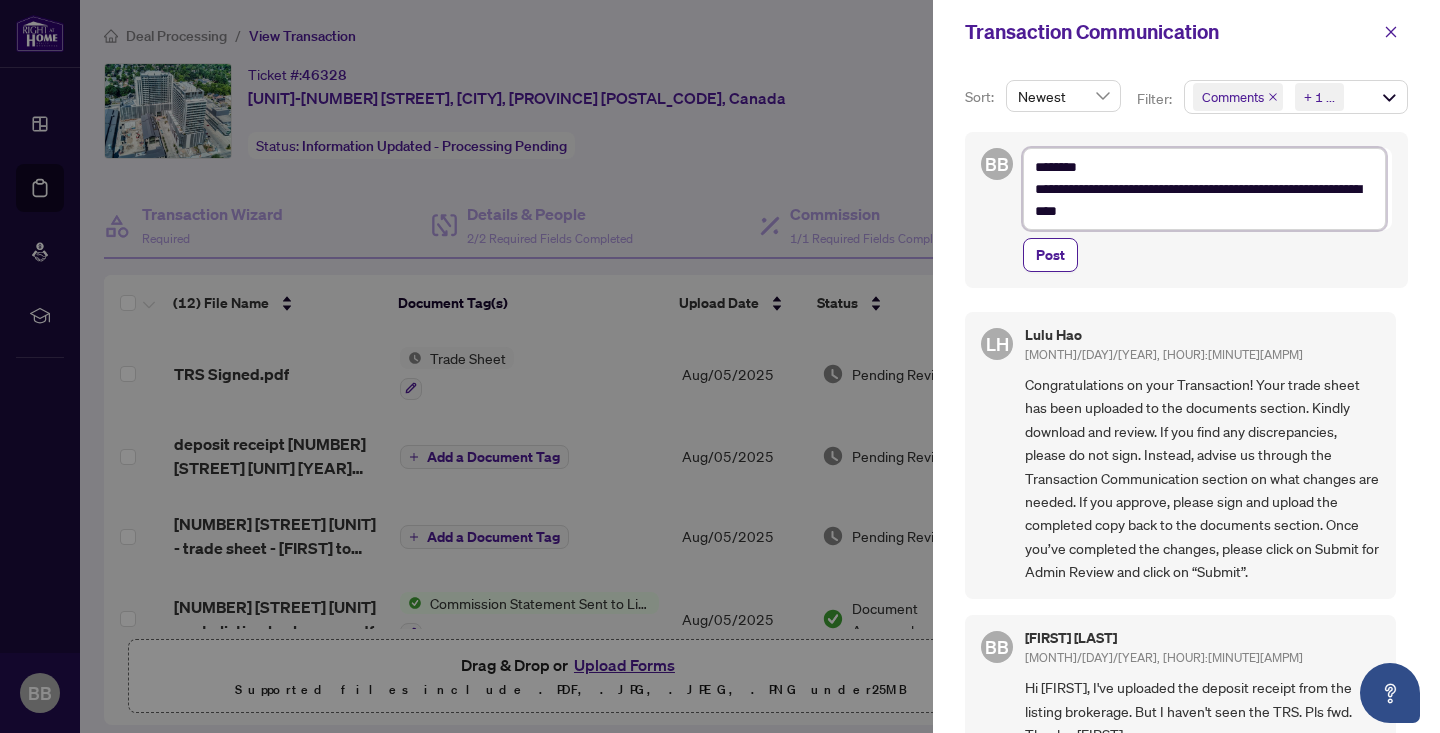 type on "**********" 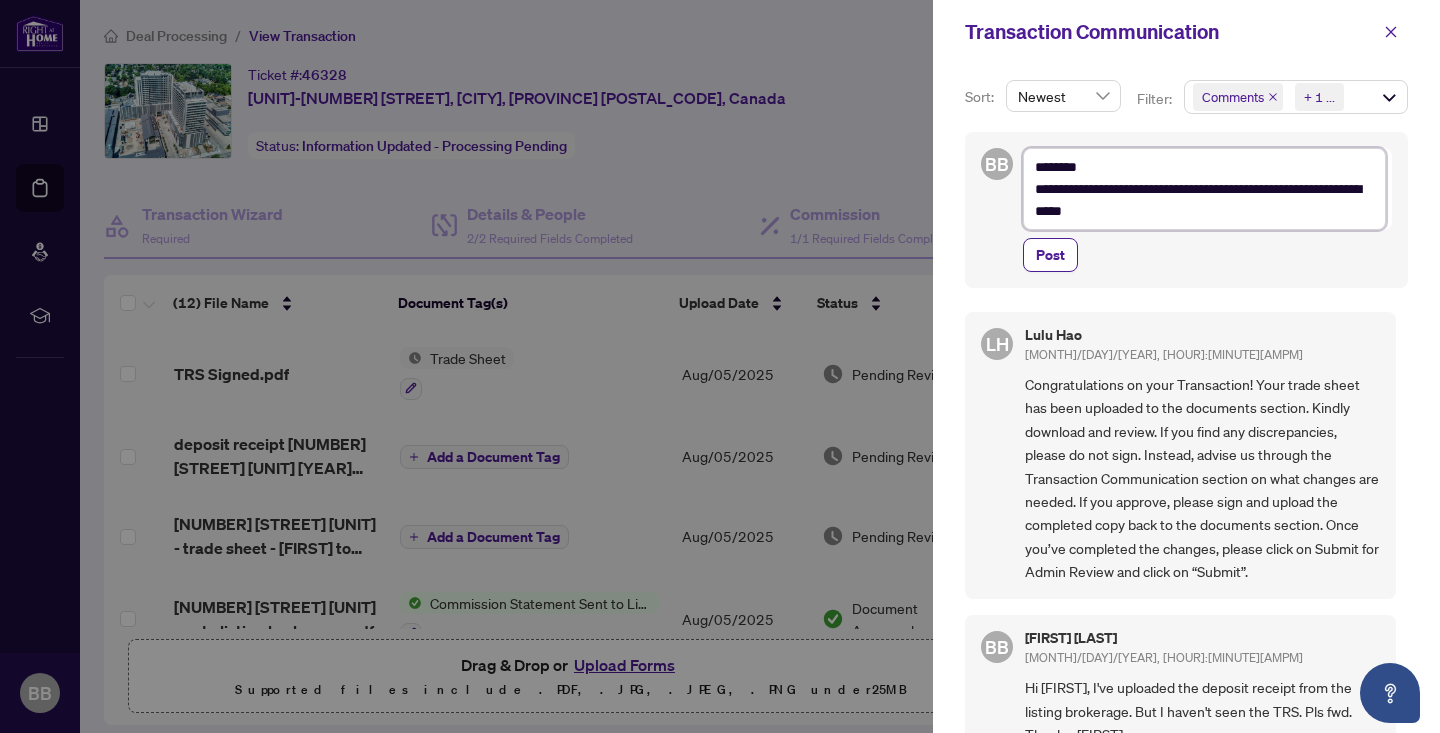 type on "**********" 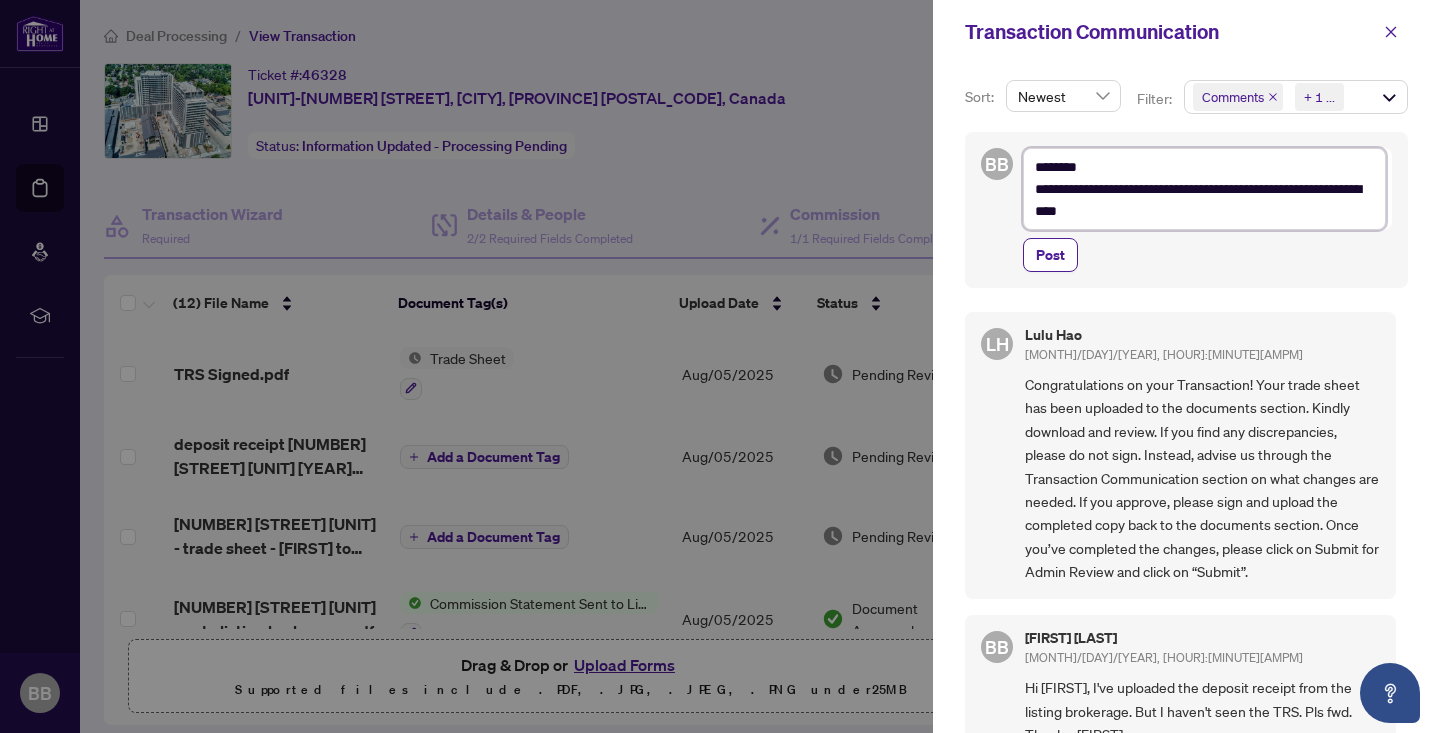 type on "**********" 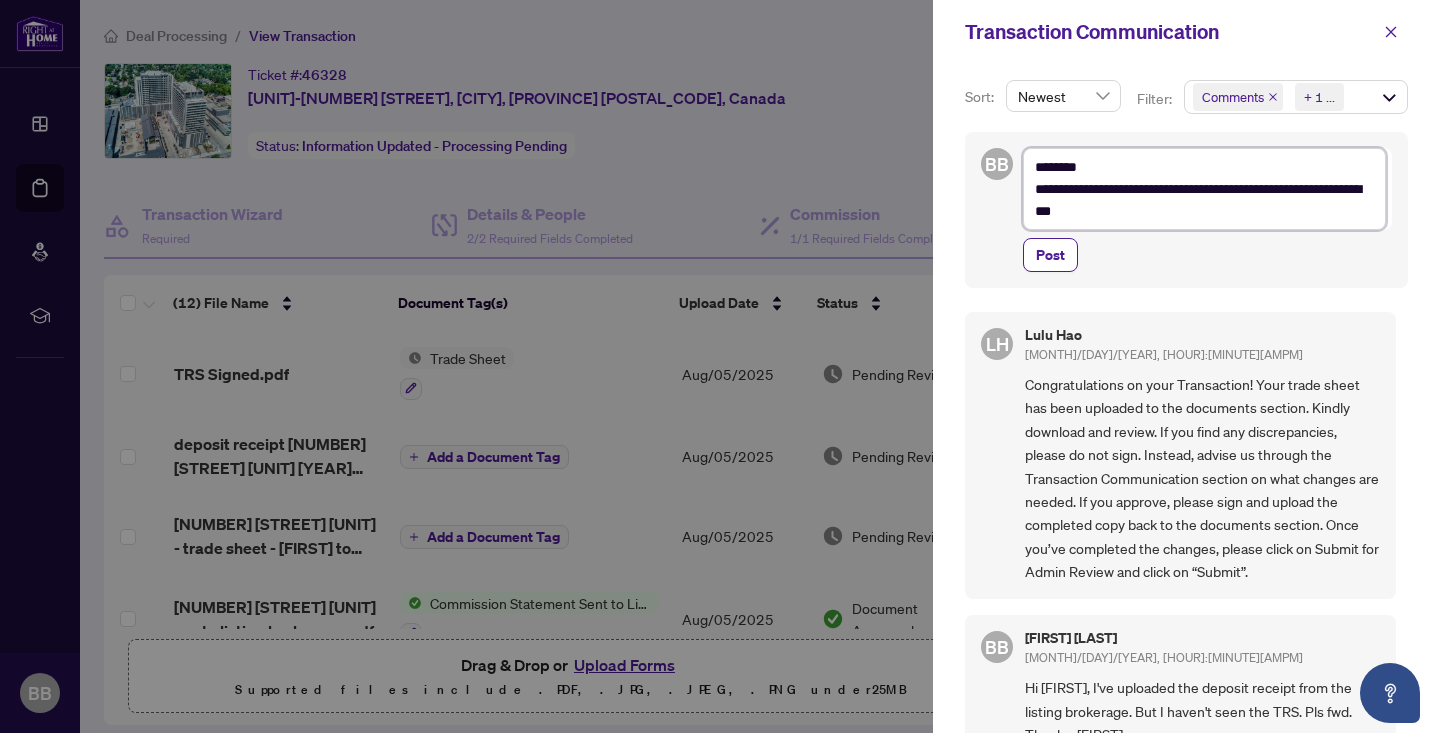 type on "**********" 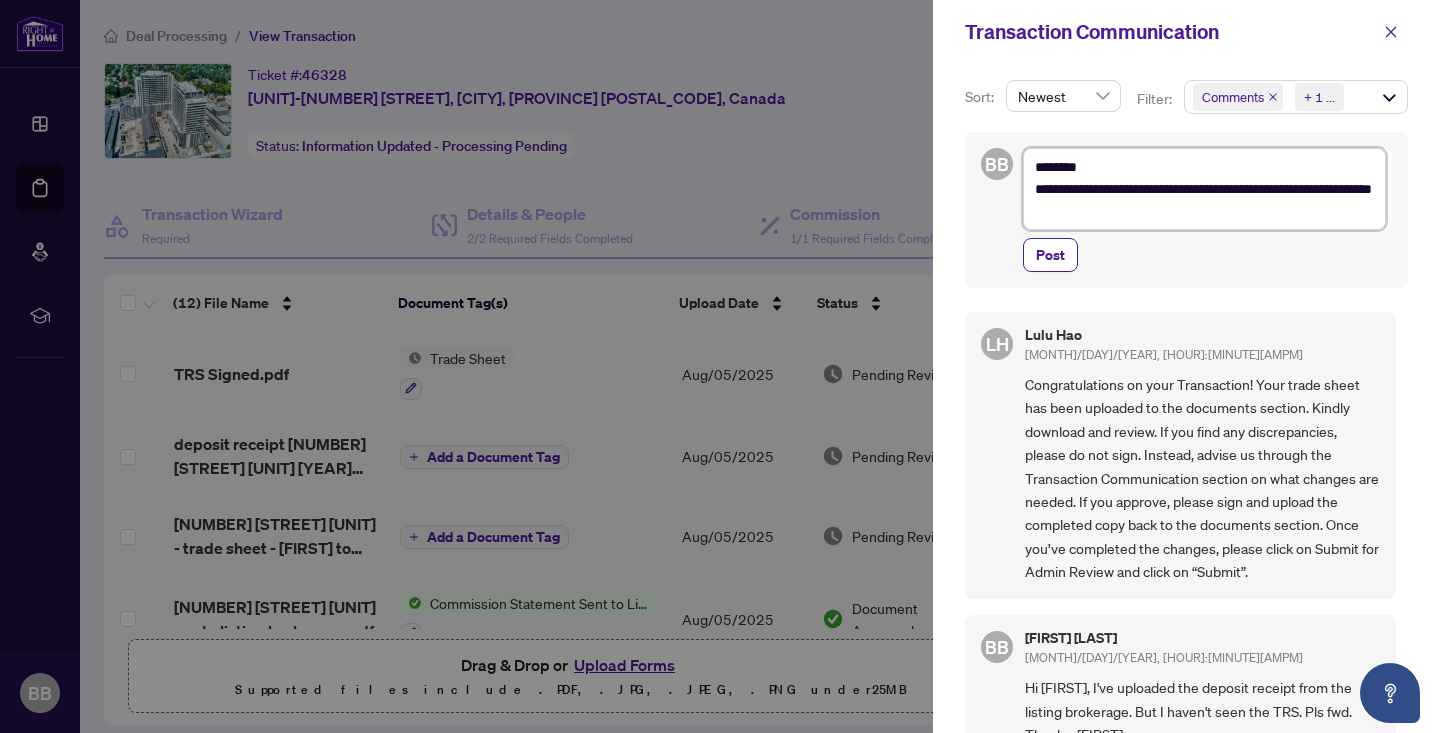 type on "**********" 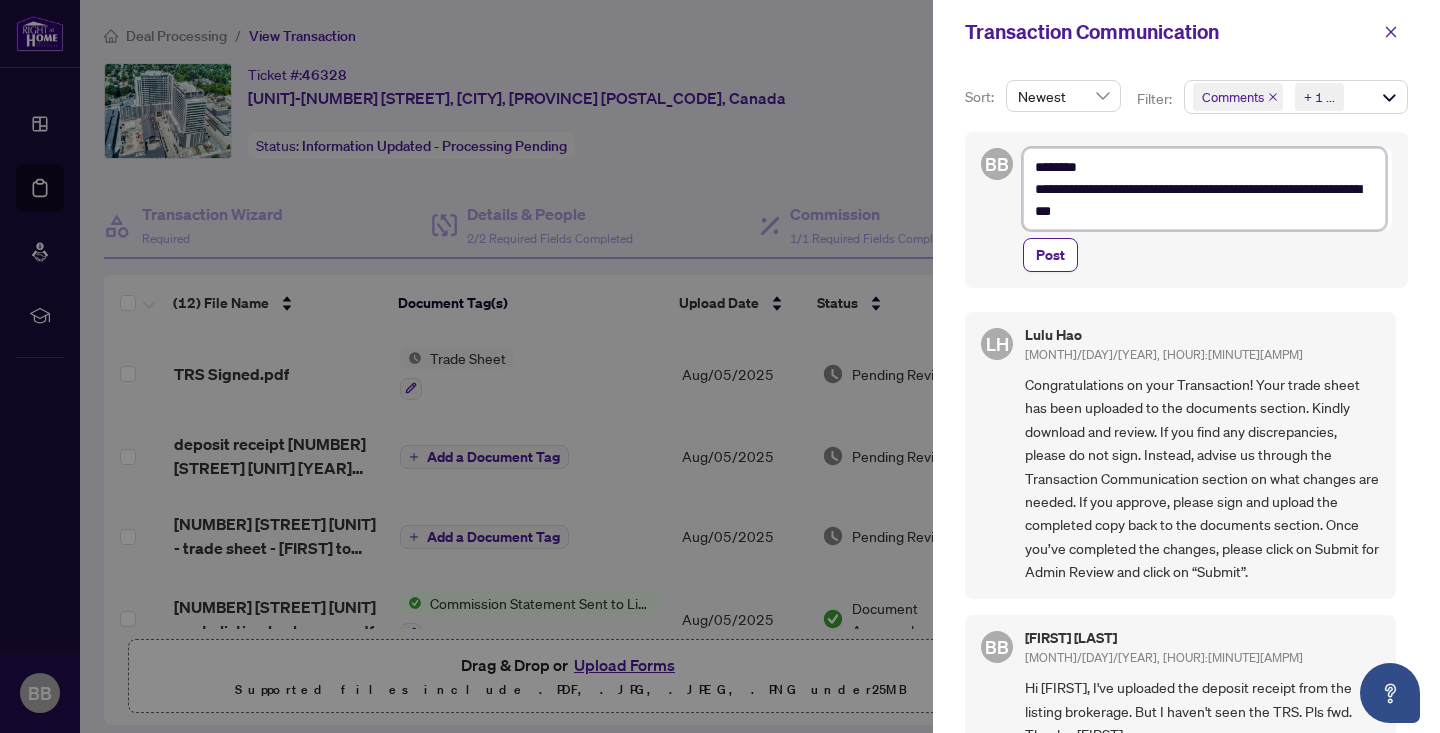 type on "**********" 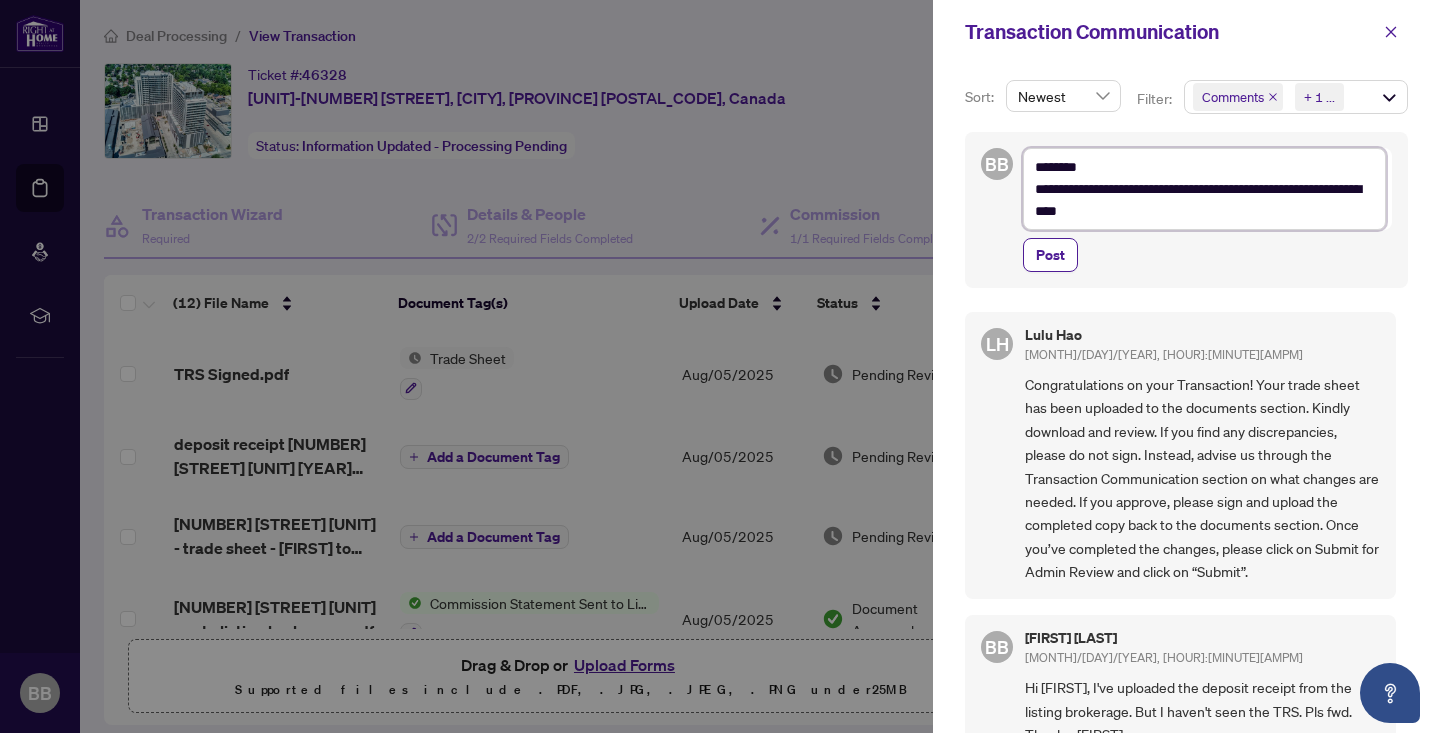 type on "**********" 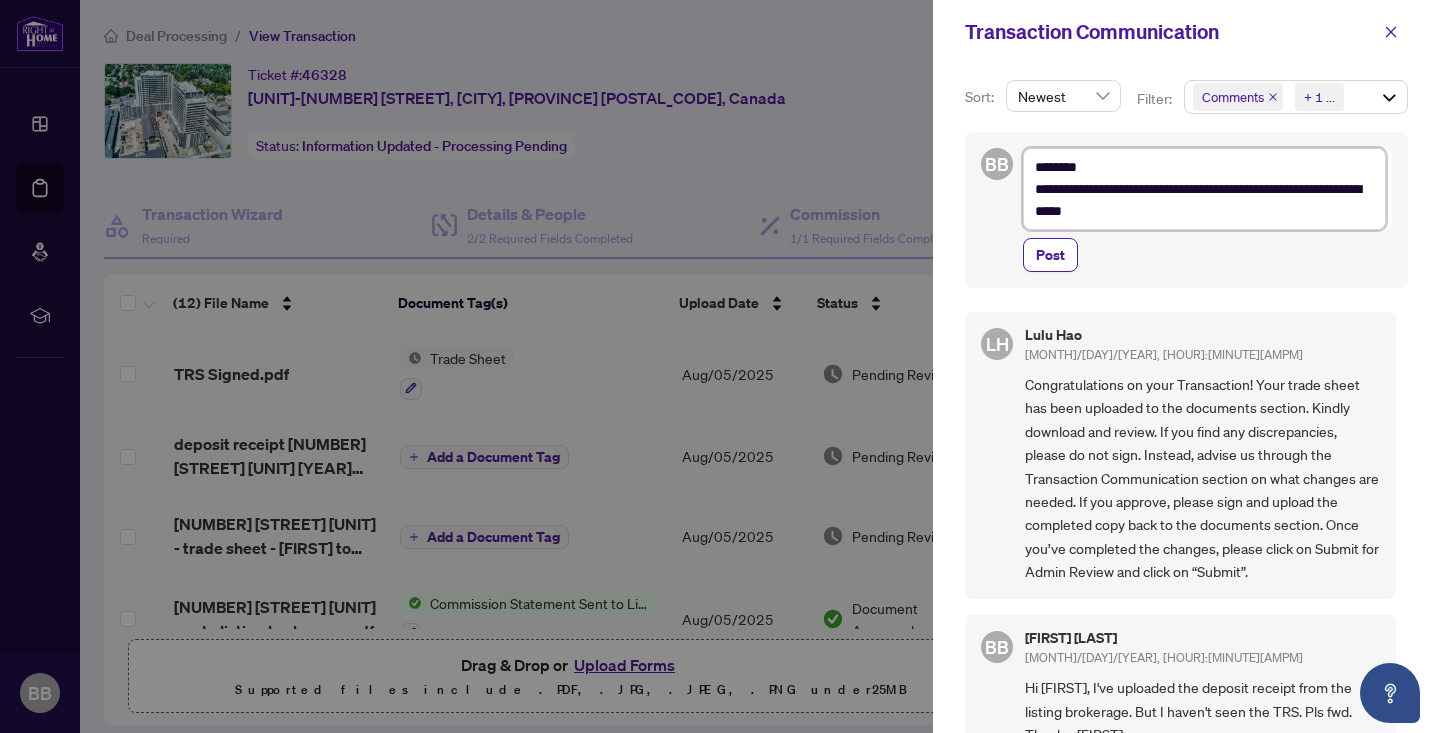 type on "**********" 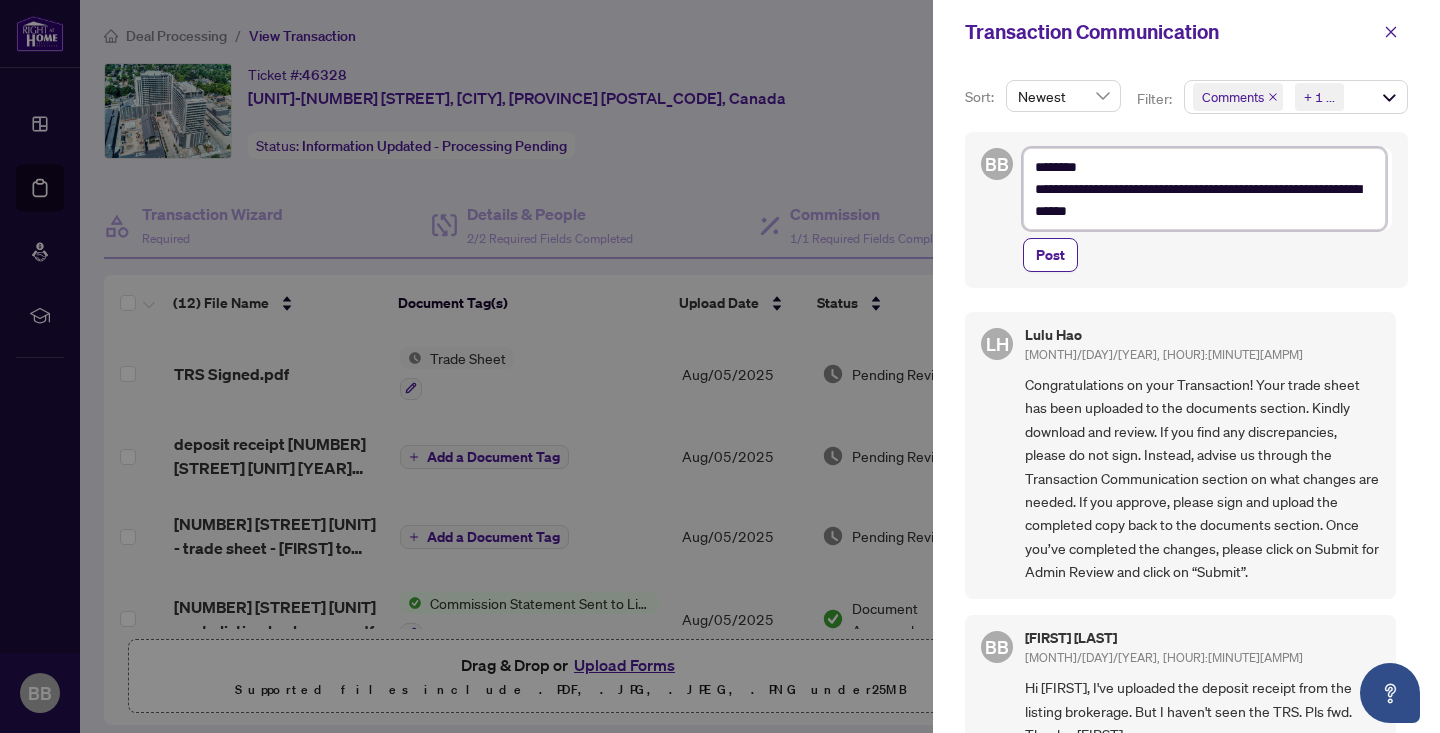 type 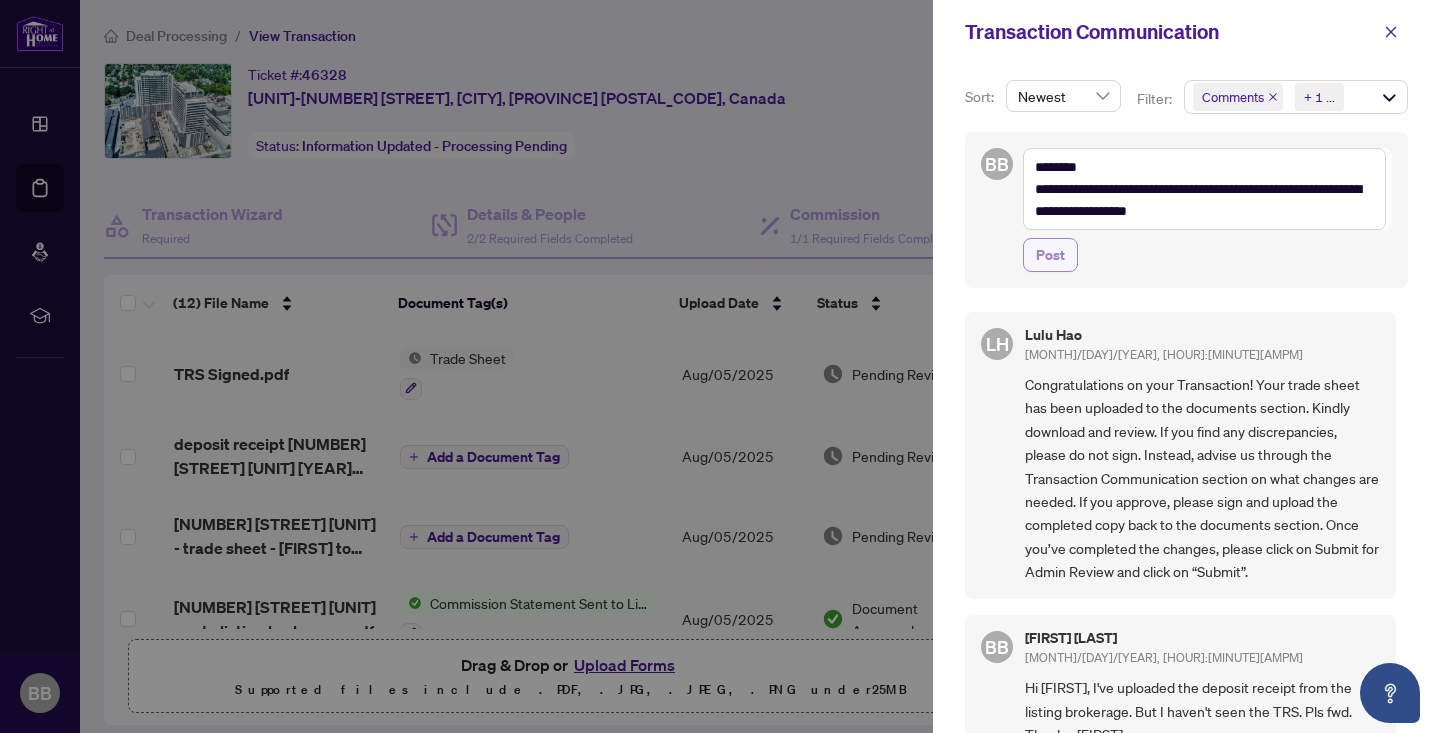 click on "Post" at bounding box center [1050, 255] 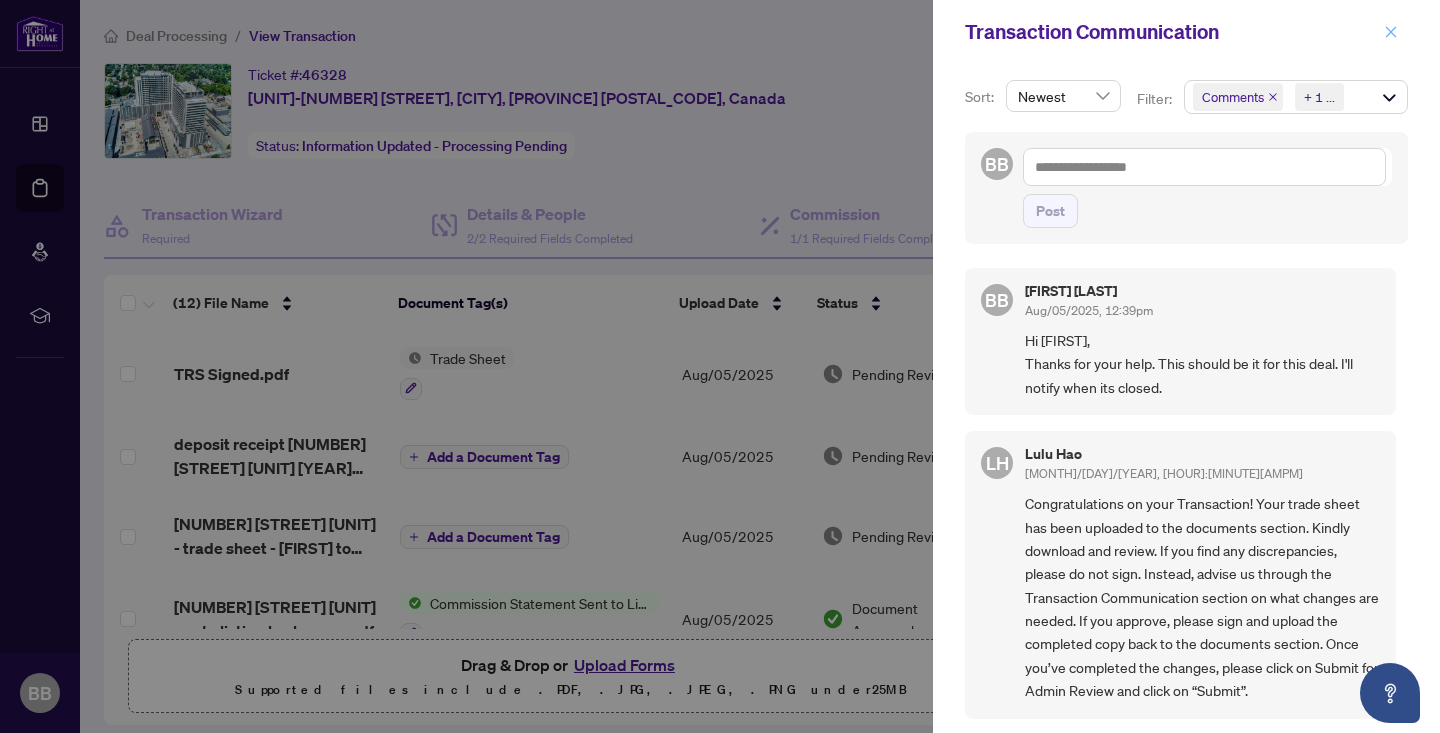 click 